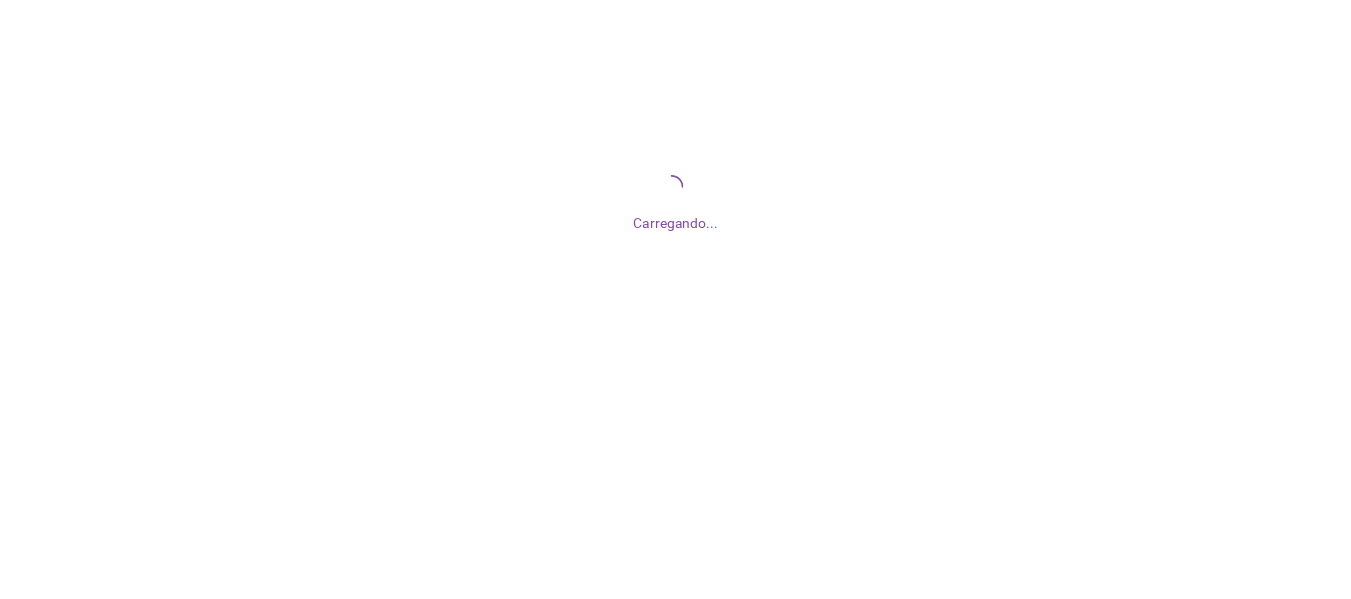 scroll, scrollTop: 0, scrollLeft: 0, axis: both 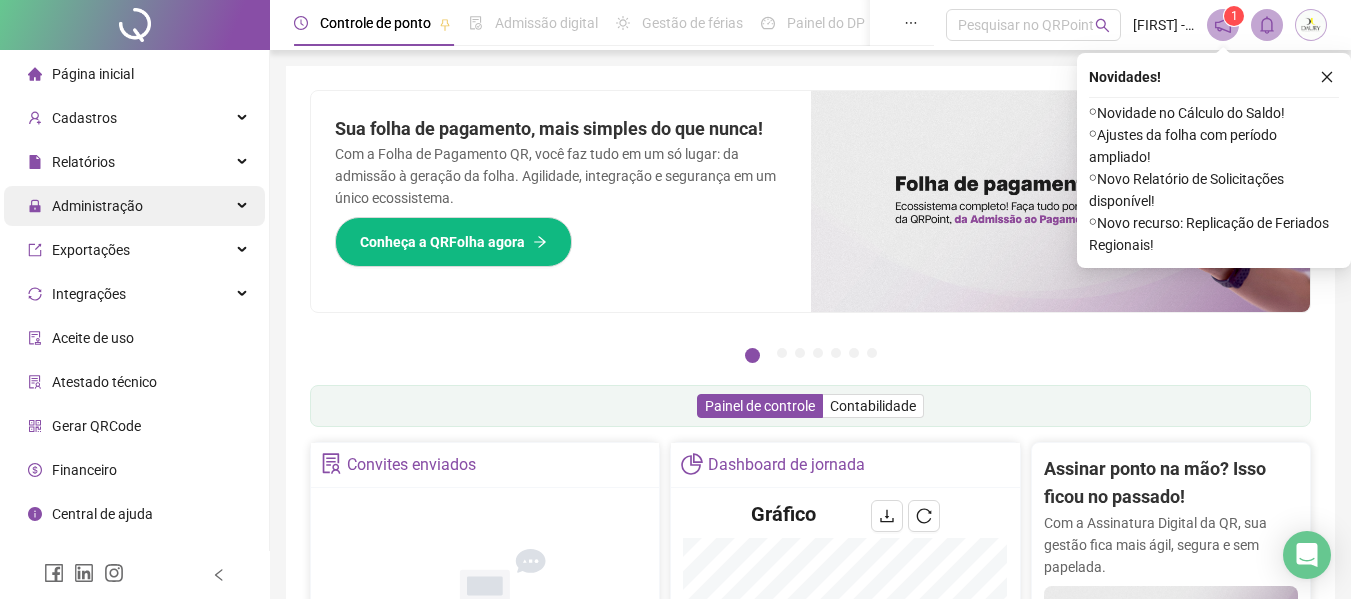 click on "Administração" at bounding box center [134, 206] 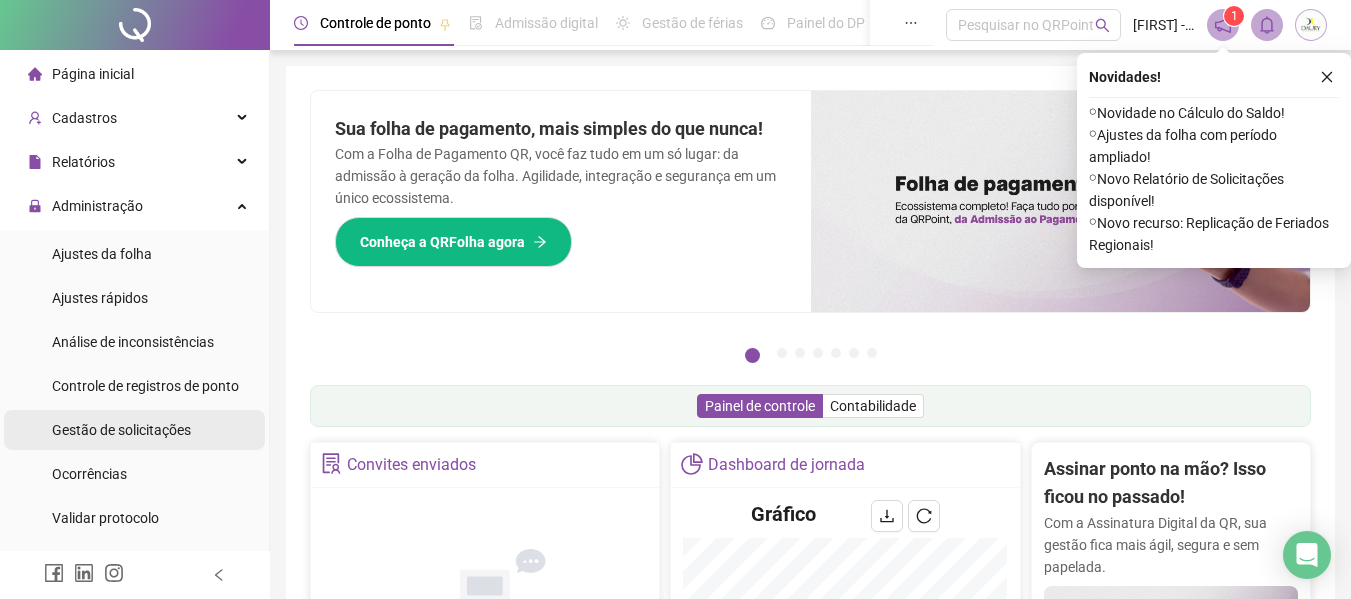 click on "Gestão de solicitações" at bounding box center (121, 430) 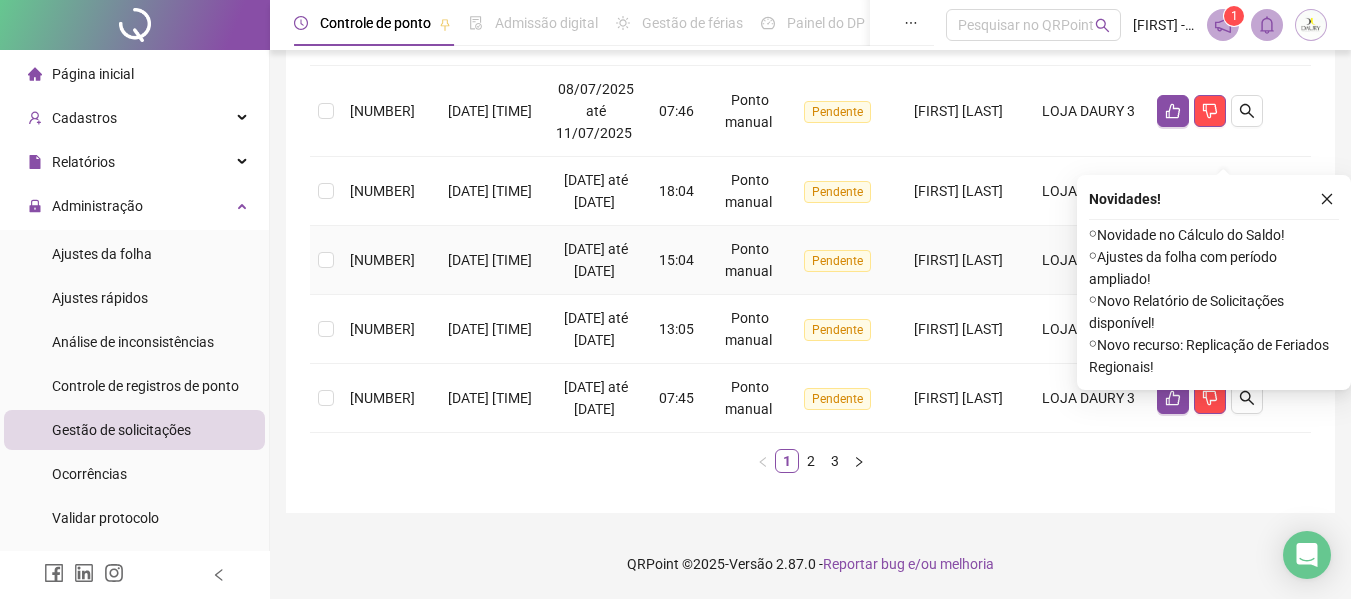 scroll, scrollTop: 1002, scrollLeft: 0, axis: vertical 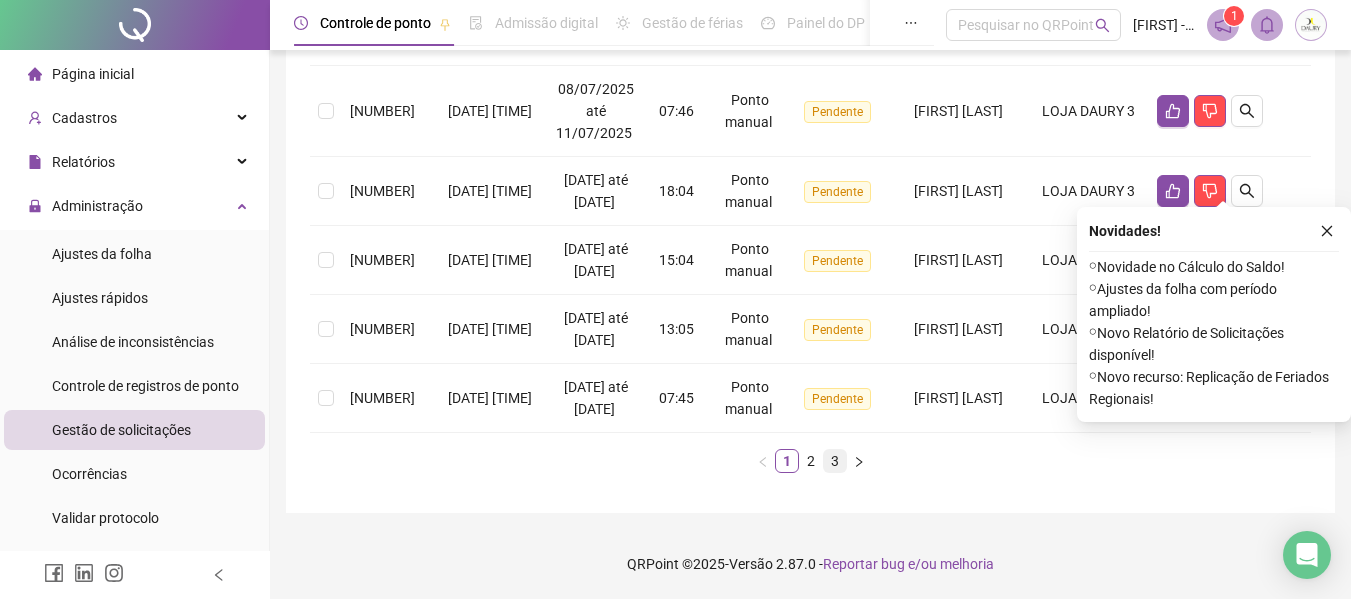 click on "3" at bounding box center (835, 461) 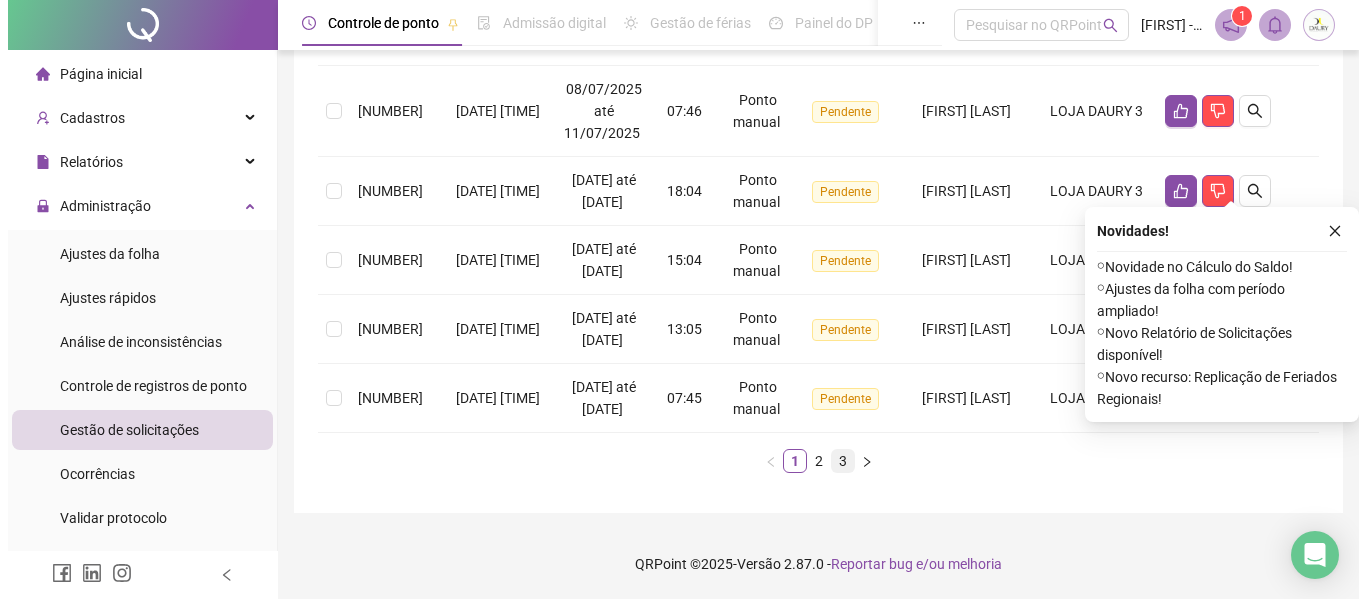 scroll, scrollTop: 343, scrollLeft: 0, axis: vertical 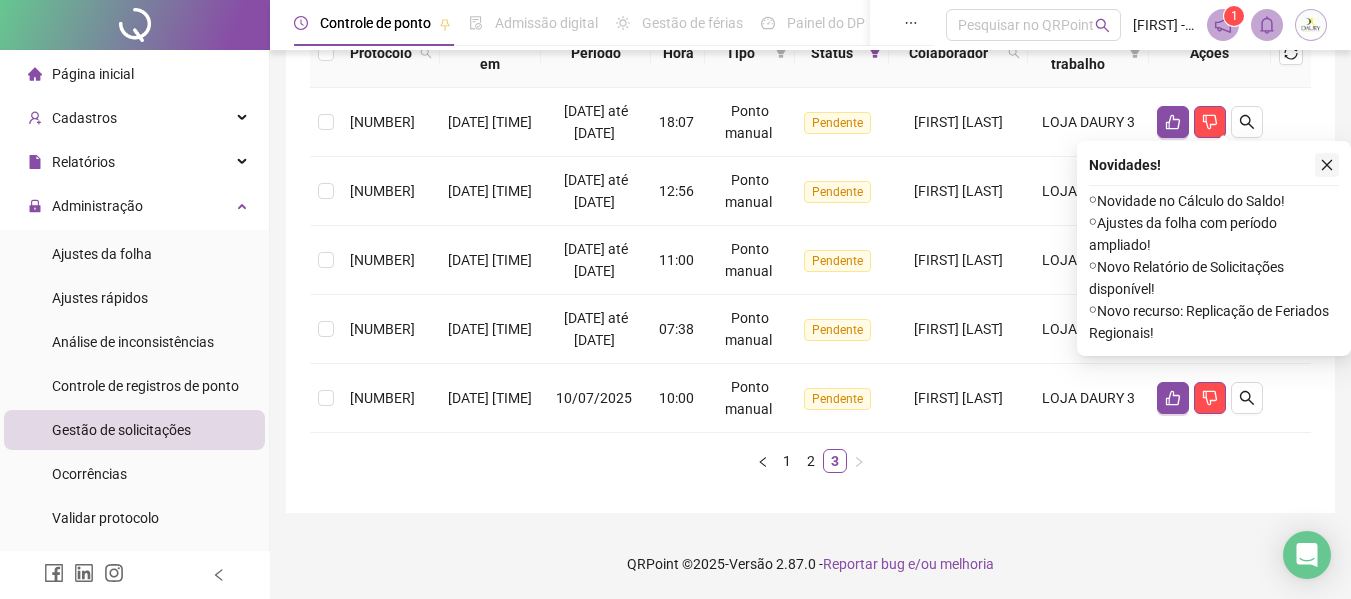 click 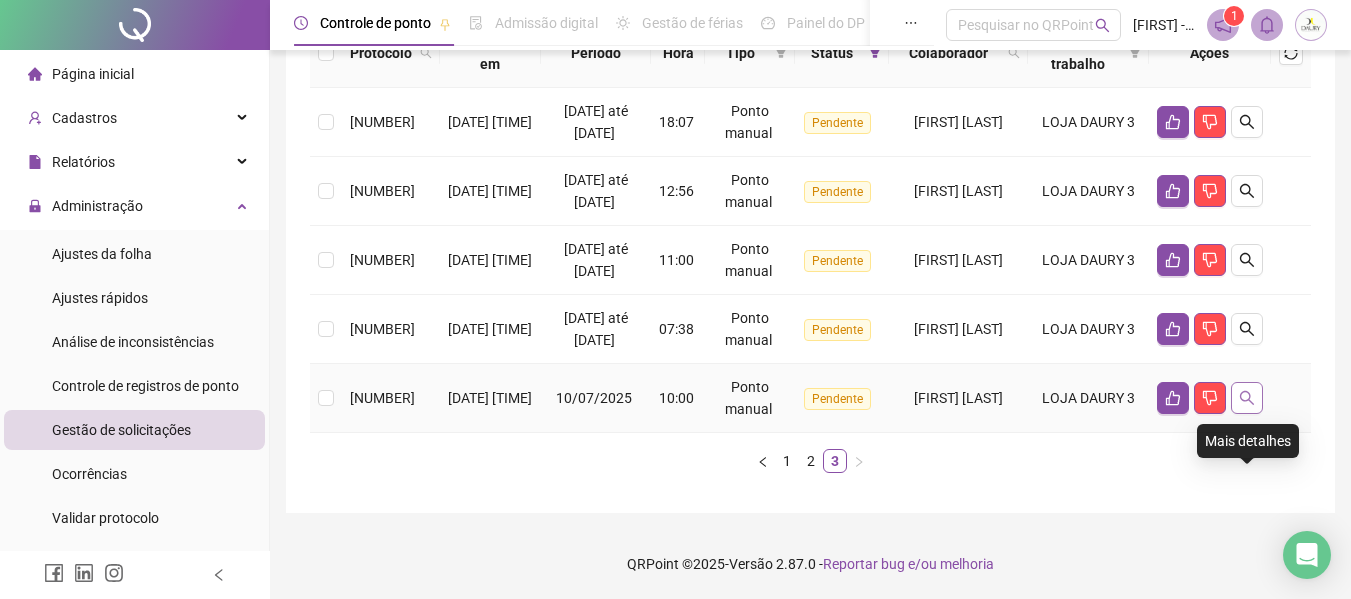 click at bounding box center (1247, 398) 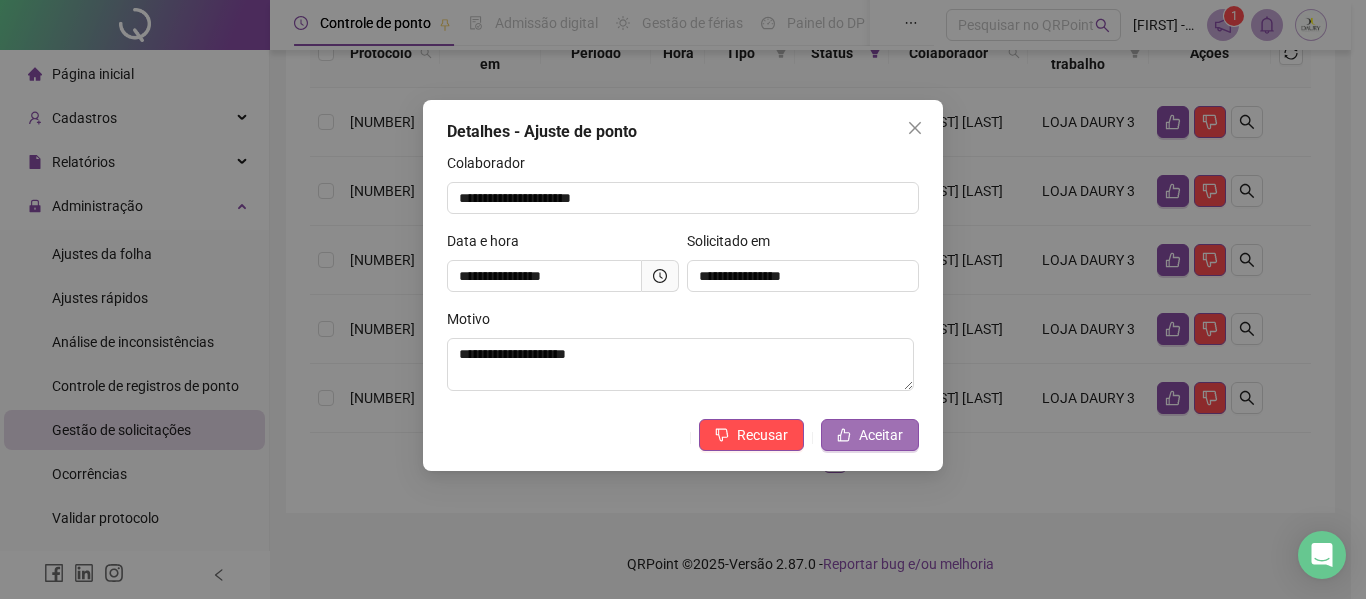 click 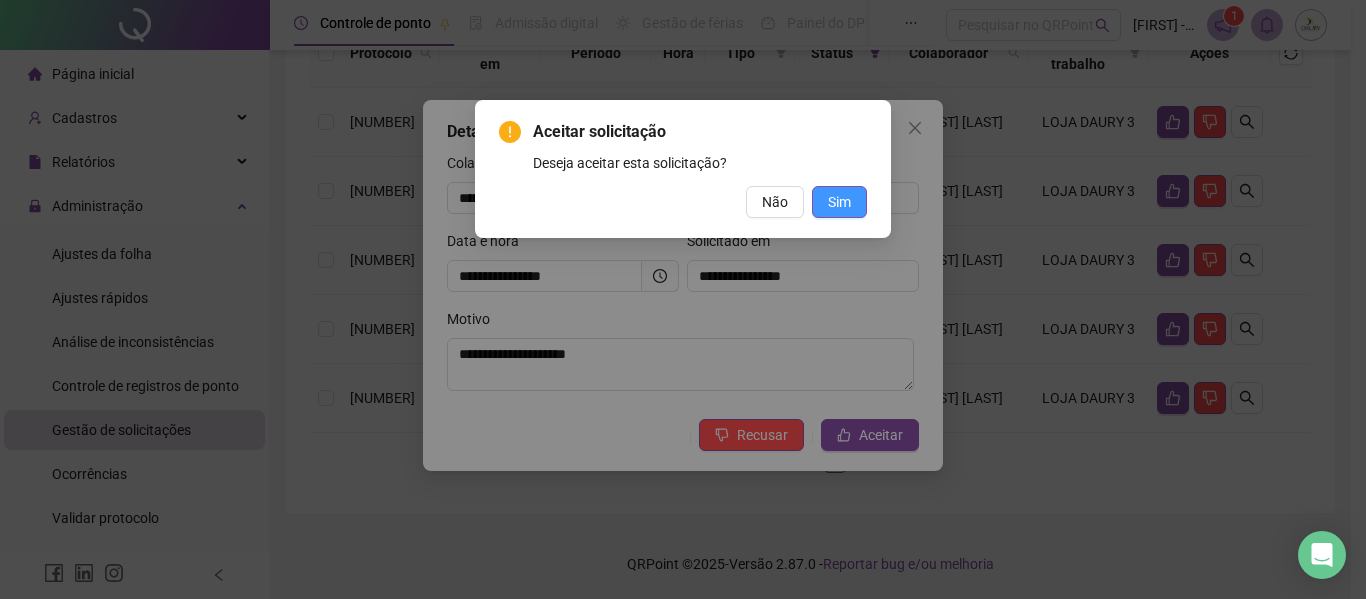 click on "Sim" at bounding box center (839, 202) 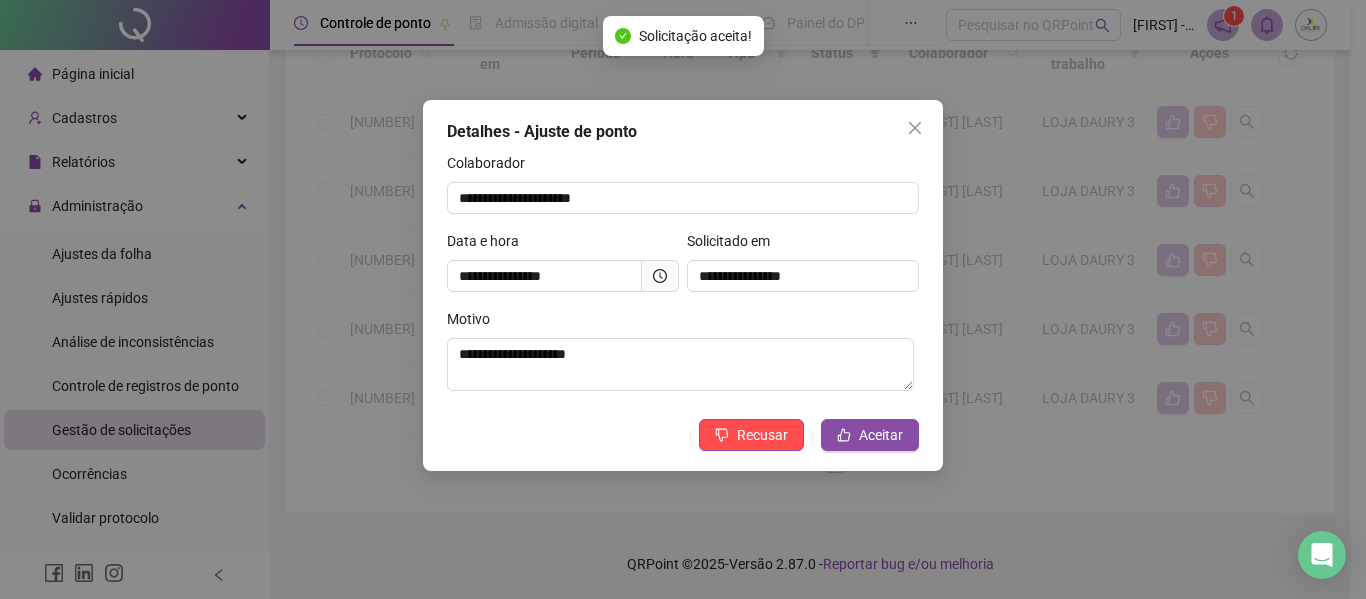 scroll, scrollTop: 274, scrollLeft: 0, axis: vertical 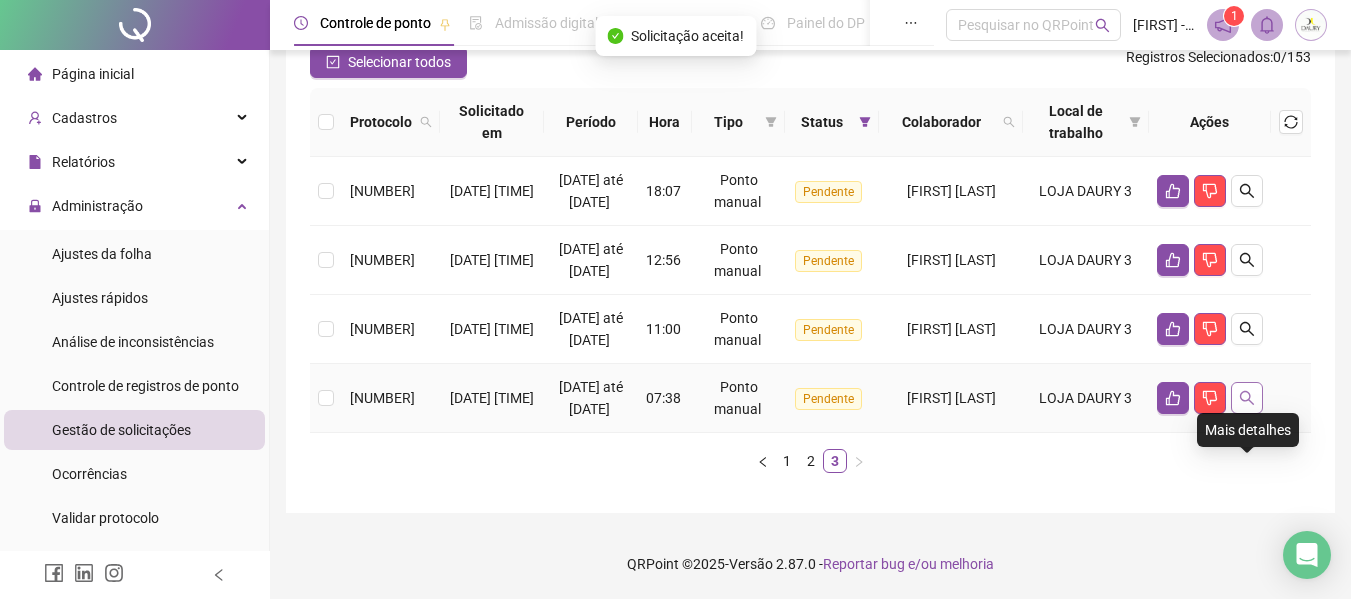 click at bounding box center [1247, 398] 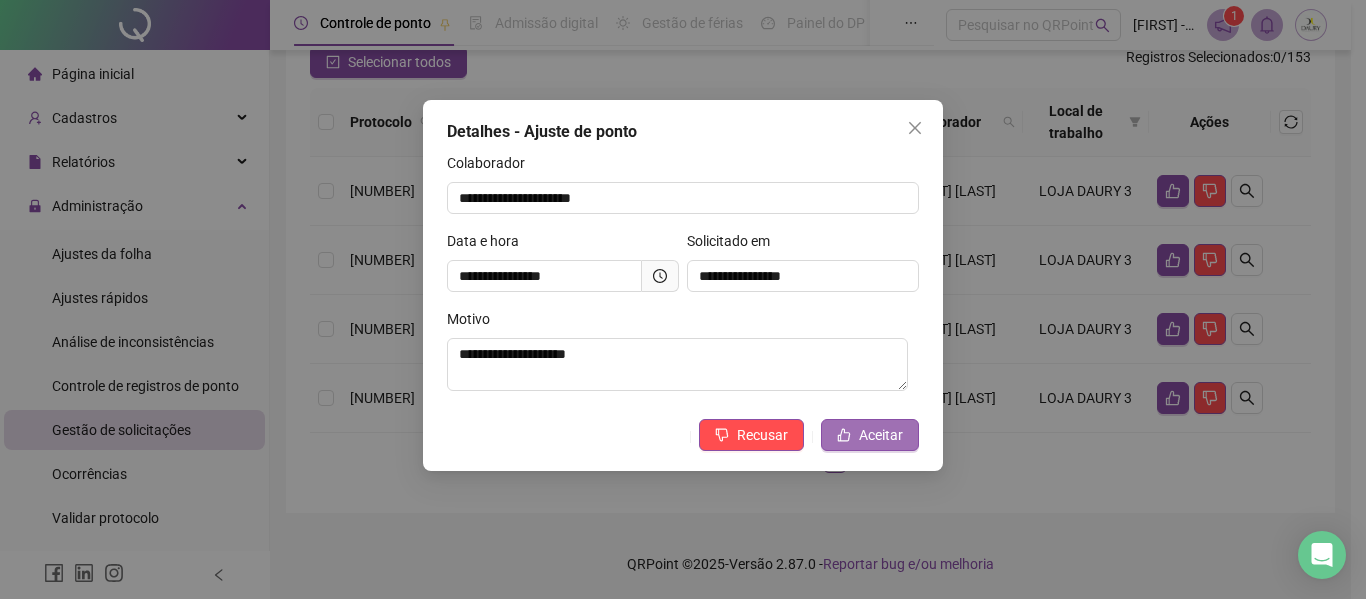 click on "Aceitar" at bounding box center (881, 435) 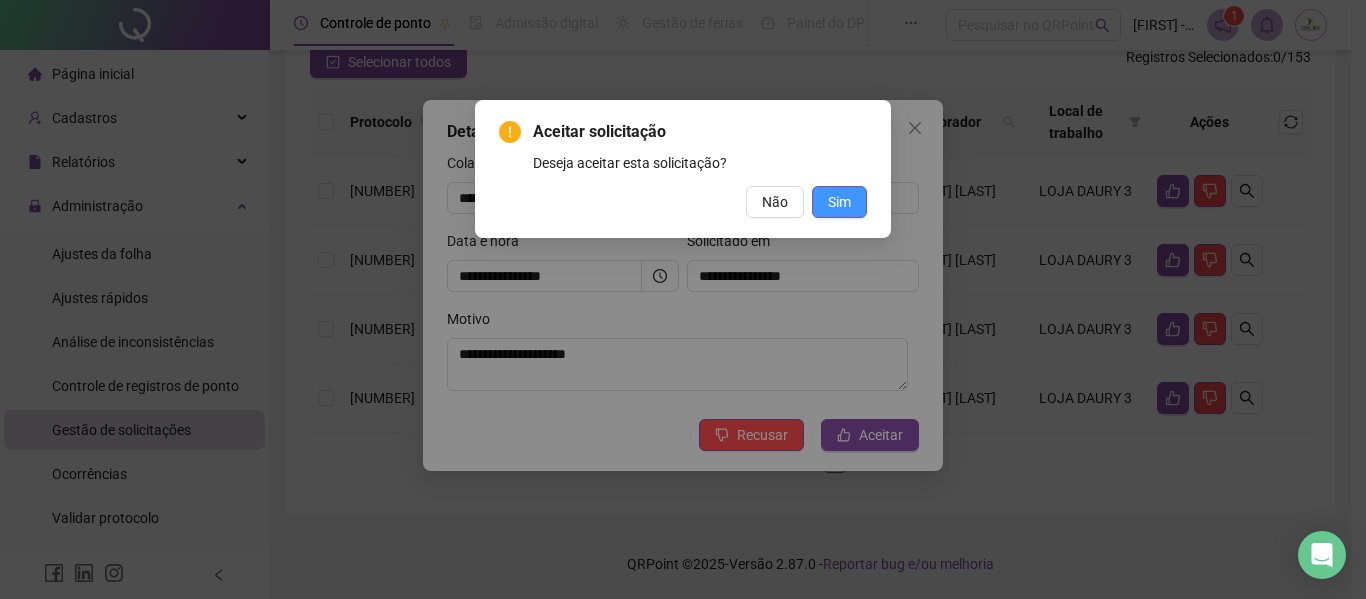 click on "Sim" at bounding box center (839, 202) 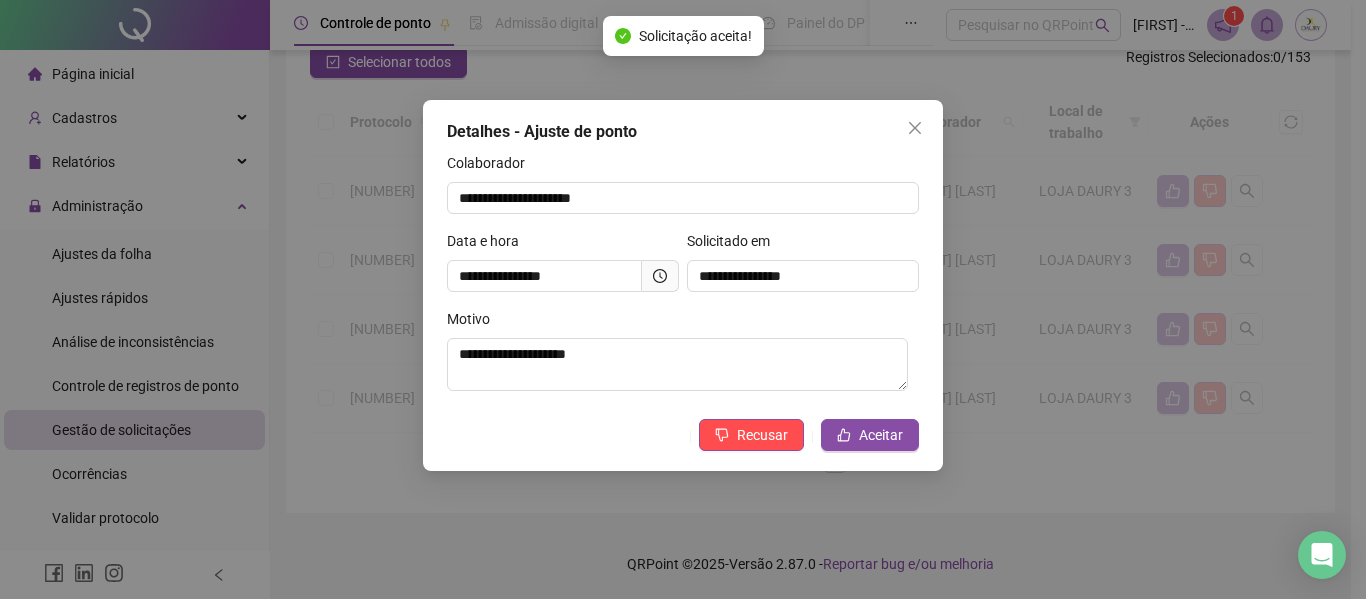scroll, scrollTop: 183, scrollLeft: 0, axis: vertical 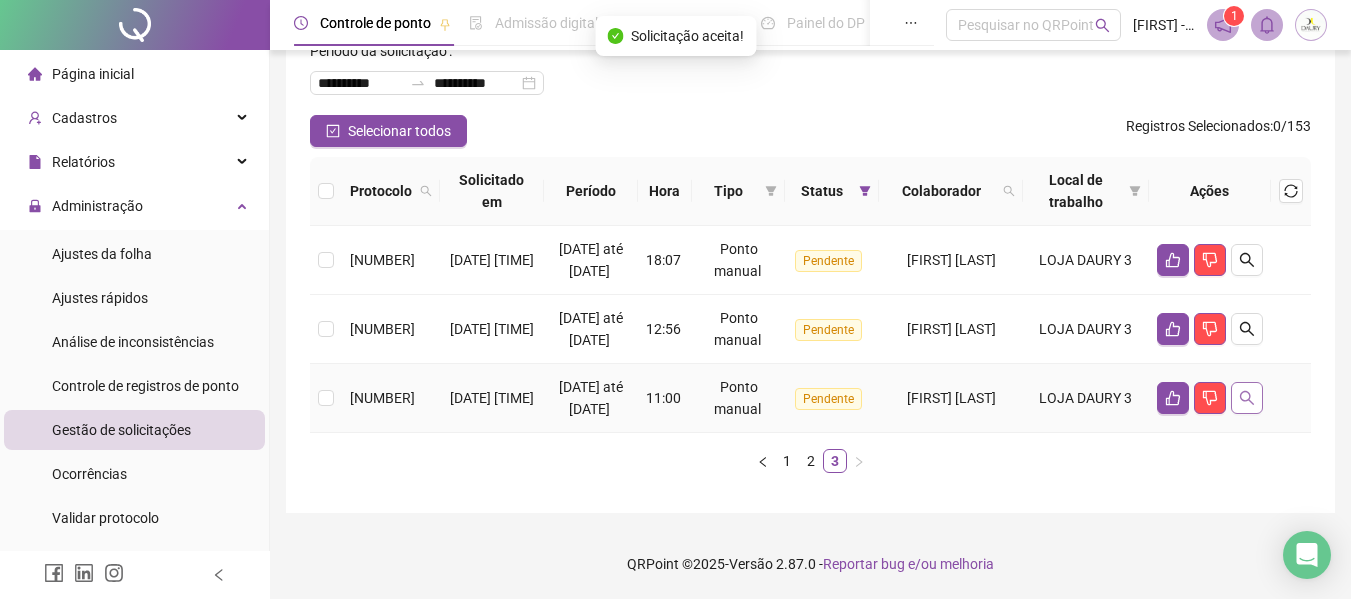 click 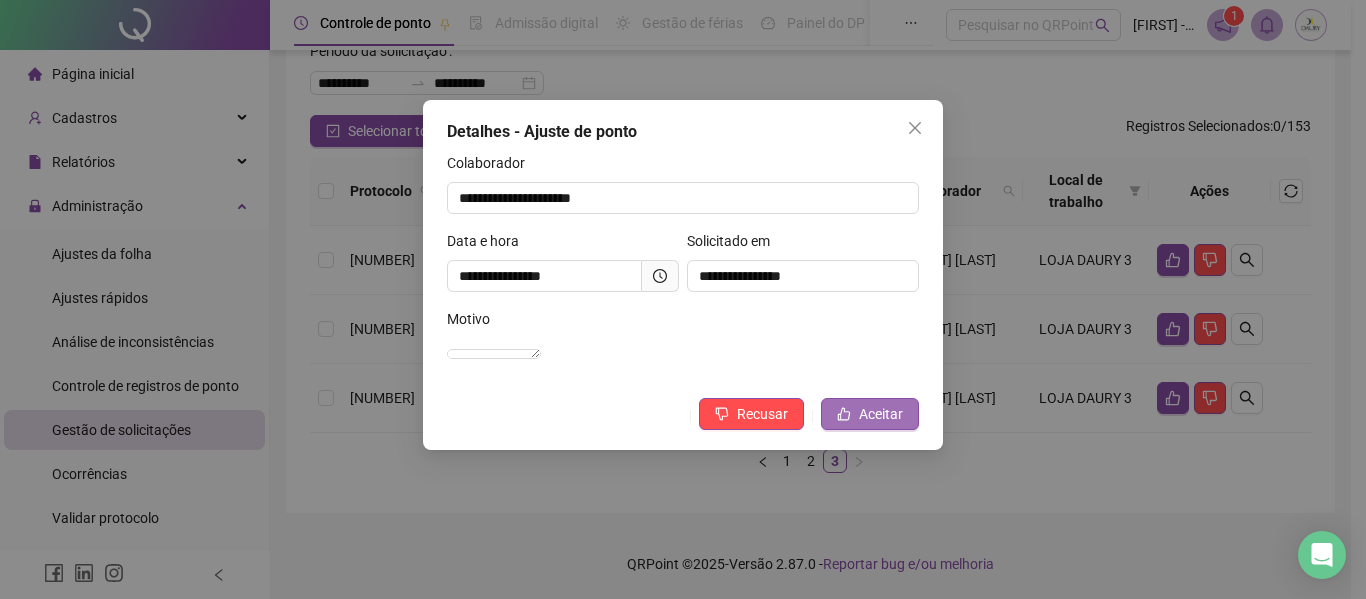 click on "Aceitar" at bounding box center (881, 414) 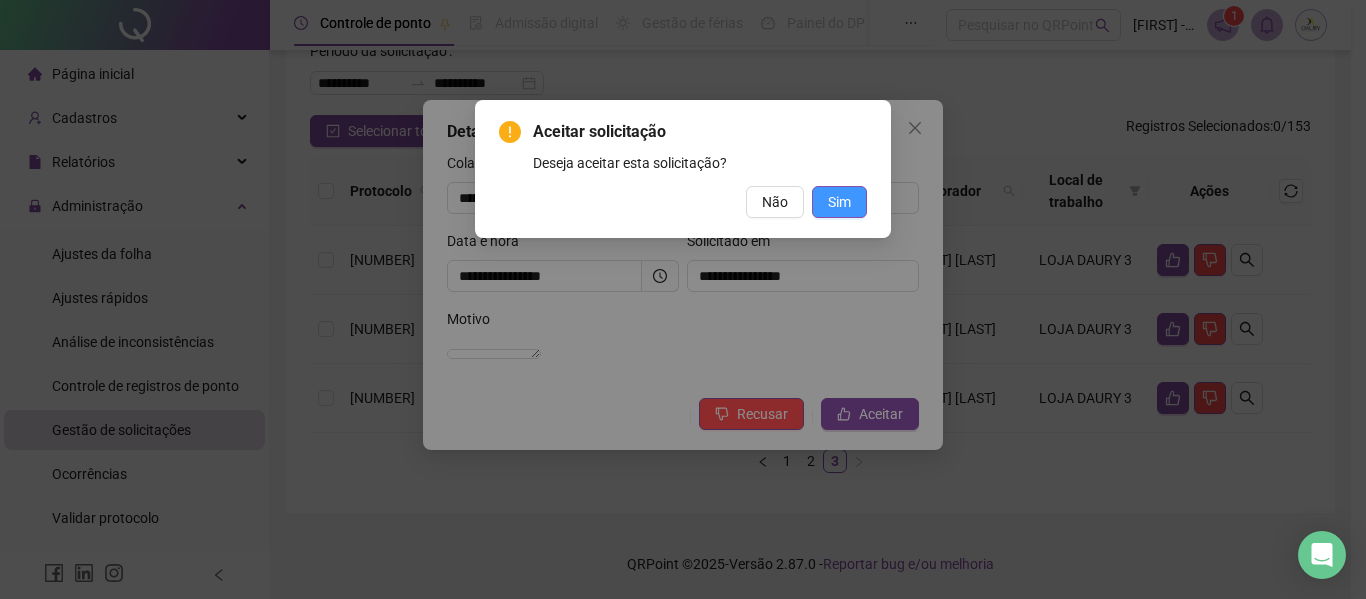 click on "Sim" at bounding box center [839, 202] 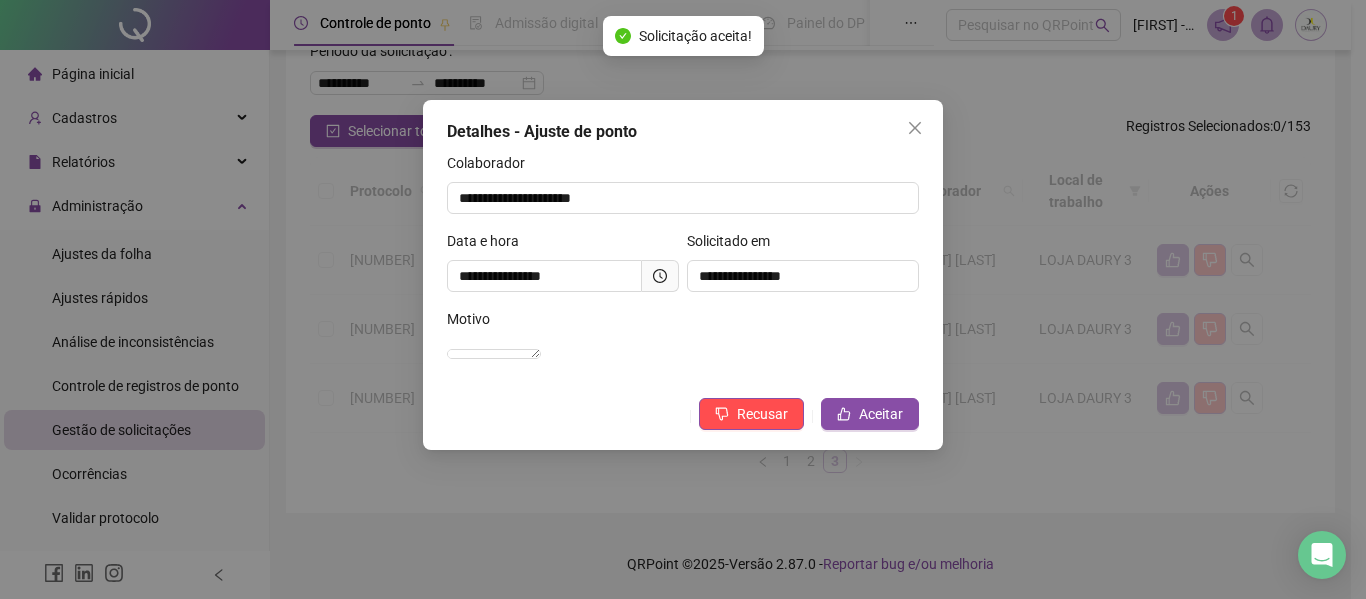 scroll, scrollTop: 92, scrollLeft: 0, axis: vertical 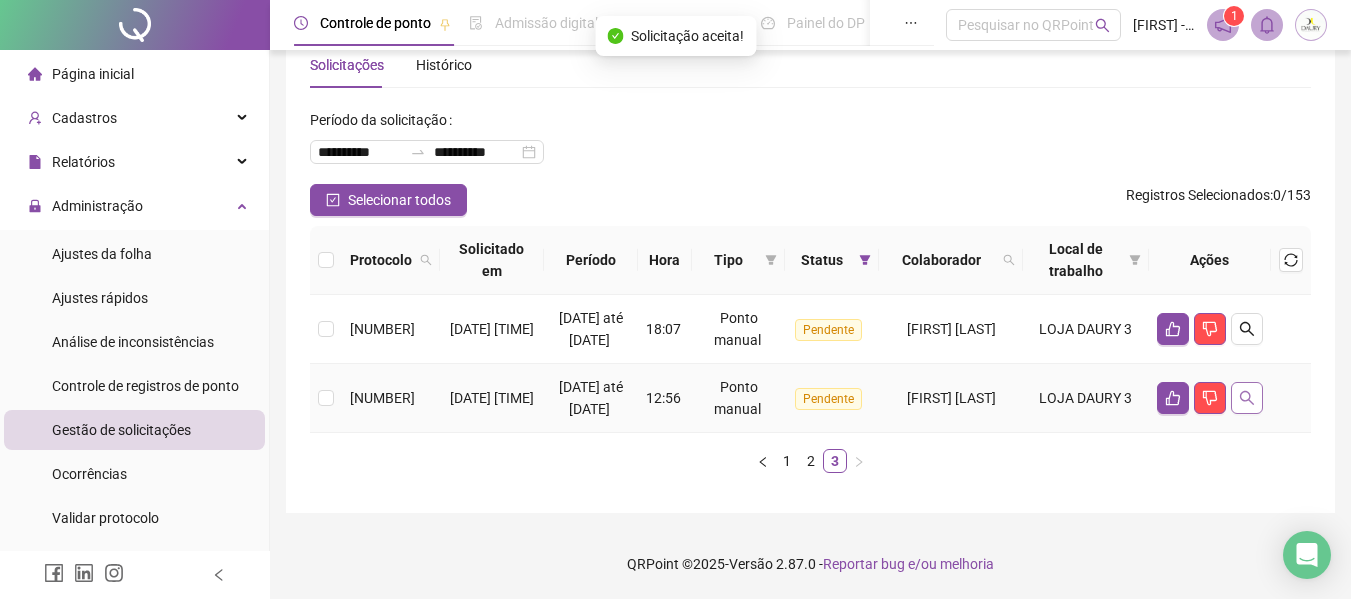 click at bounding box center (1247, 398) 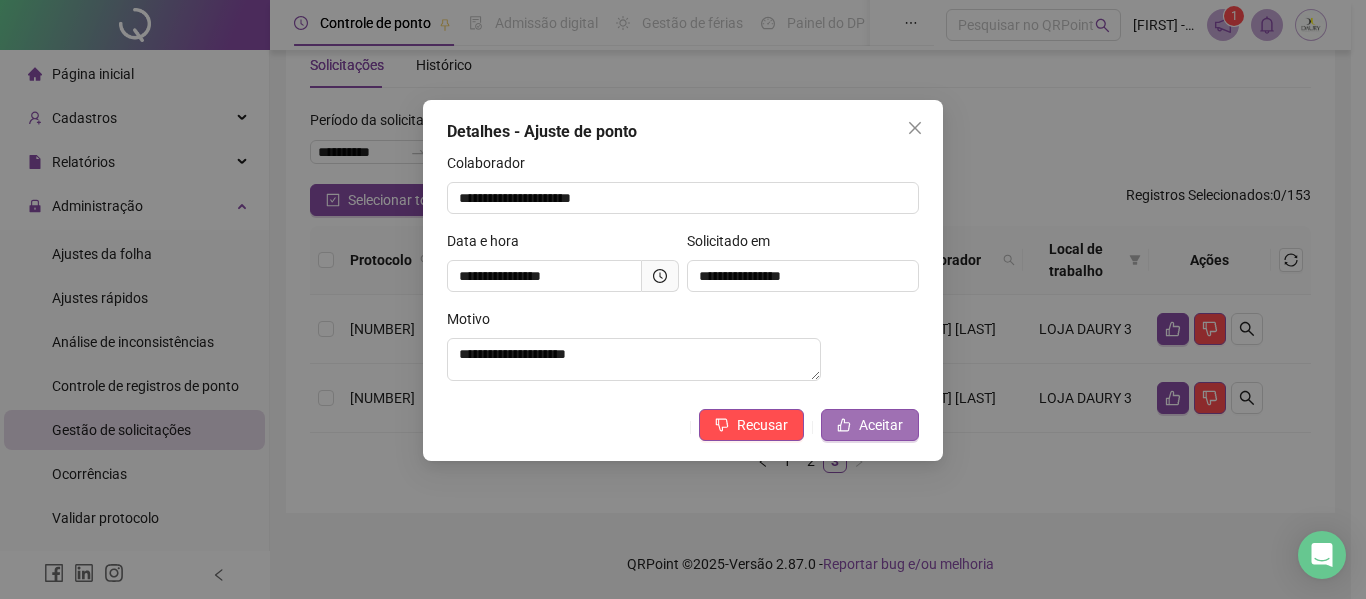 click on "Aceitar" at bounding box center [881, 425] 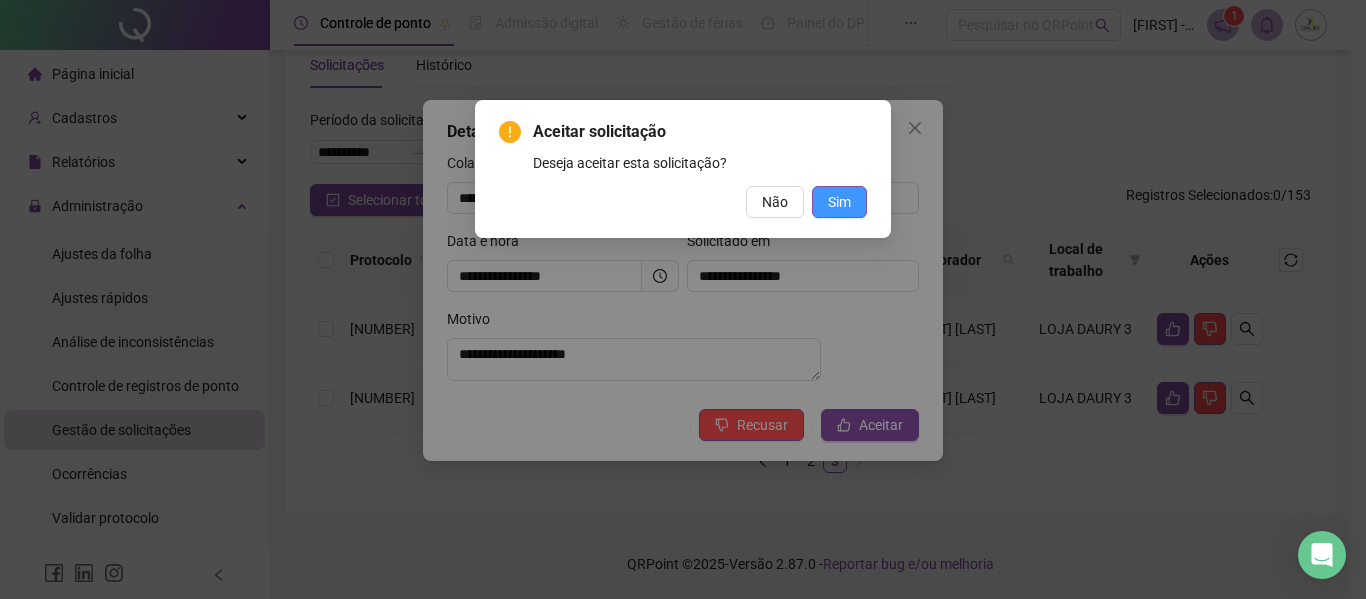 click on "Sim" at bounding box center (839, 202) 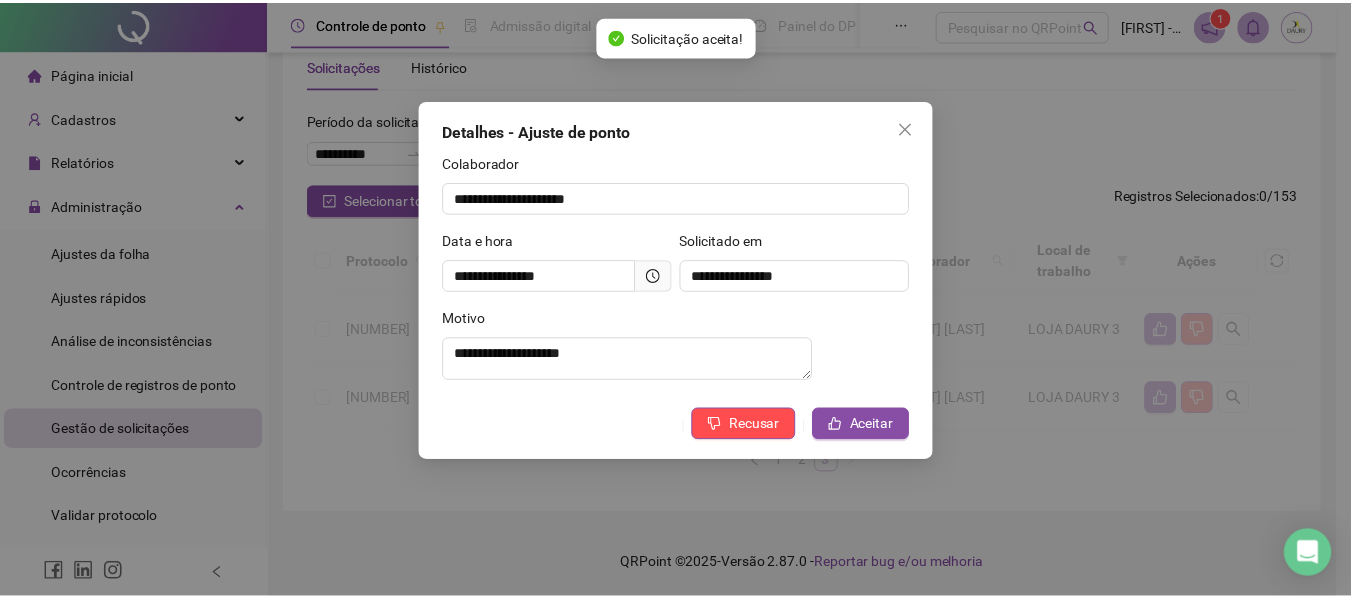 scroll, scrollTop: 1, scrollLeft: 0, axis: vertical 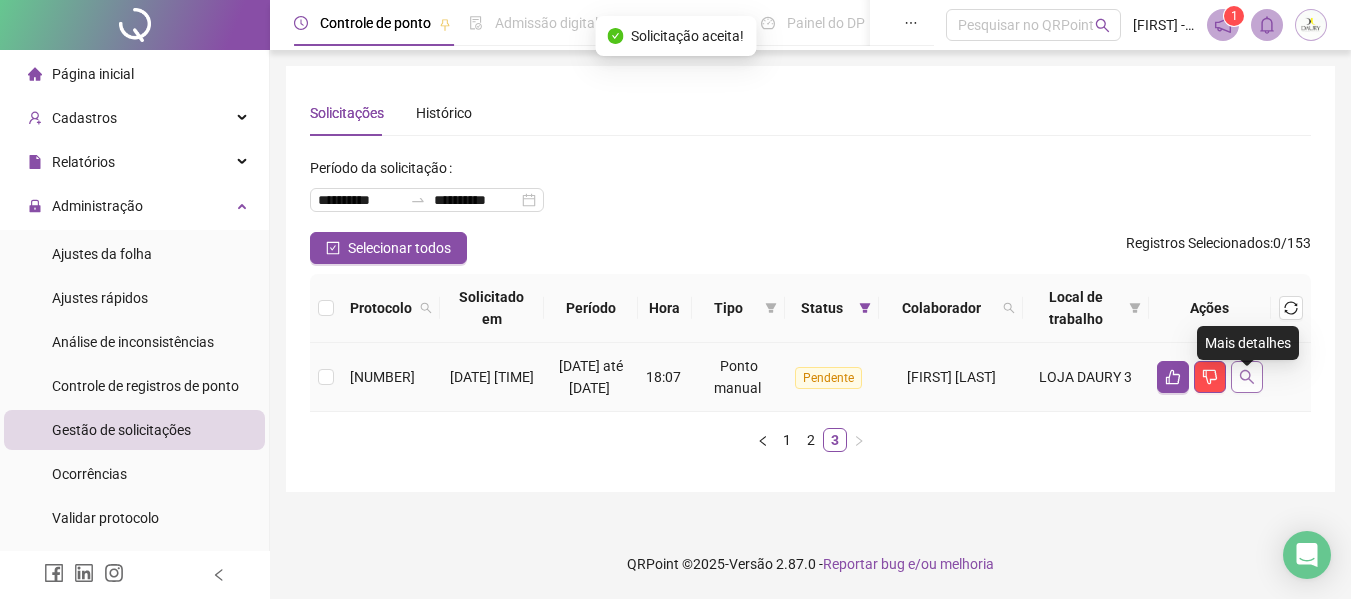click at bounding box center (1247, 377) 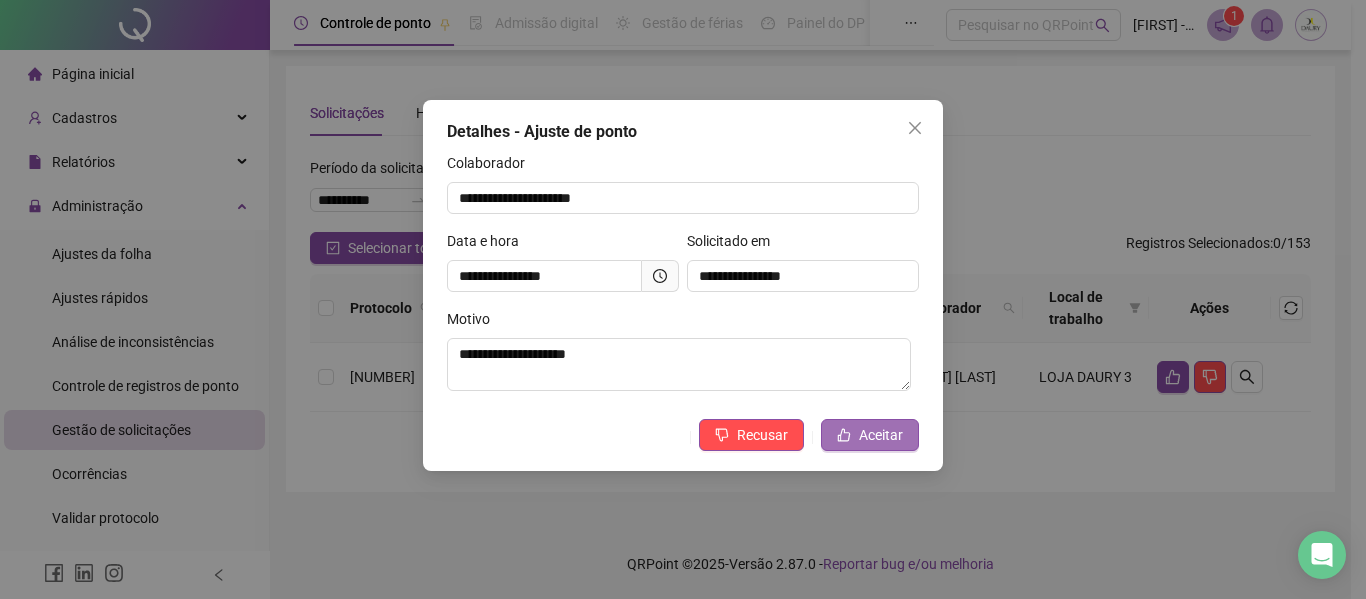 click on "Aceitar" at bounding box center [881, 435] 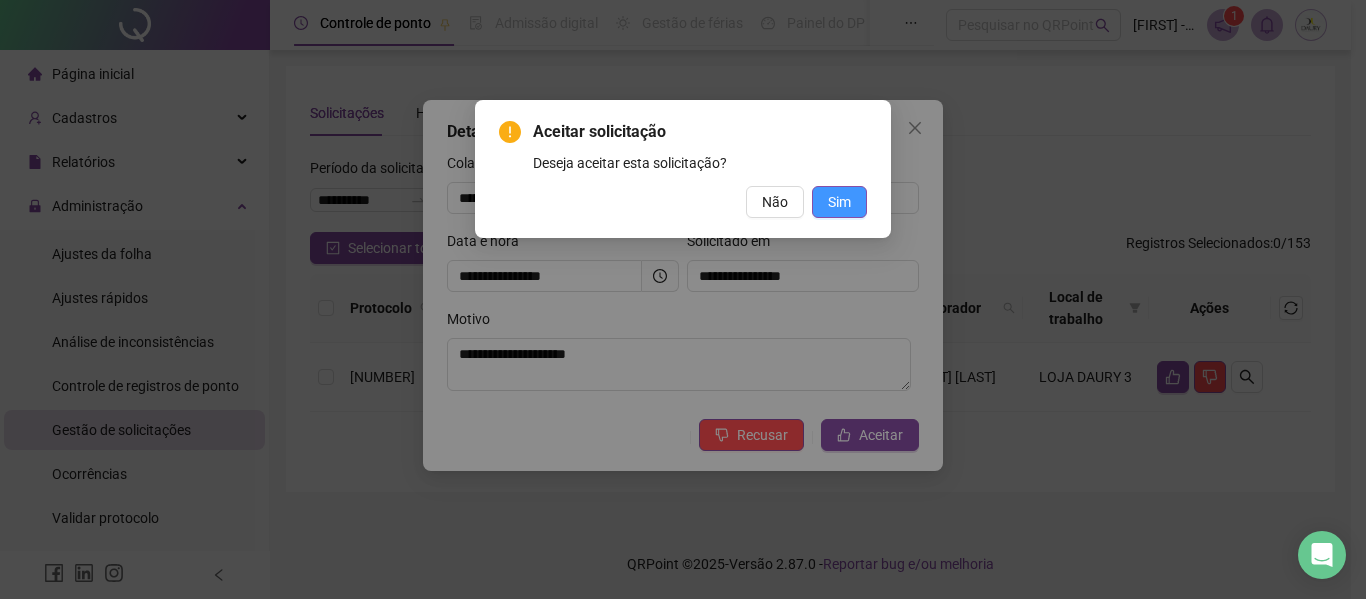 click on "Sim" at bounding box center [839, 202] 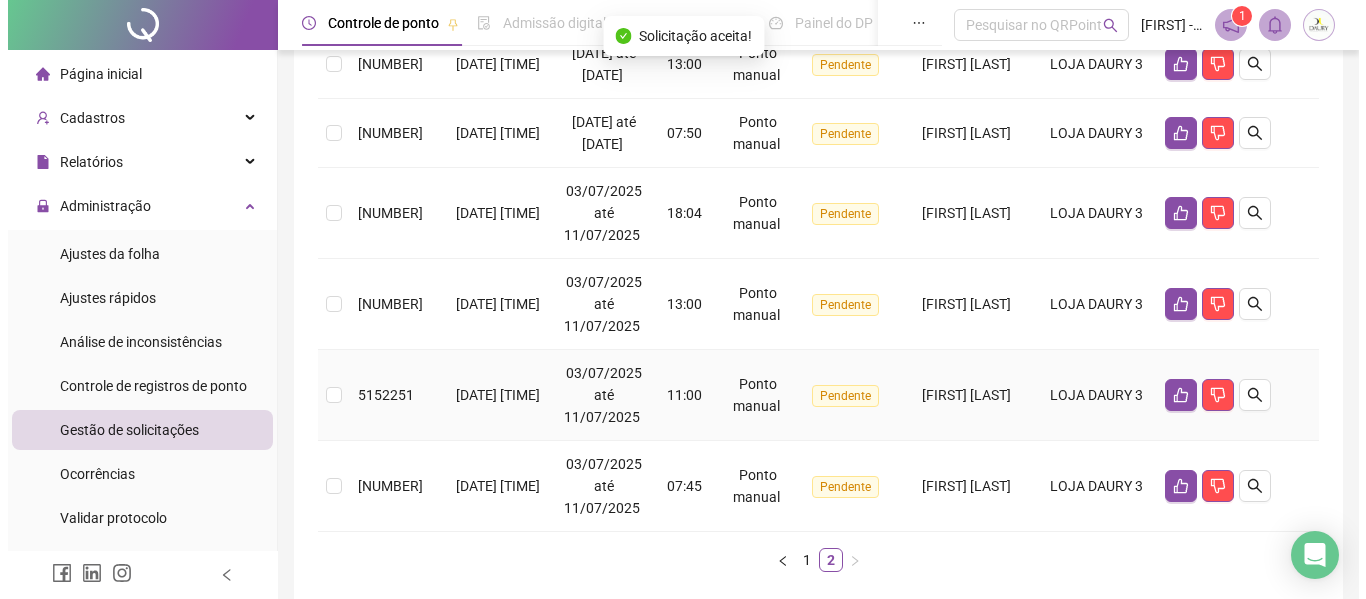 scroll, scrollTop: 901, scrollLeft: 0, axis: vertical 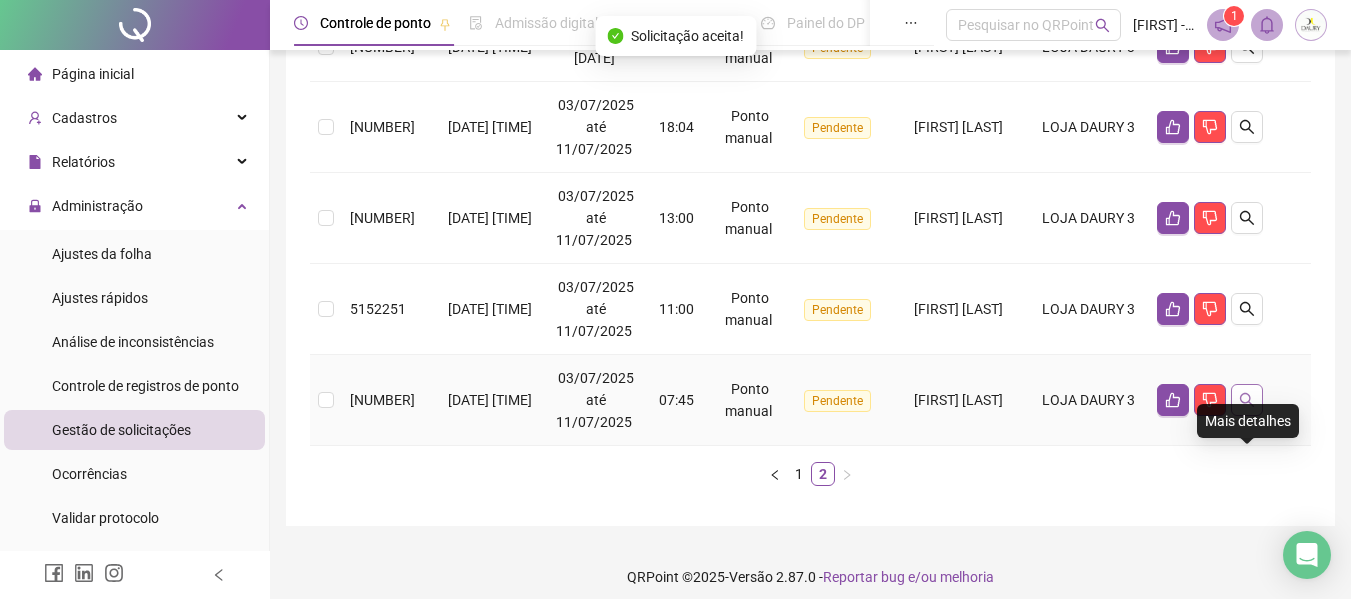 click 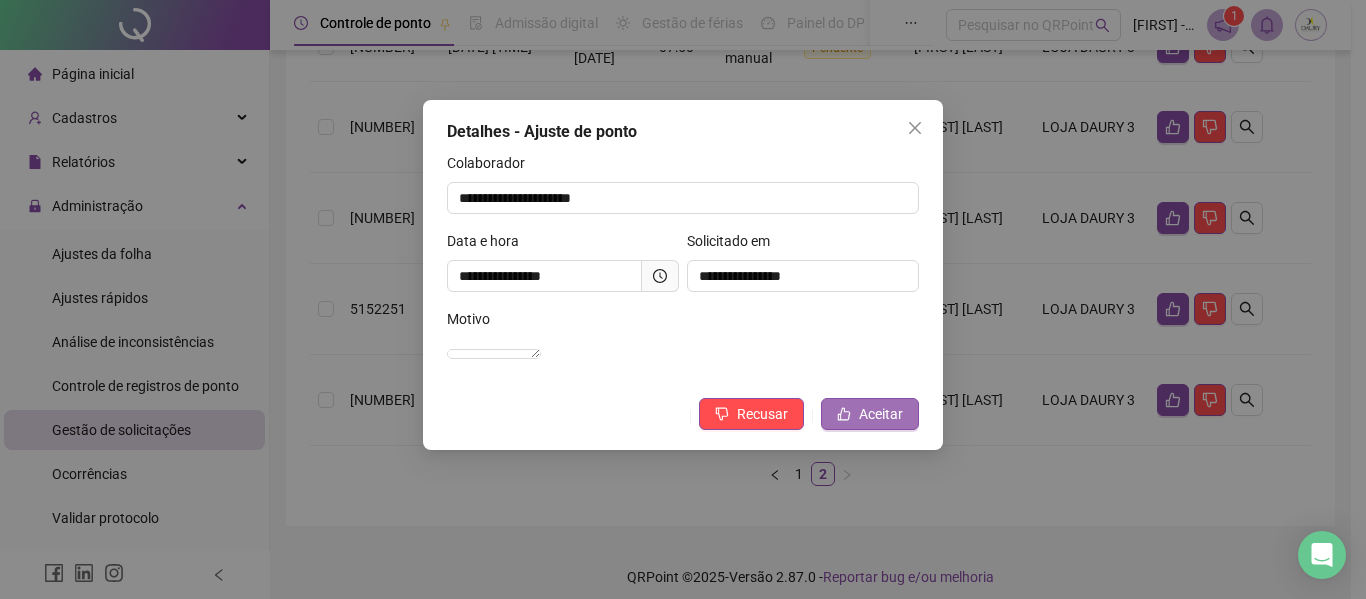 click 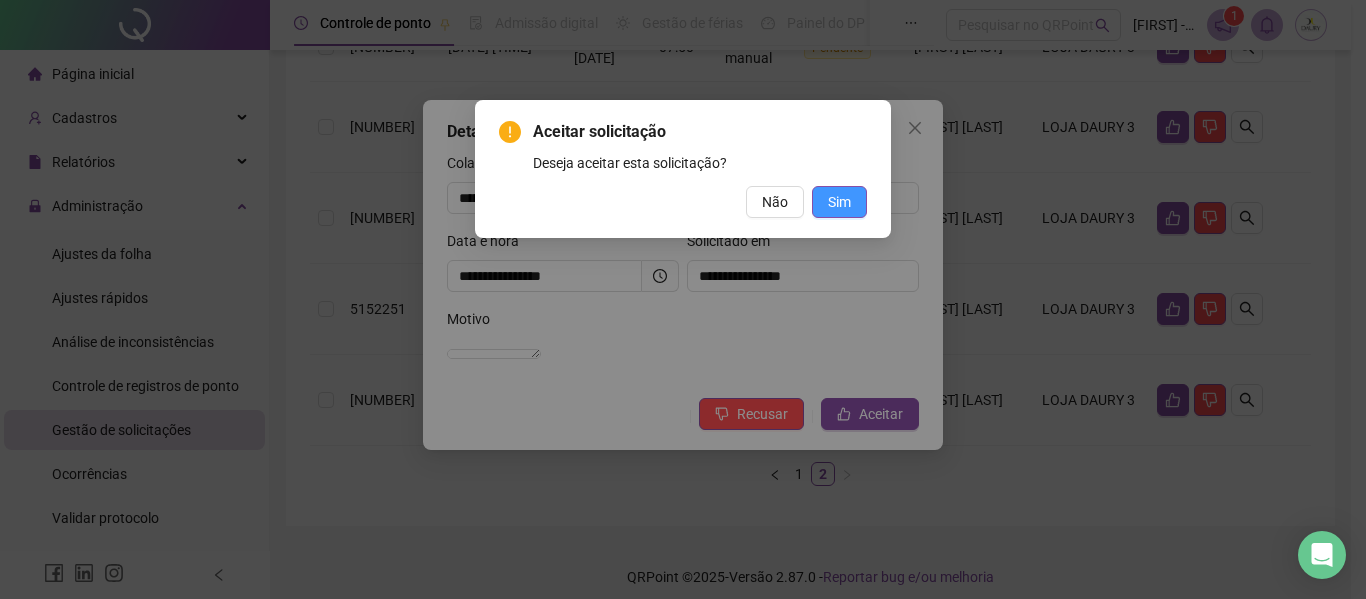click on "Sim" at bounding box center (839, 202) 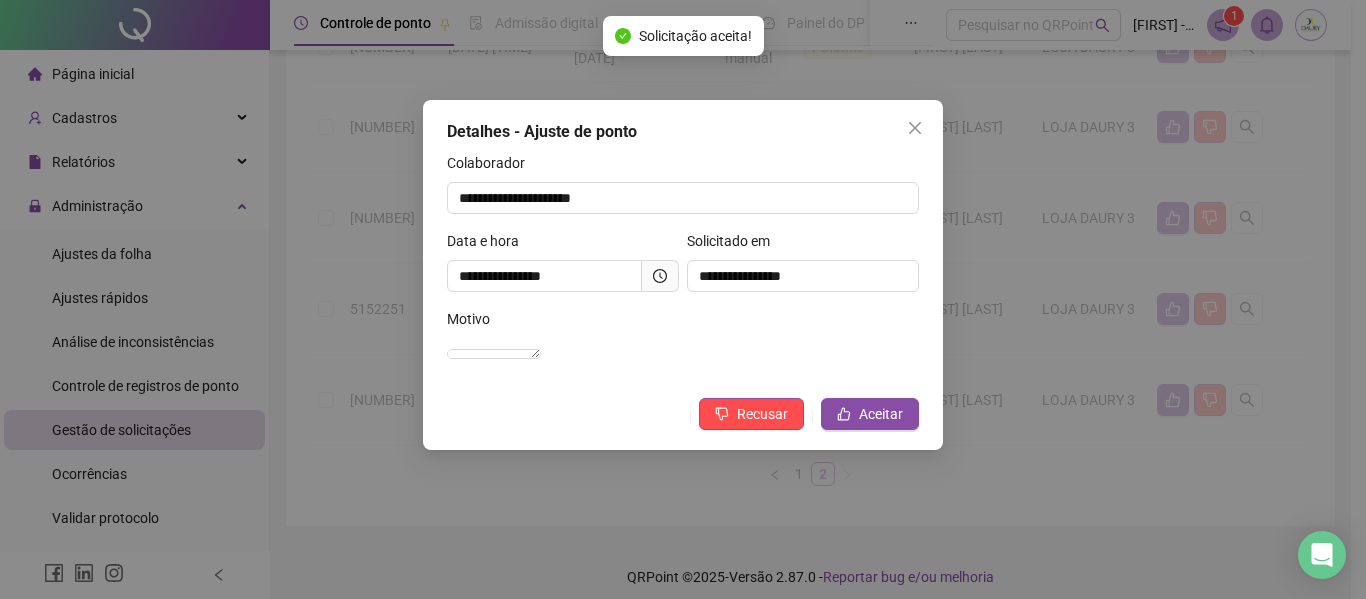scroll, scrollTop: 889, scrollLeft: 0, axis: vertical 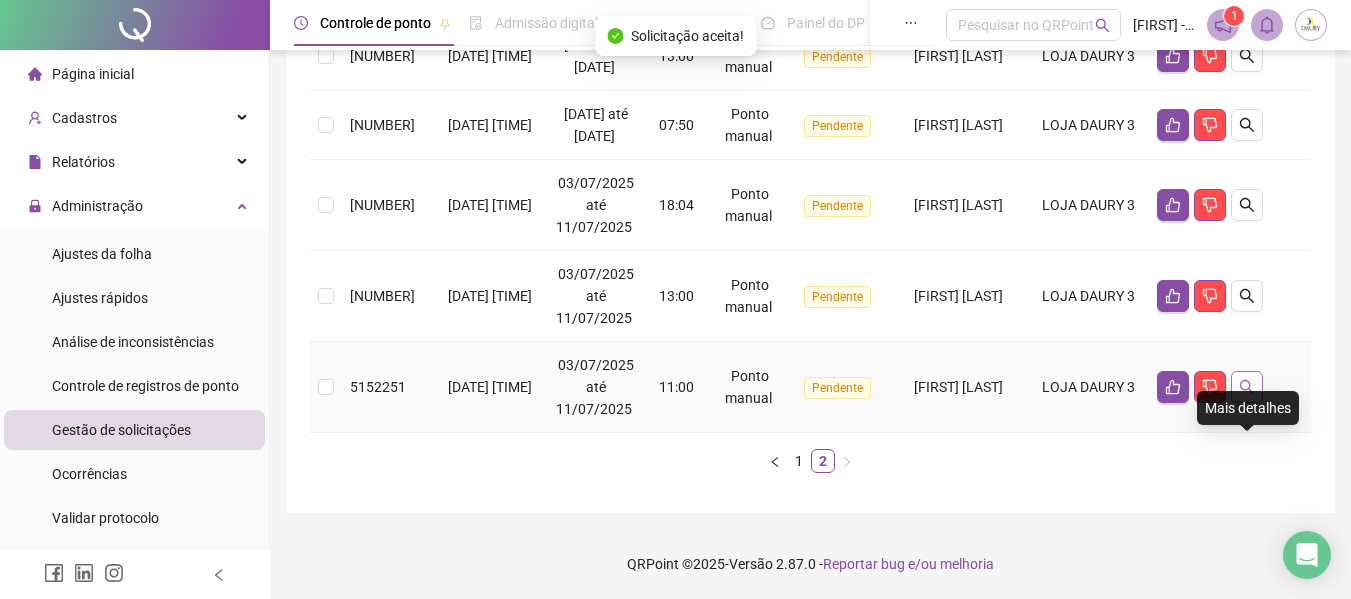 click 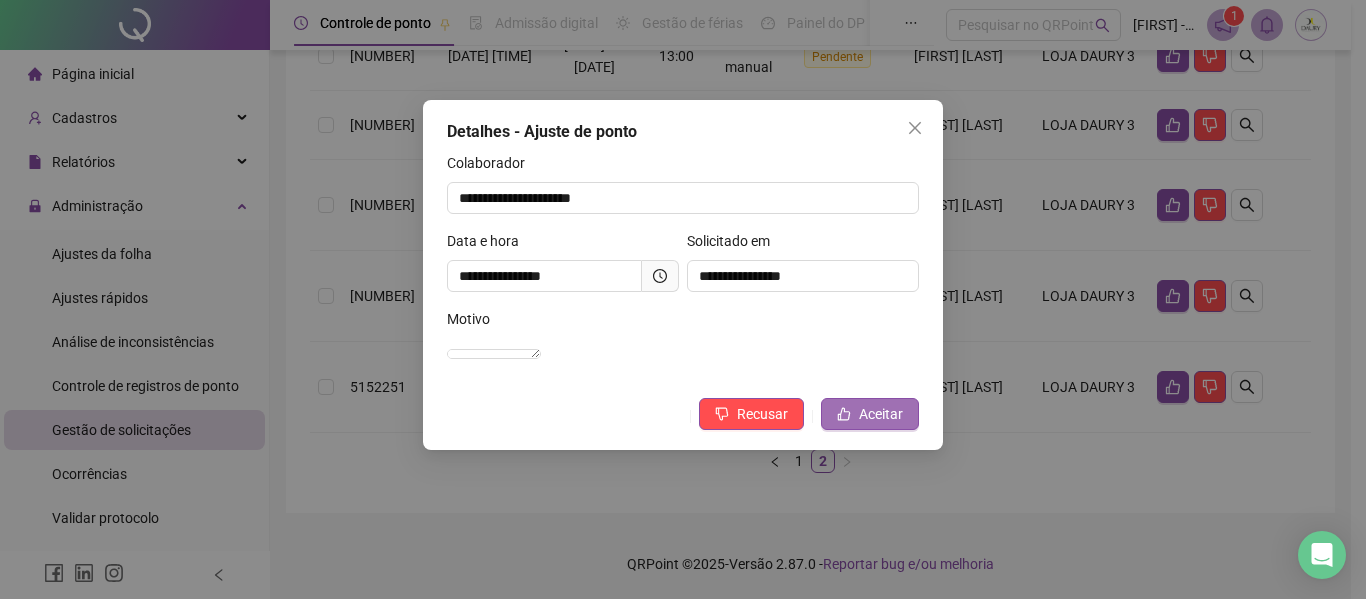click on "Aceitar" at bounding box center [881, 414] 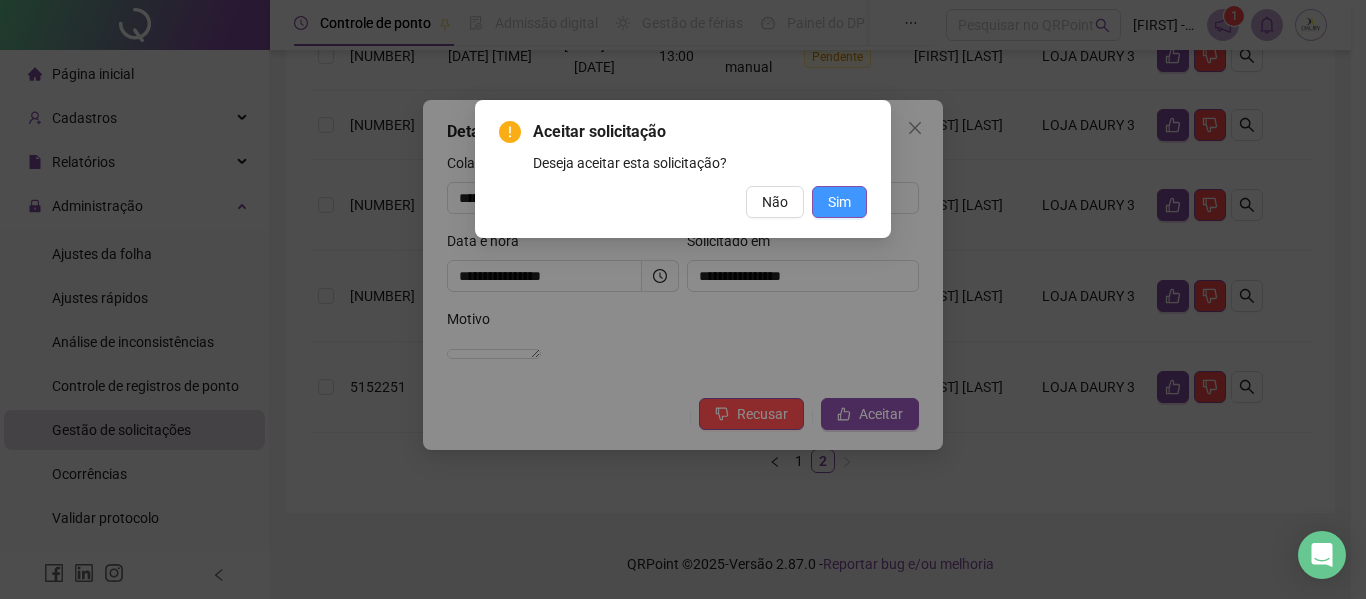 click on "Sim" at bounding box center [839, 202] 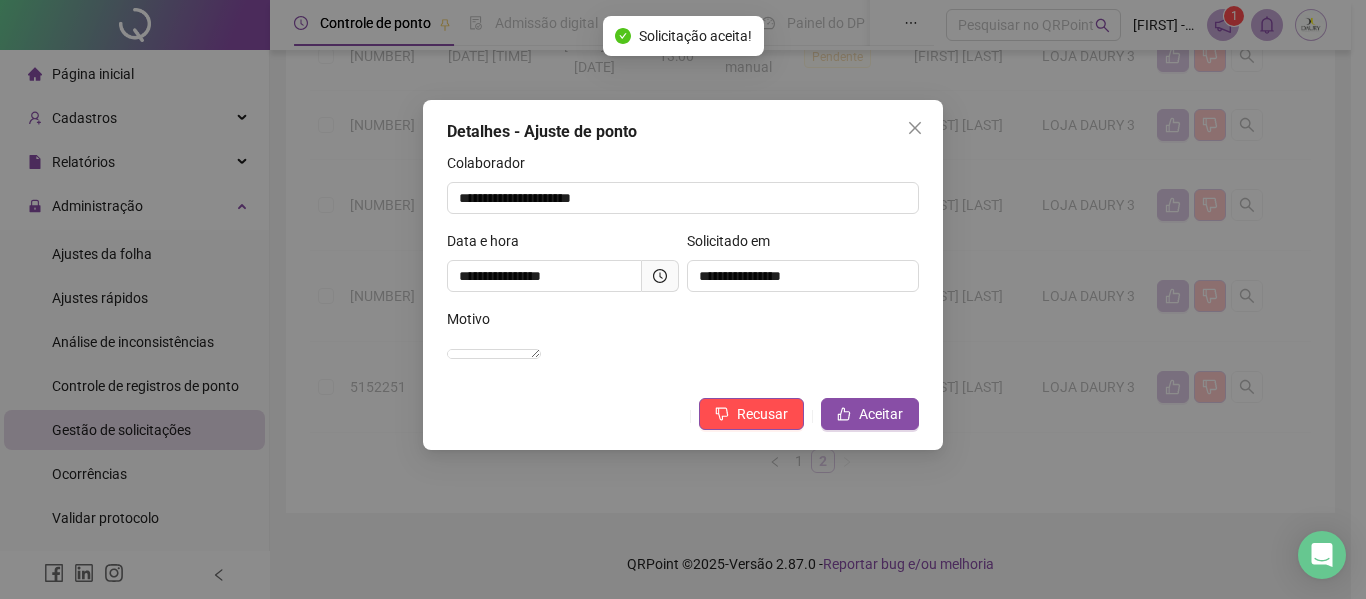 scroll, scrollTop: 798, scrollLeft: 0, axis: vertical 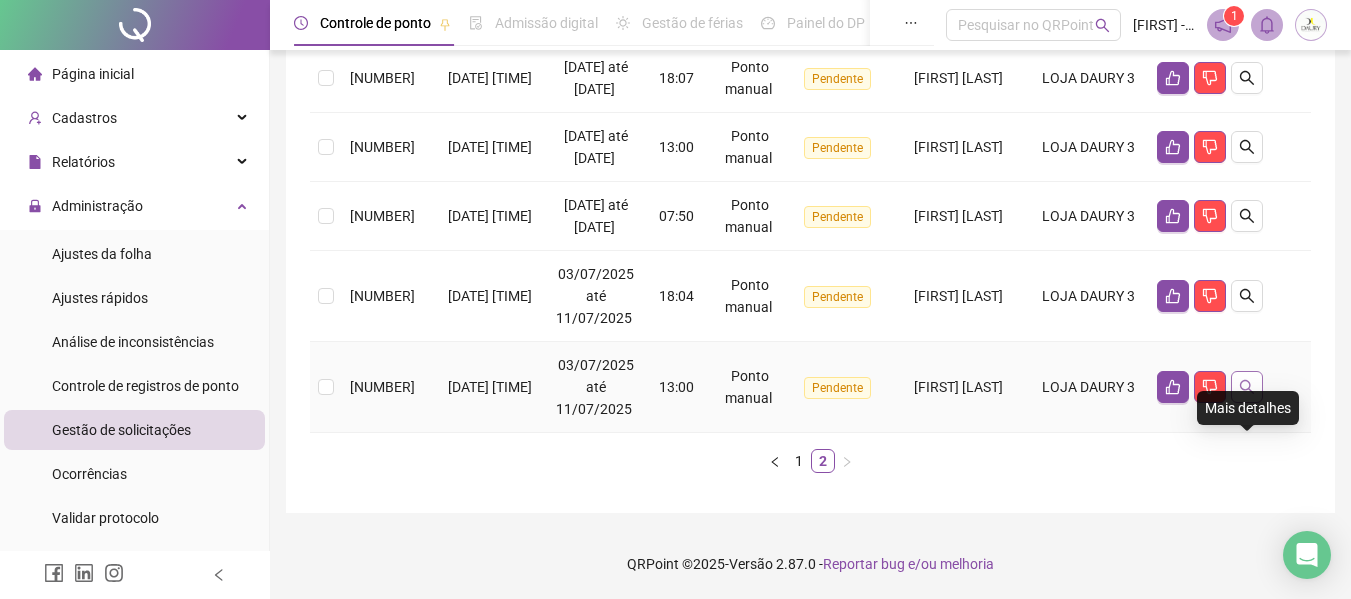 click 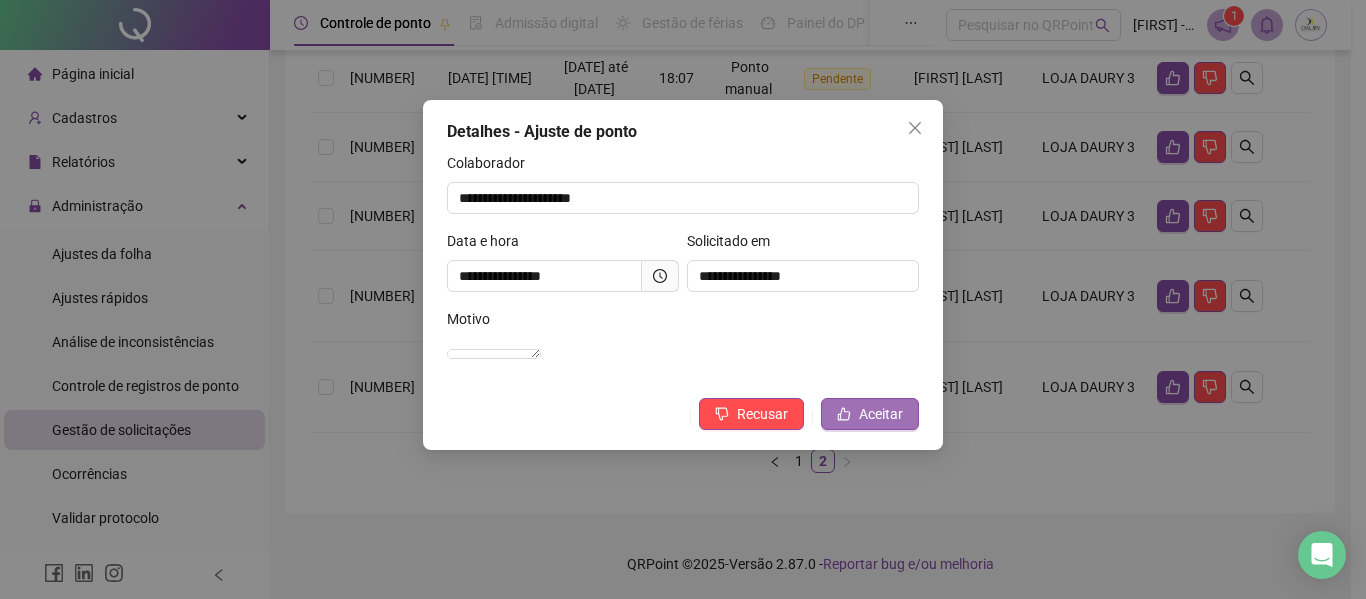 click on "Aceitar" at bounding box center (881, 414) 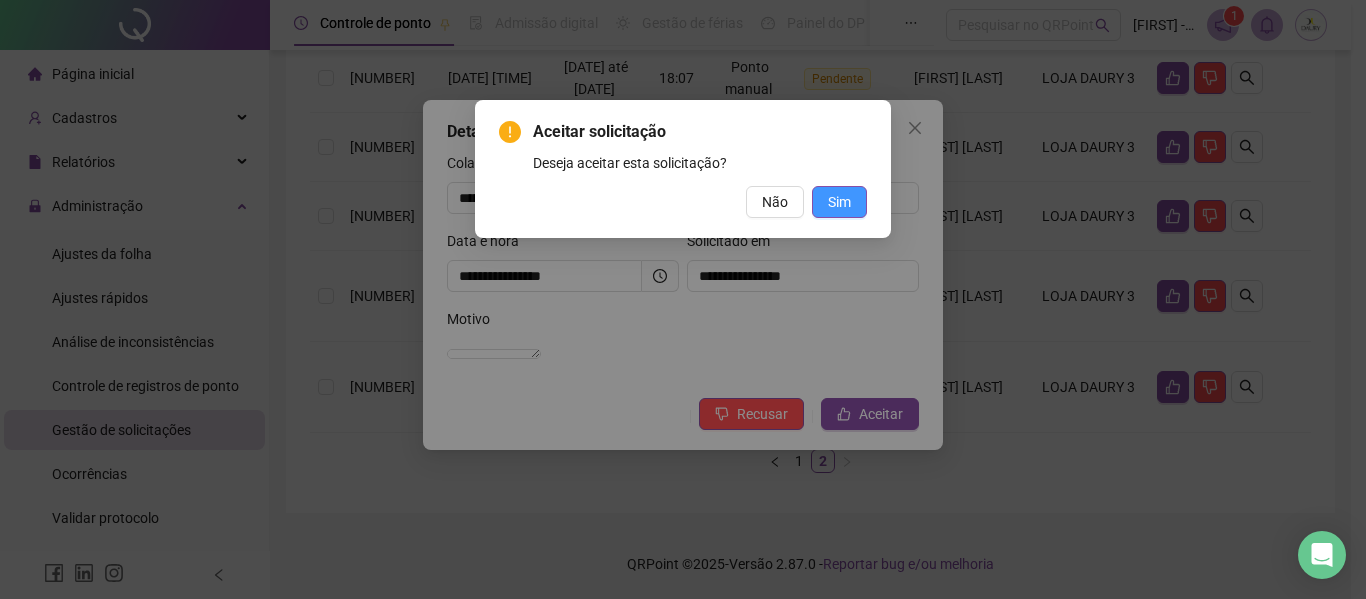 click on "Sim" at bounding box center (839, 202) 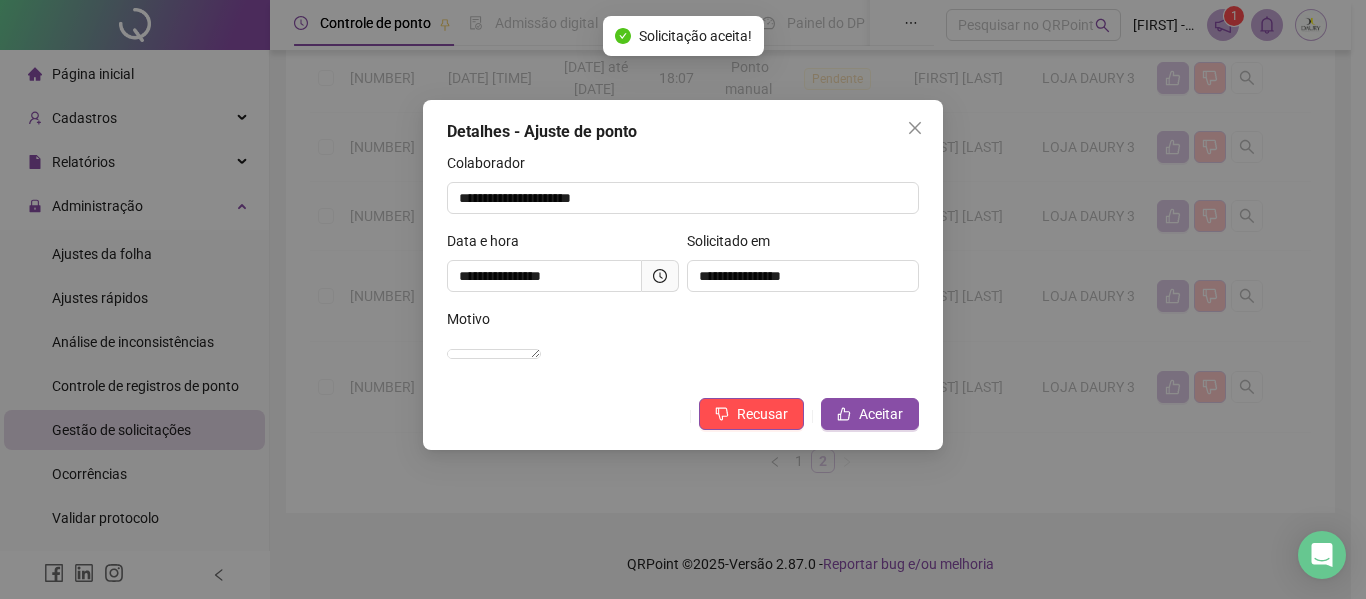 scroll, scrollTop: 707, scrollLeft: 0, axis: vertical 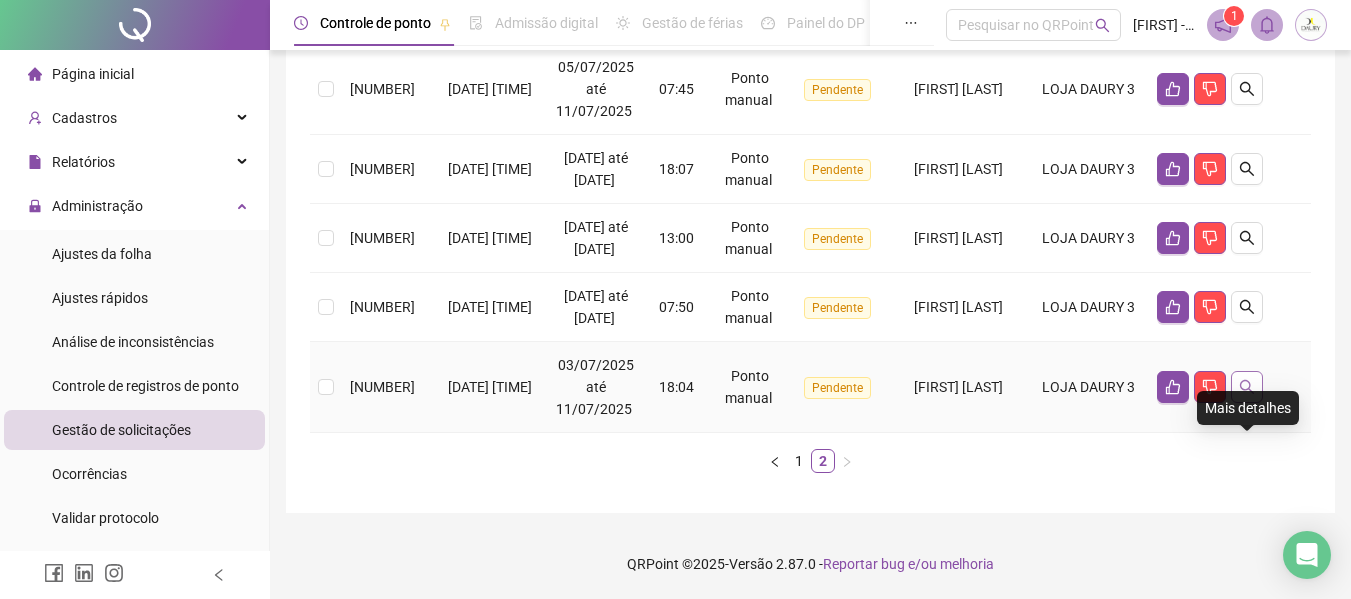 click at bounding box center (1247, 387) 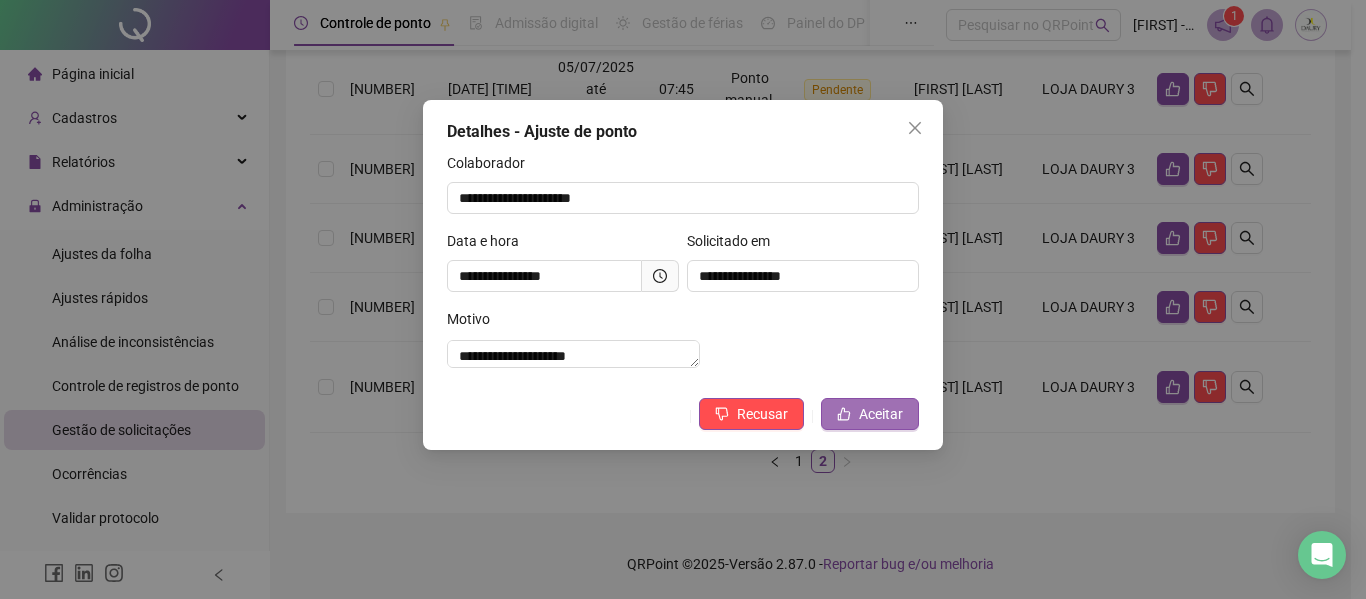 click on "Aceitar" at bounding box center [870, 414] 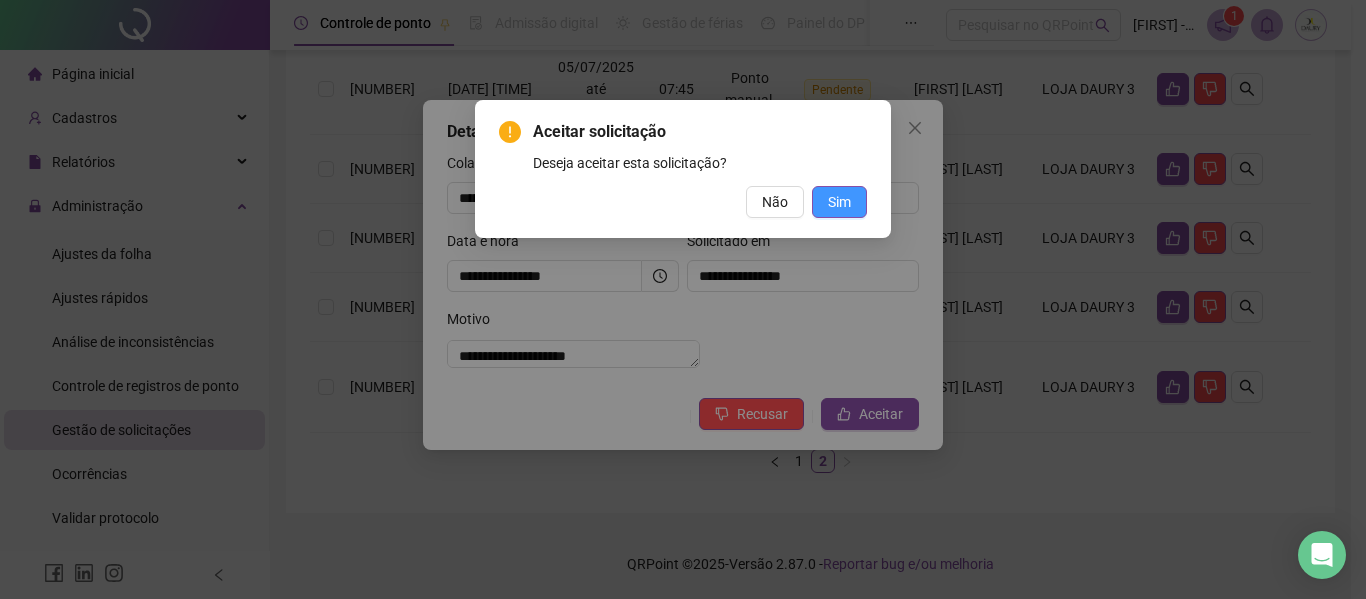 click on "Sim" at bounding box center [839, 202] 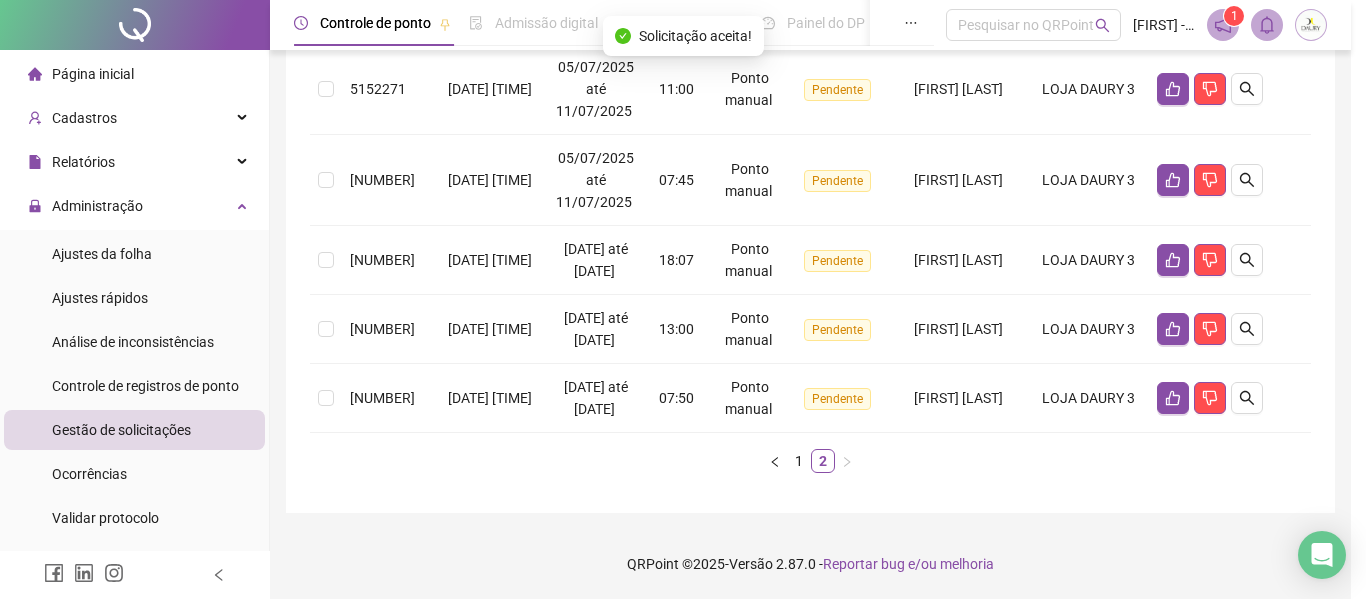 scroll, scrollTop: 616, scrollLeft: 0, axis: vertical 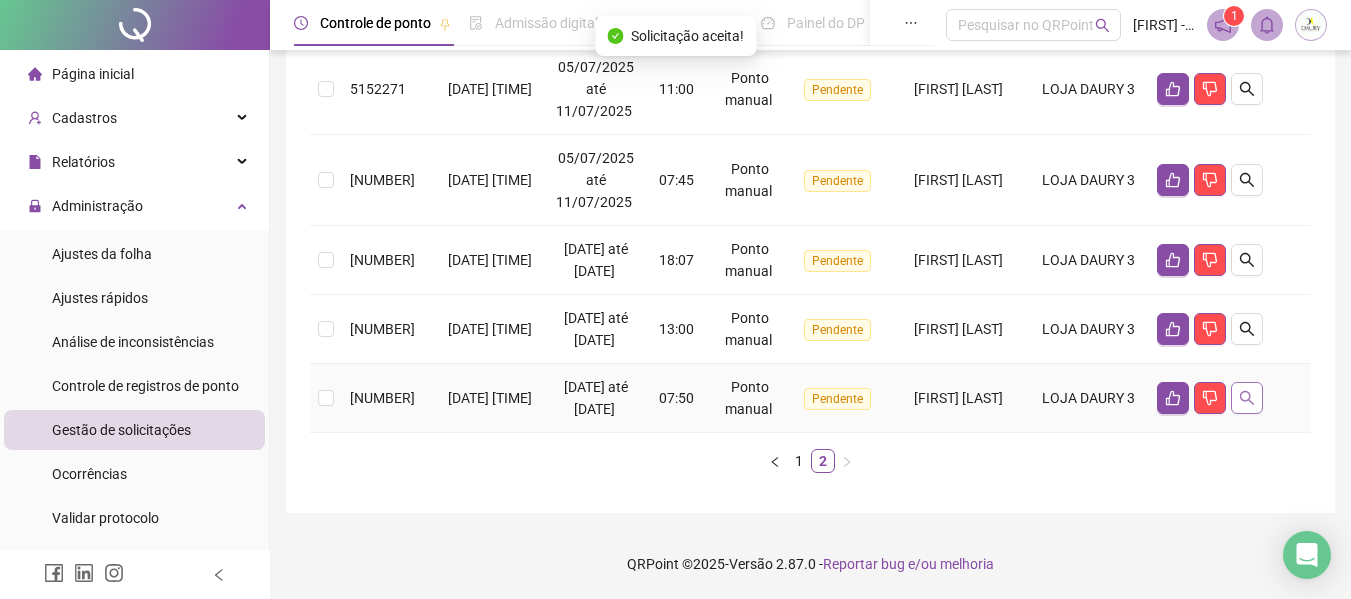 click 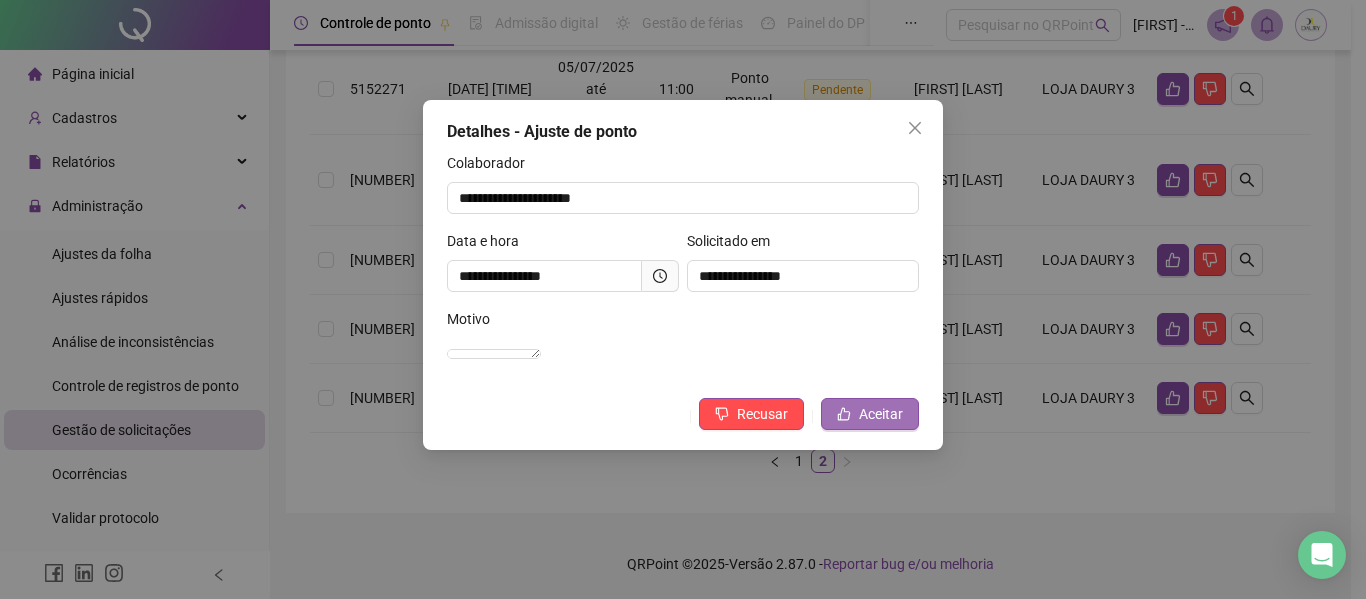 click on "Aceitar" at bounding box center (881, 414) 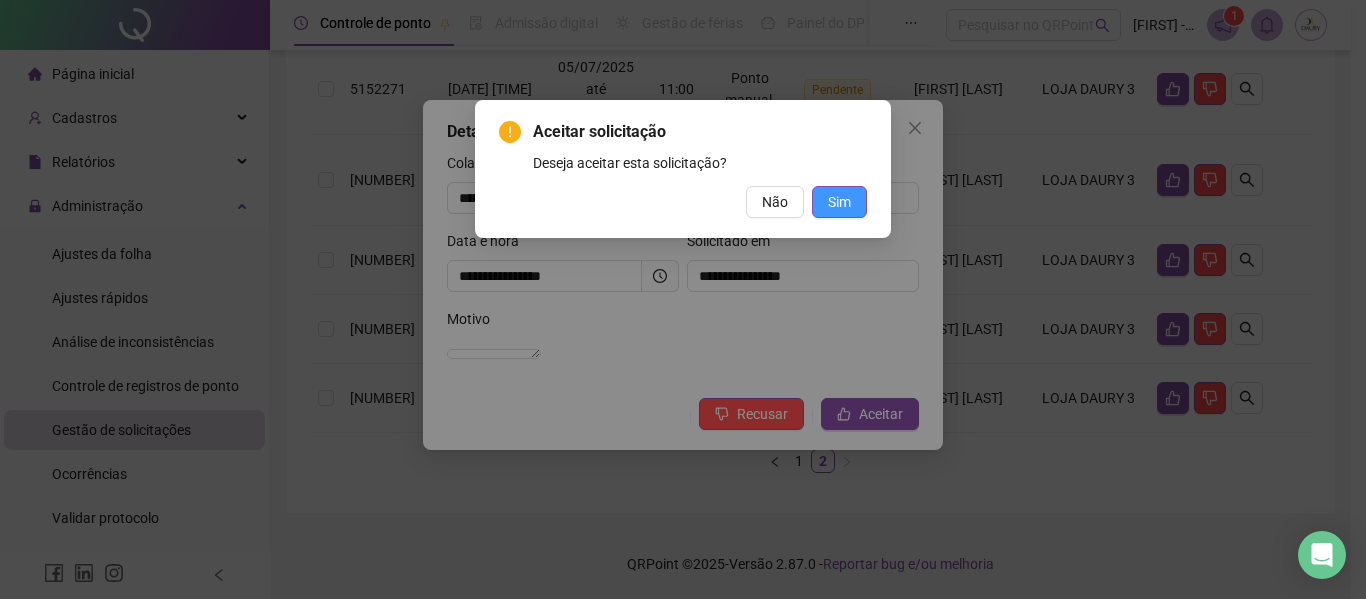 click on "Sim" at bounding box center [839, 202] 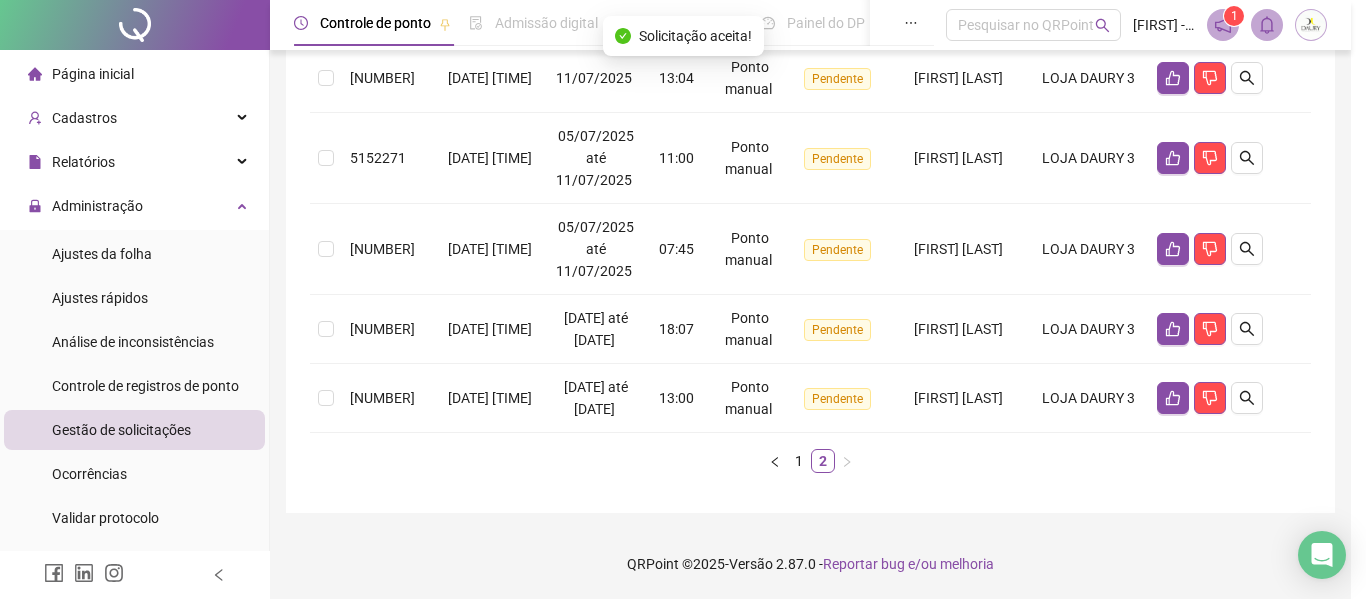 scroll, scrollTop: 525, scrollLeft: 0, axis: vertical 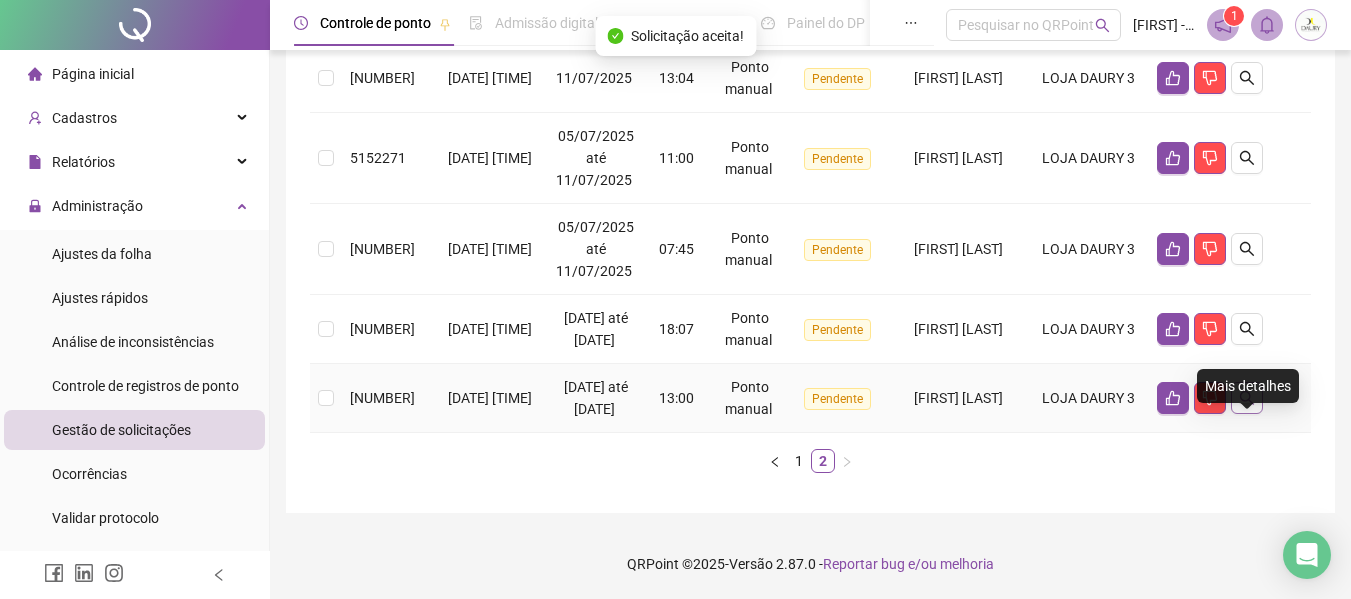 click at bounding box center (1247, 398) 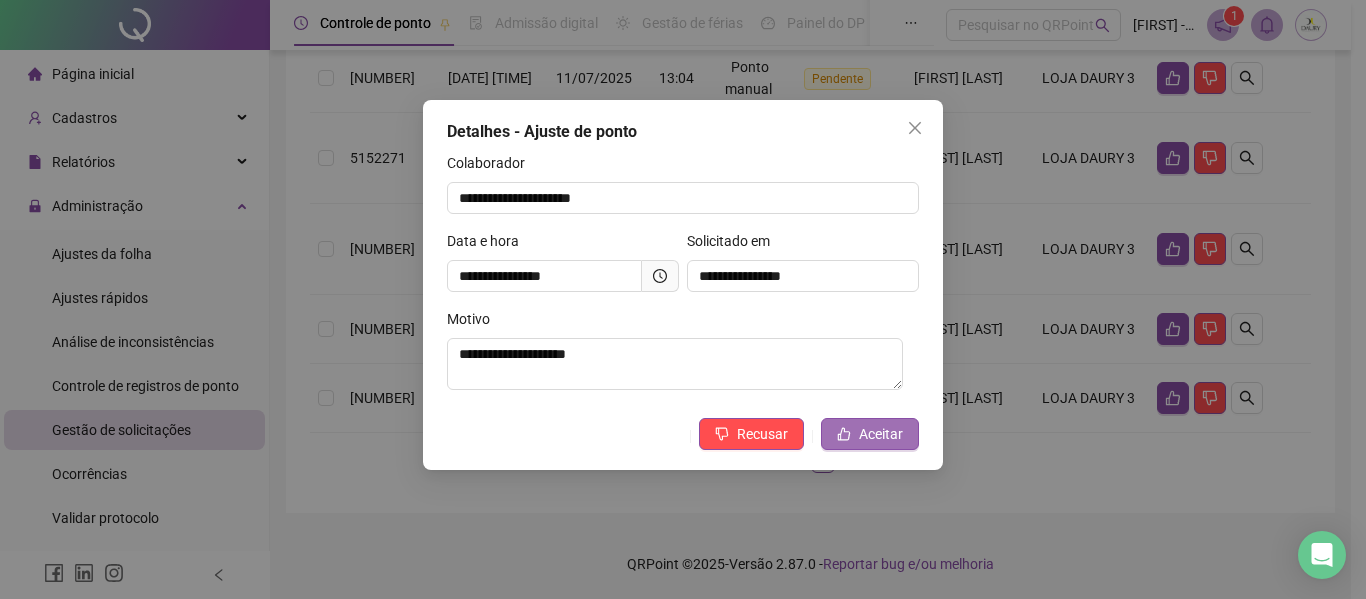 click on "Aceitar" at bounding box center (870, 434) 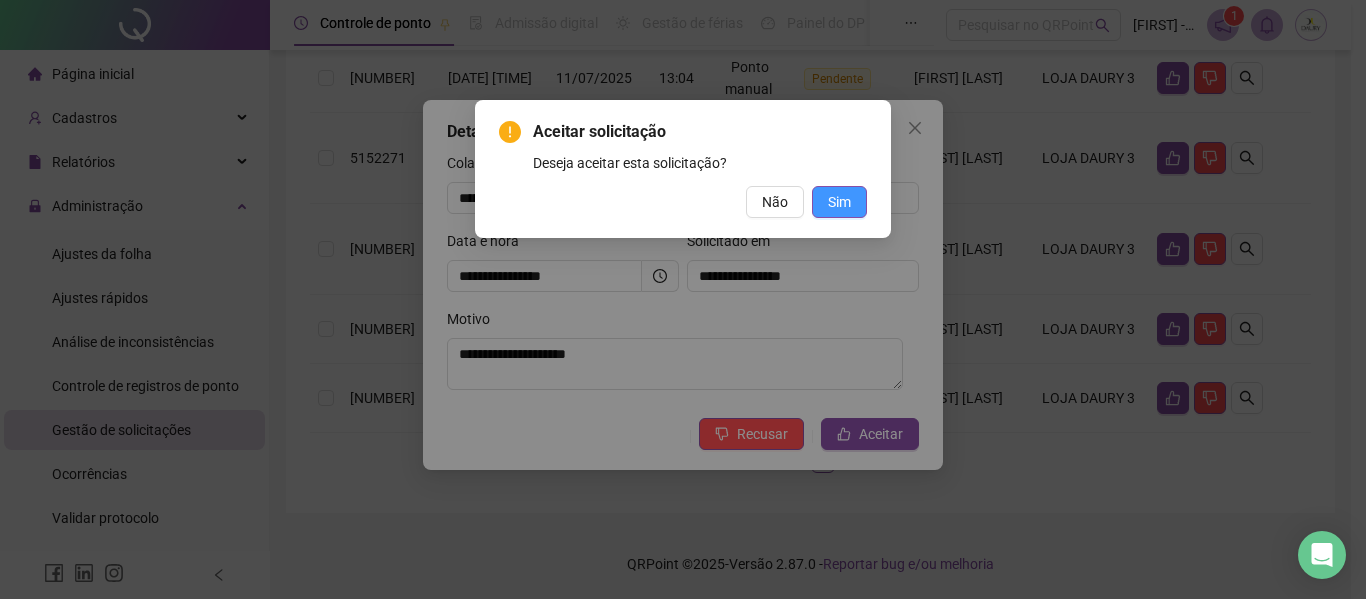 click on "Sim" at bounding box center (839, 202) 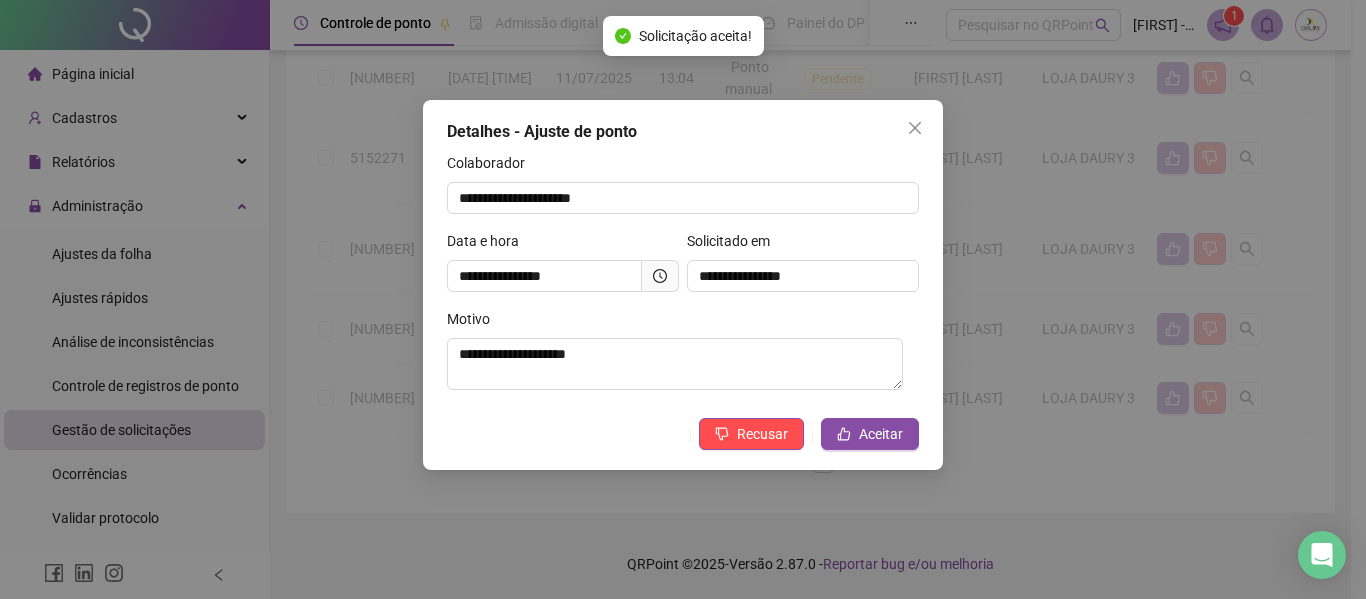scroll, scrollTop: 434, scrollLeft: 0, axis: vertical 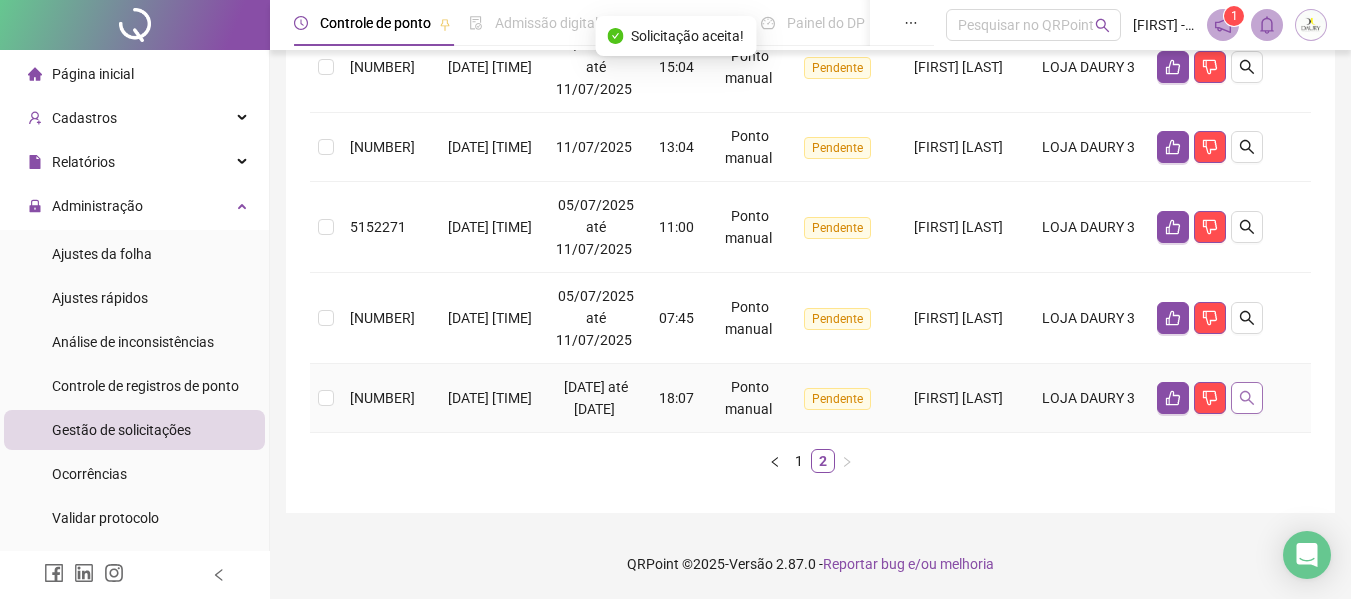 click 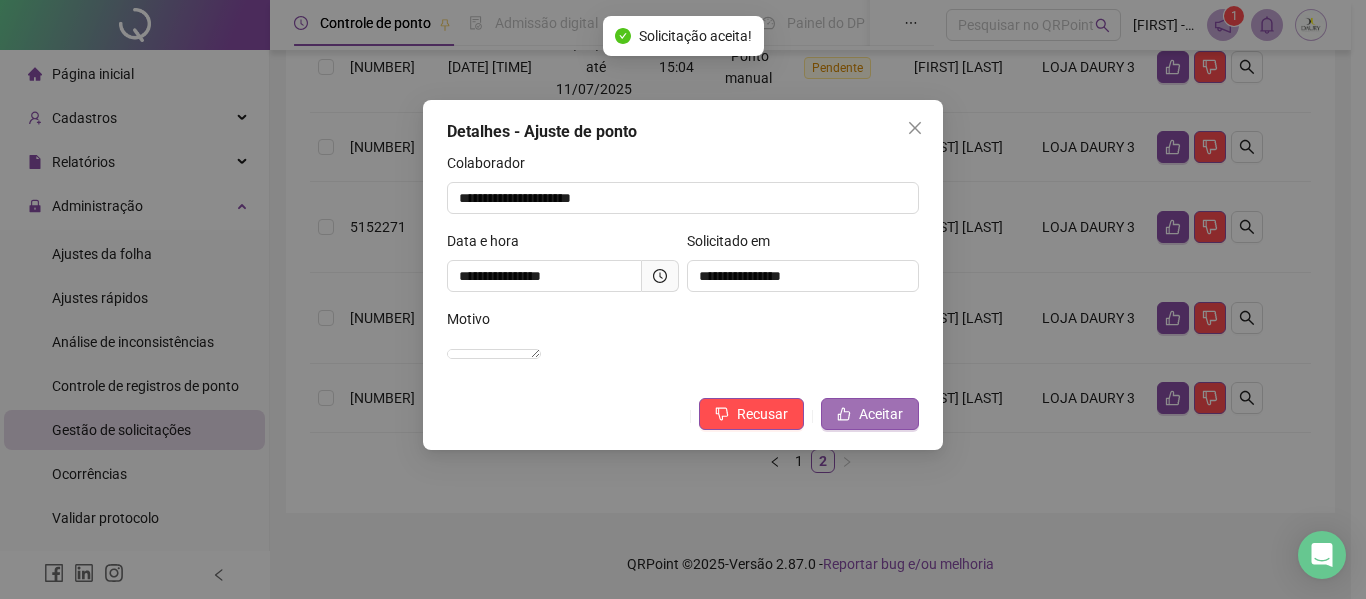 click 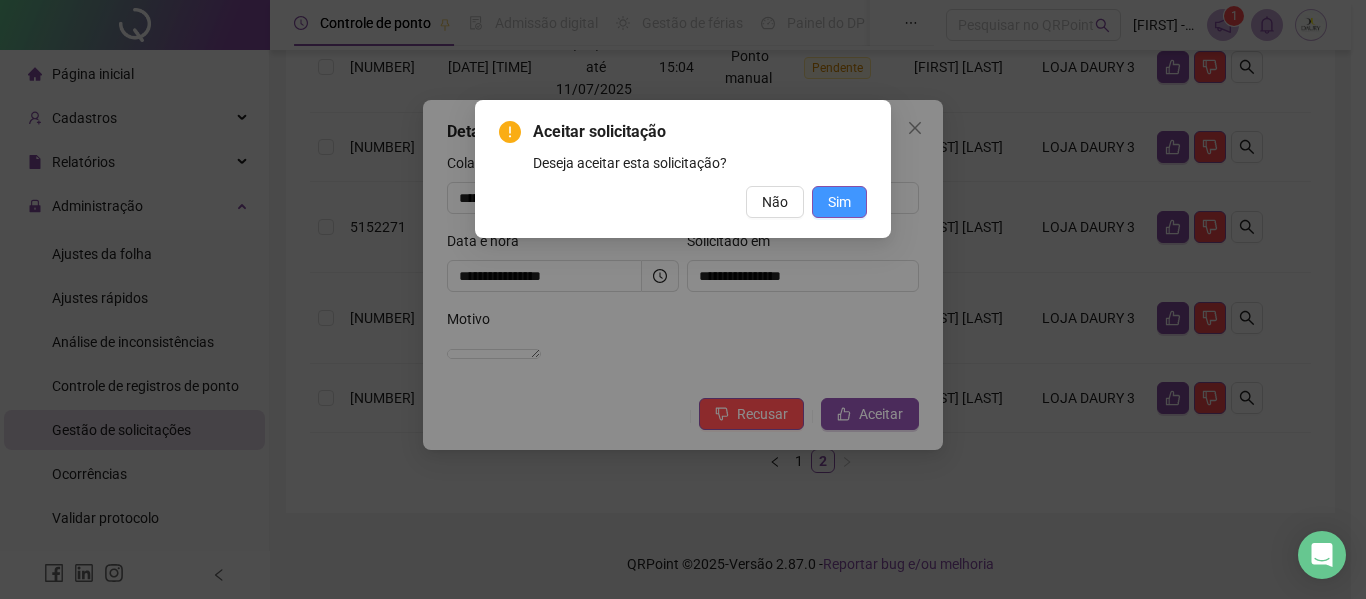 click on "Sim" at bounding box center (839, 202) 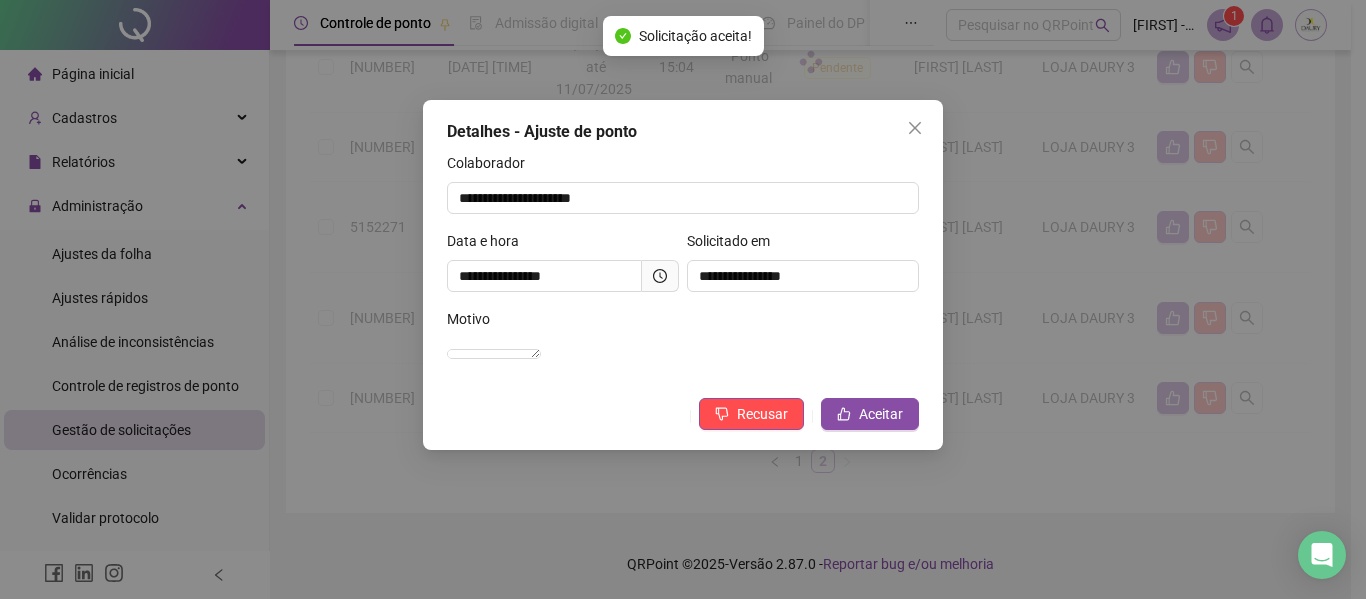 scroll, scrollTop: 343, scrollLeft: 0, axis: vertical 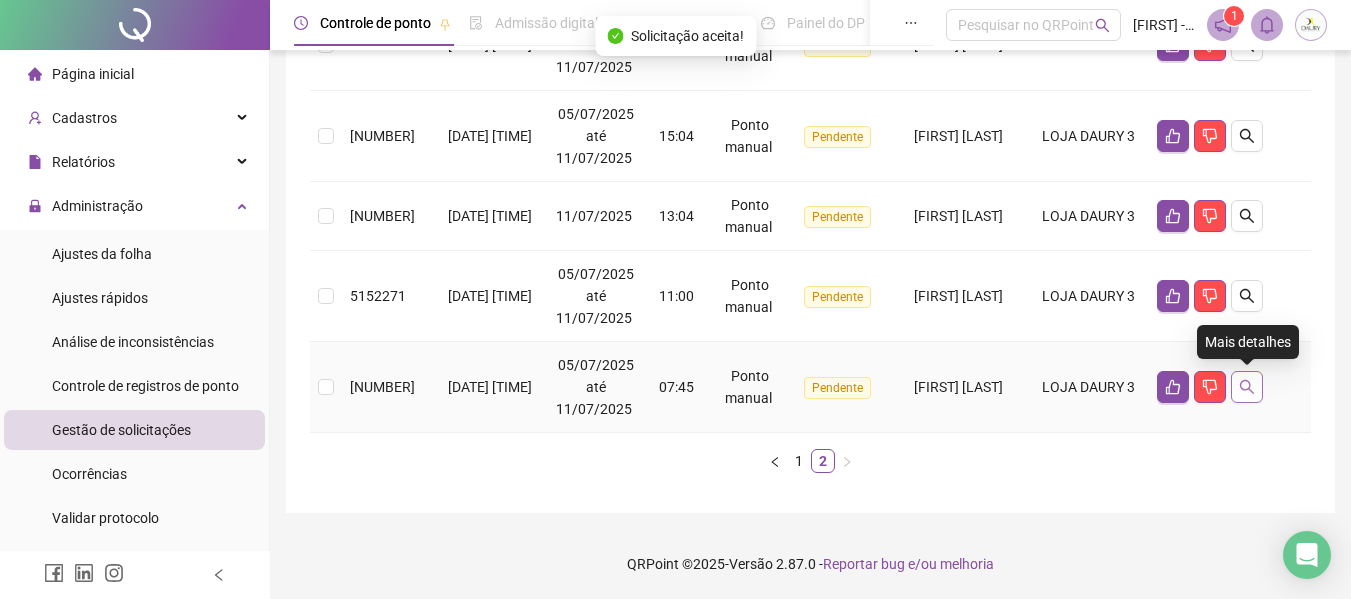 click 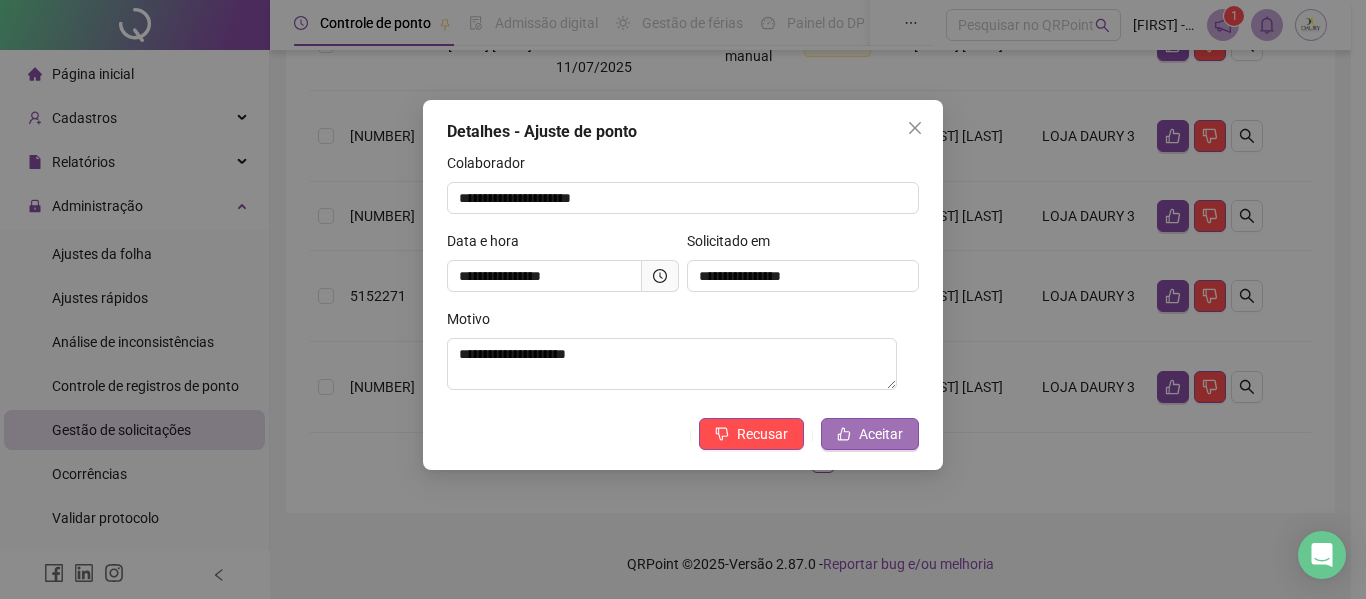 click on "Aceitar" at bounding box center [870, 434] 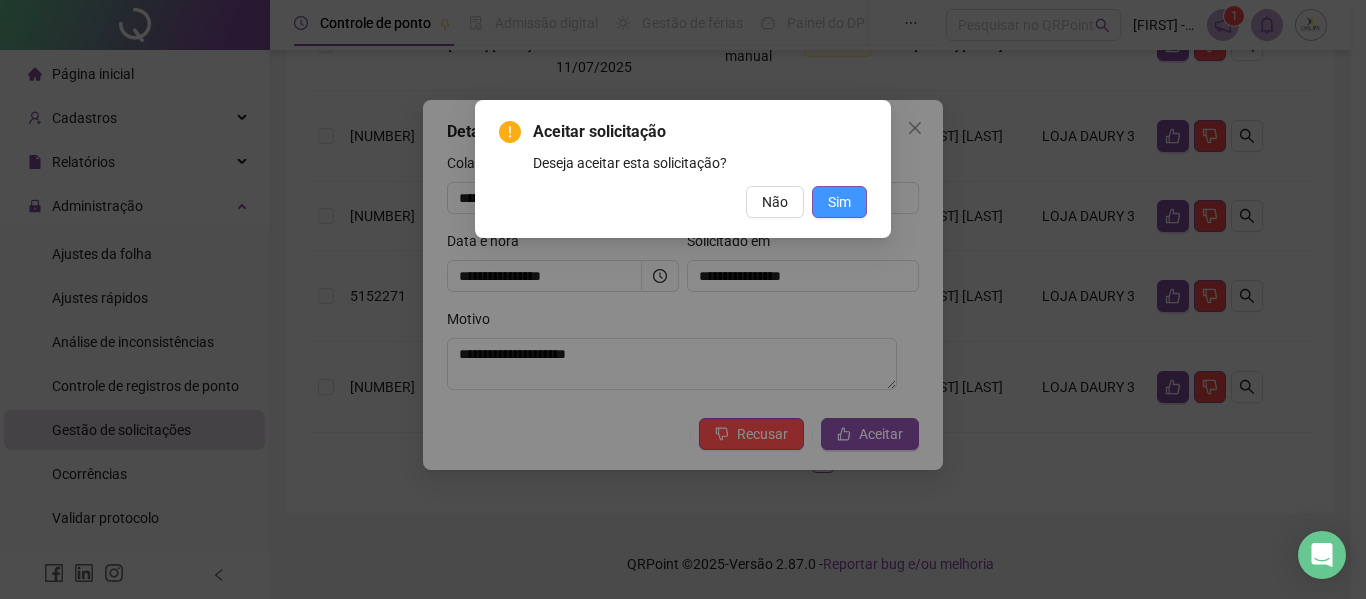 click on "Sim" at bounding box center [839, 202] 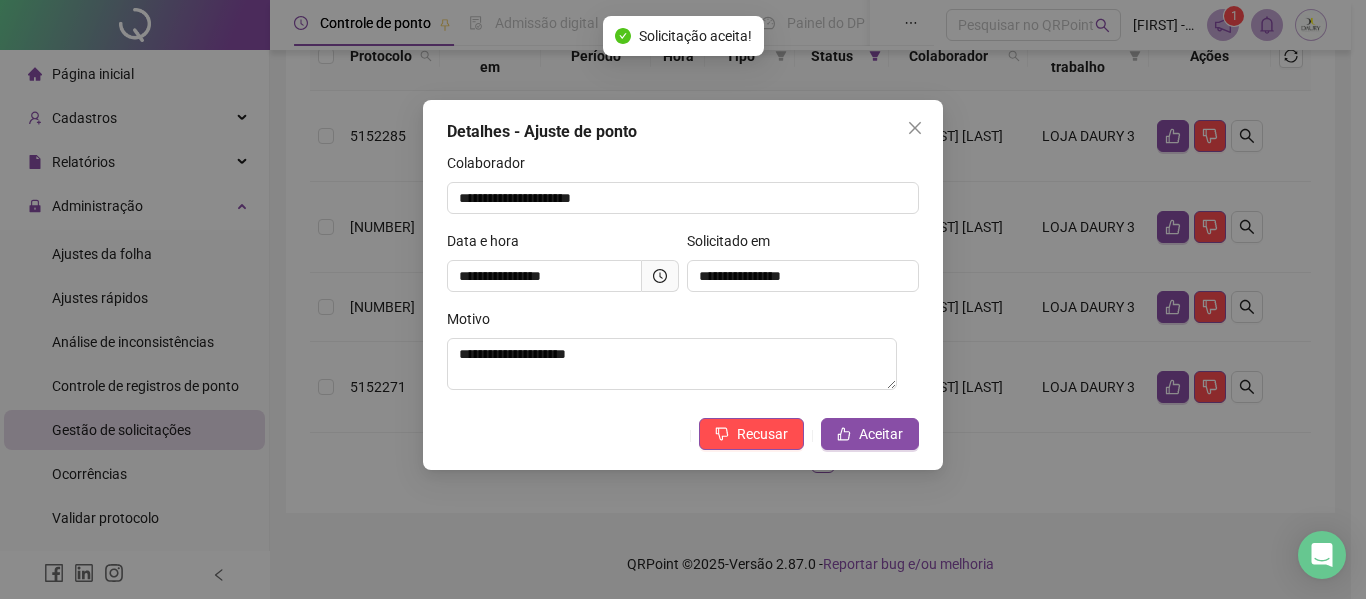 scroll, scrollTop: 252, scrollLeft: 0, axis: vertical 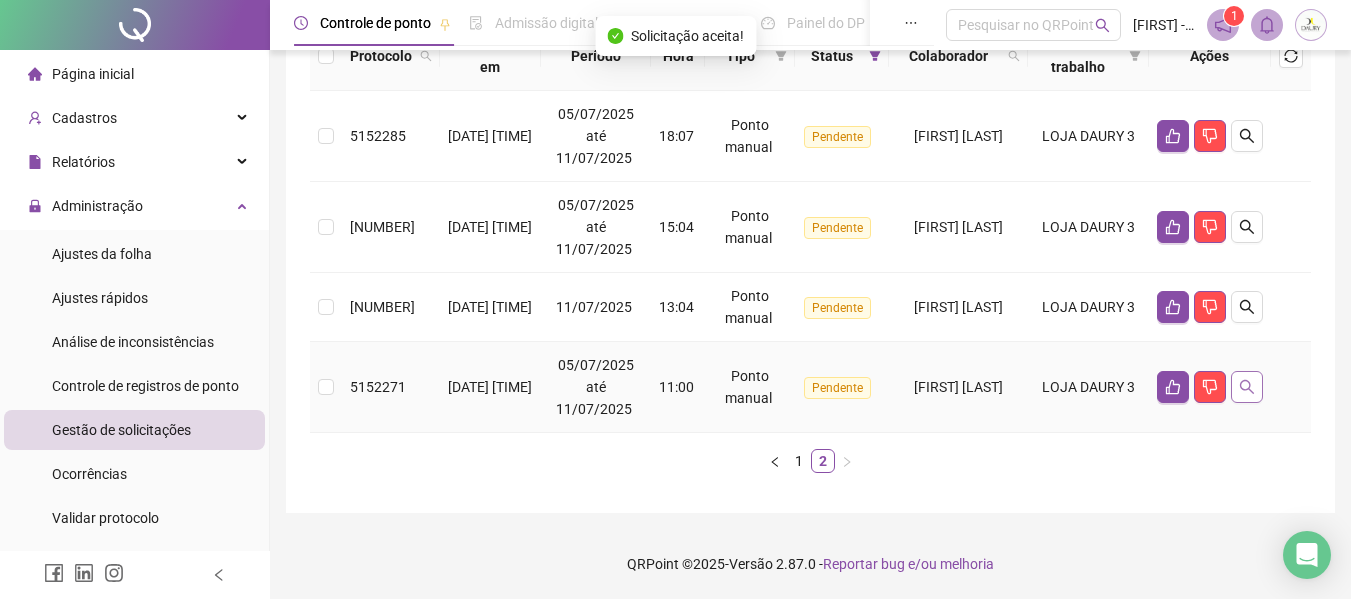 click 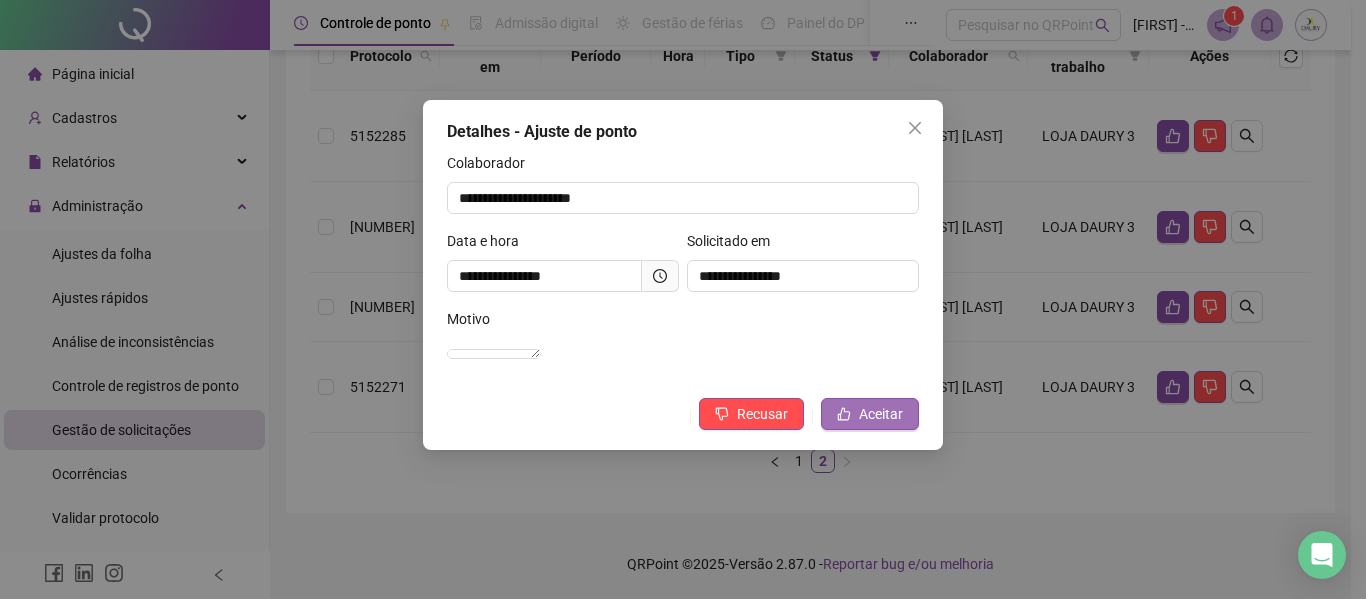 click on "Aceitar" at bounding box center [881, 414] 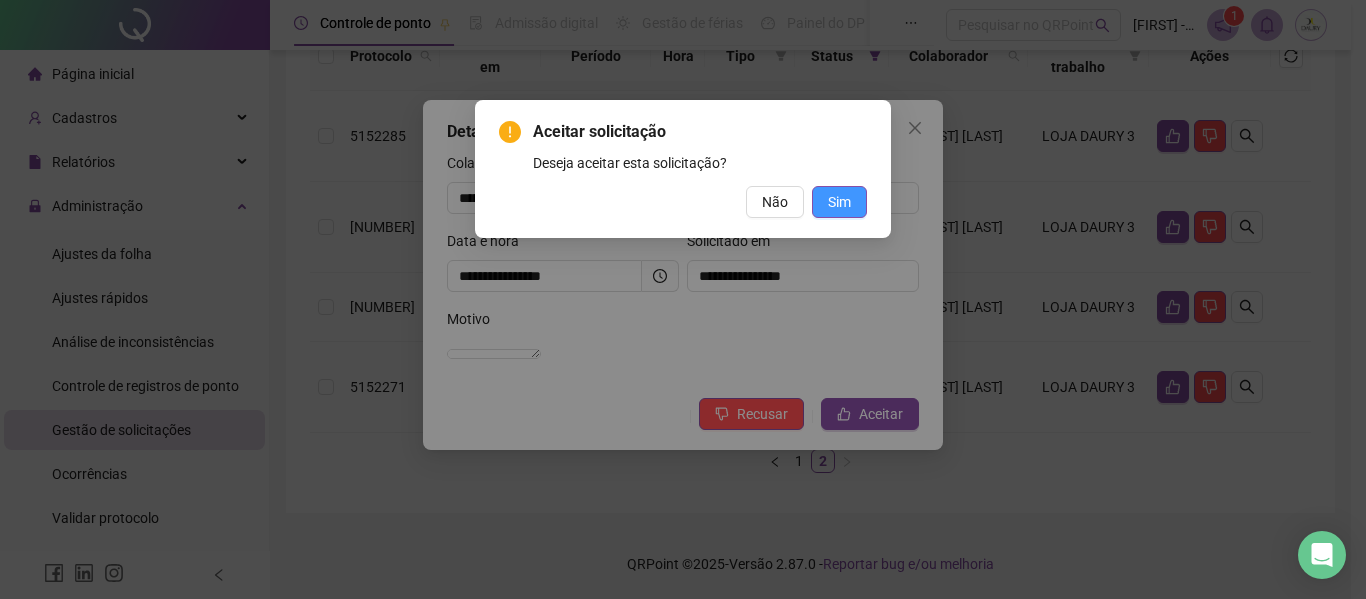 click on "Sim" at bounding box center [839, 202] 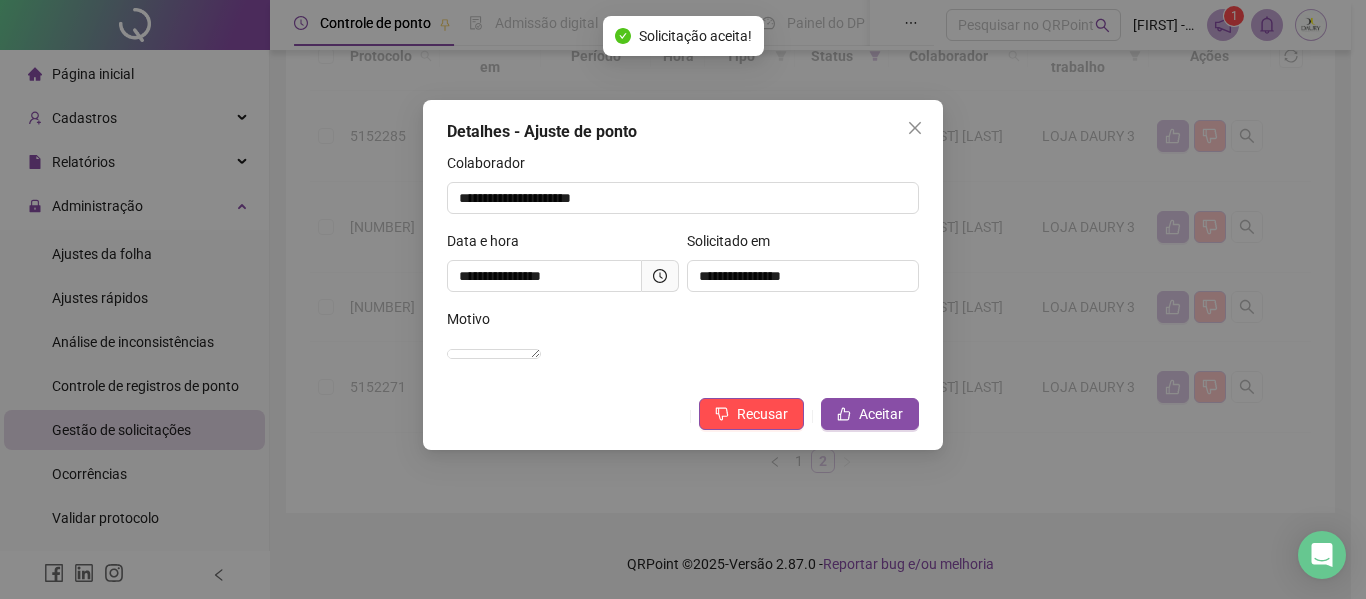 scroll, scrollTop: 161, scrollLeft: 0, axis: vertical 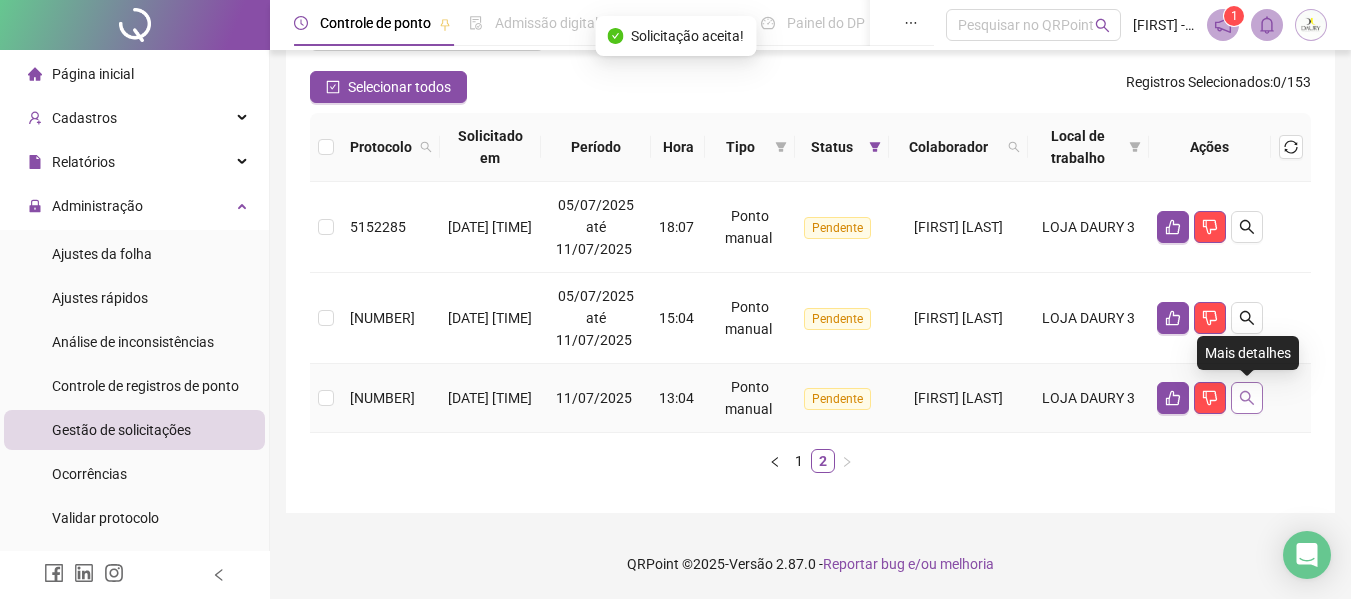 click 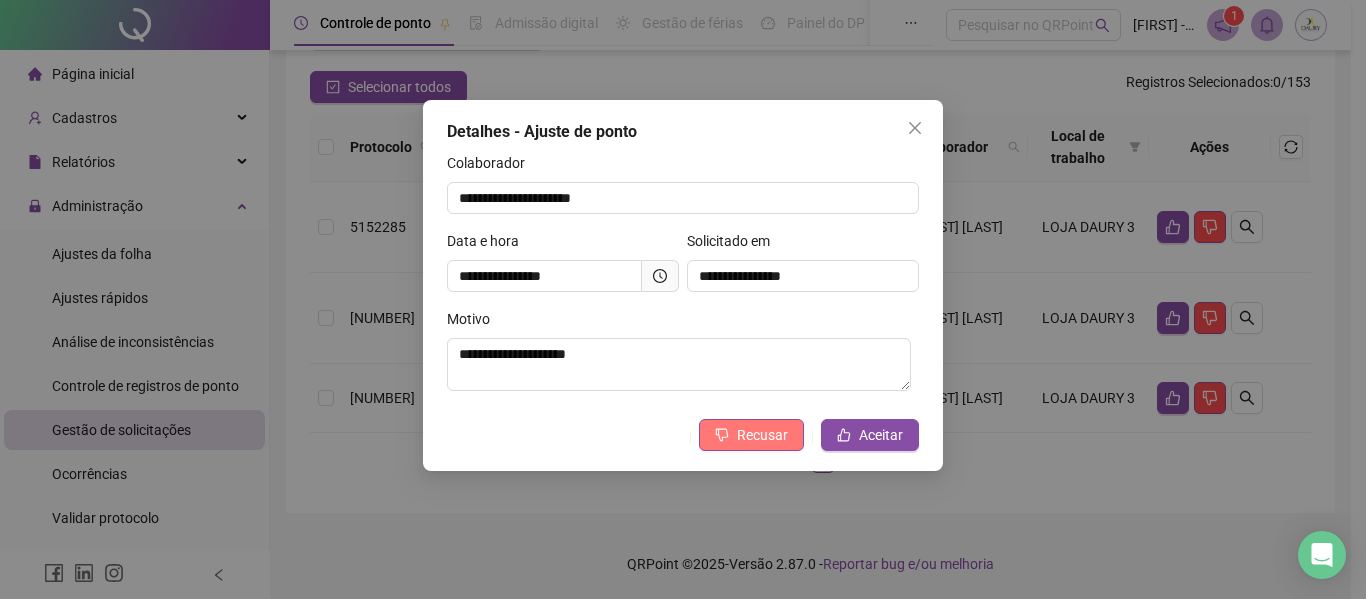 click on "Recusar" at bounding box center [762, 435] 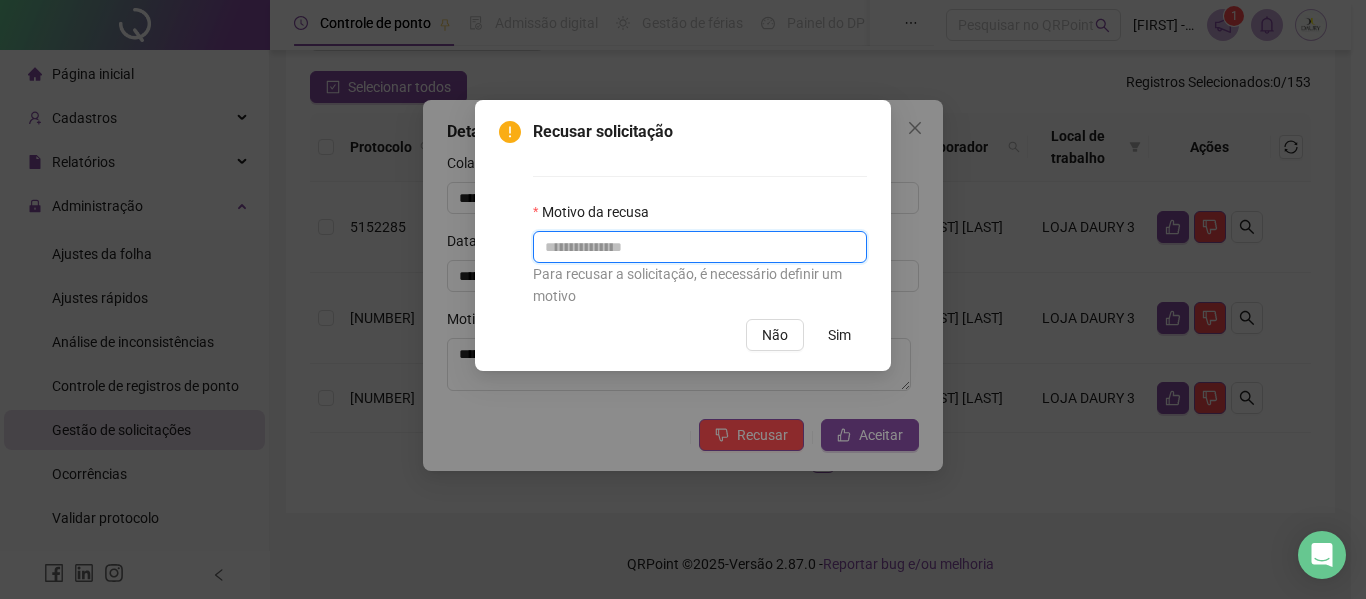 click at bounding box center [700, 247] 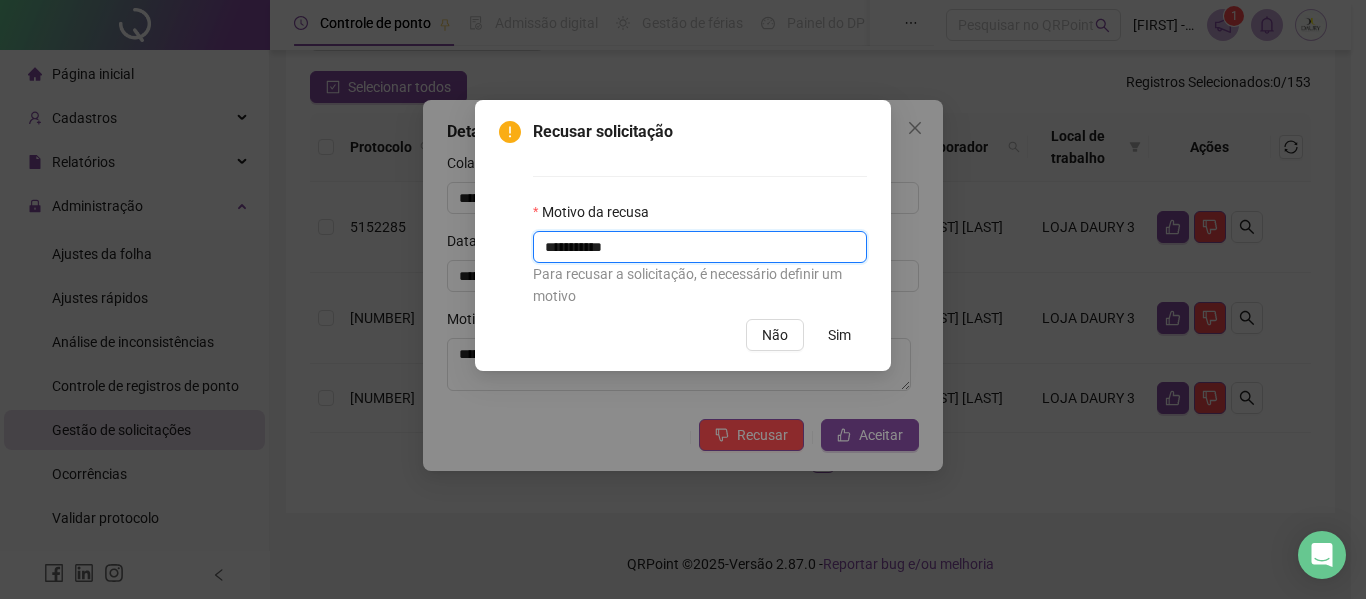 type on "**********" 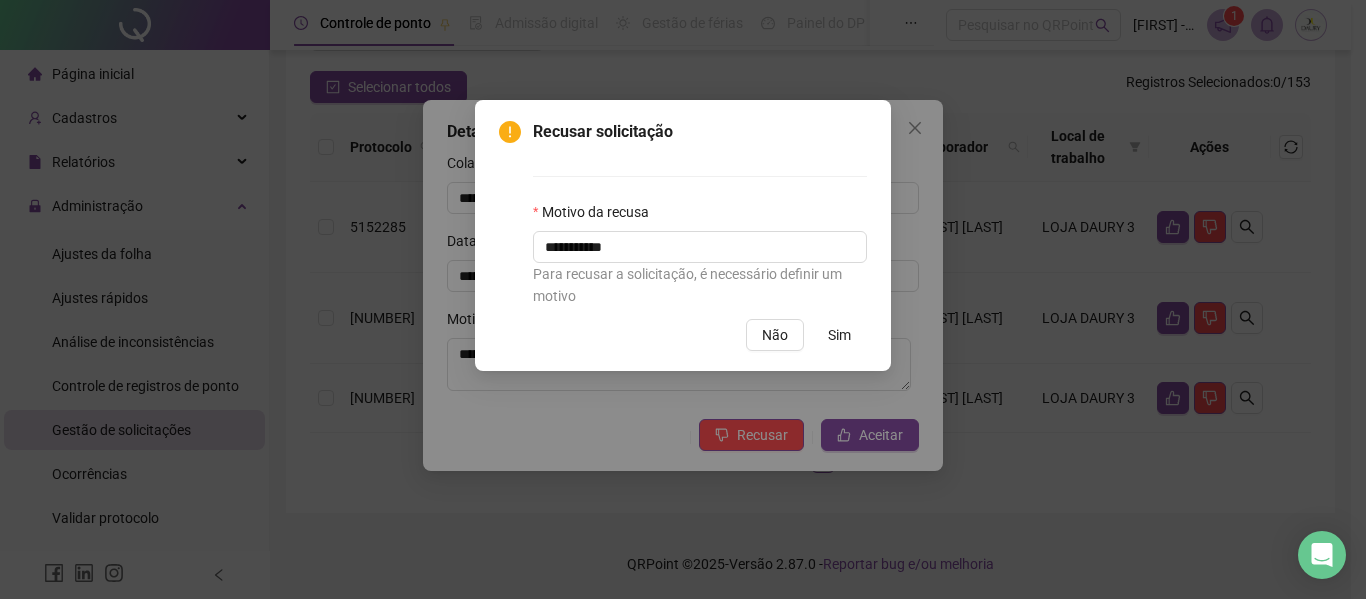 click on "Sim" at bounding box center [839, 335] 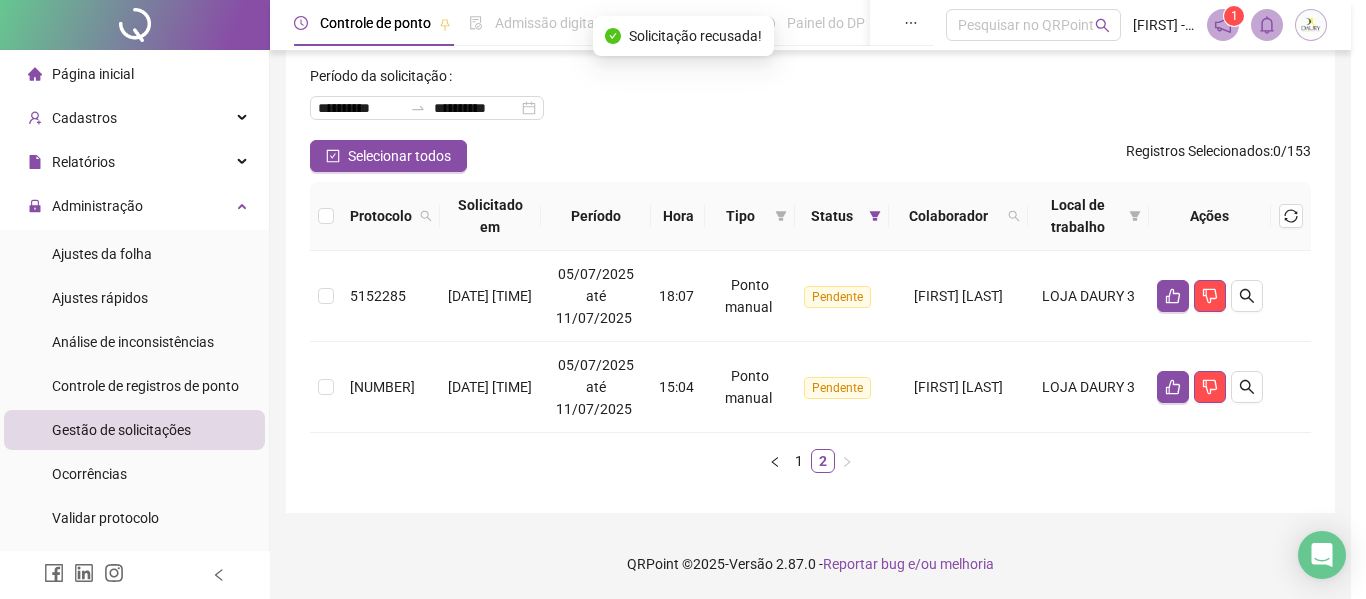 scroll, scrollTop: 92, scrollLeft: 0, axis: vertical 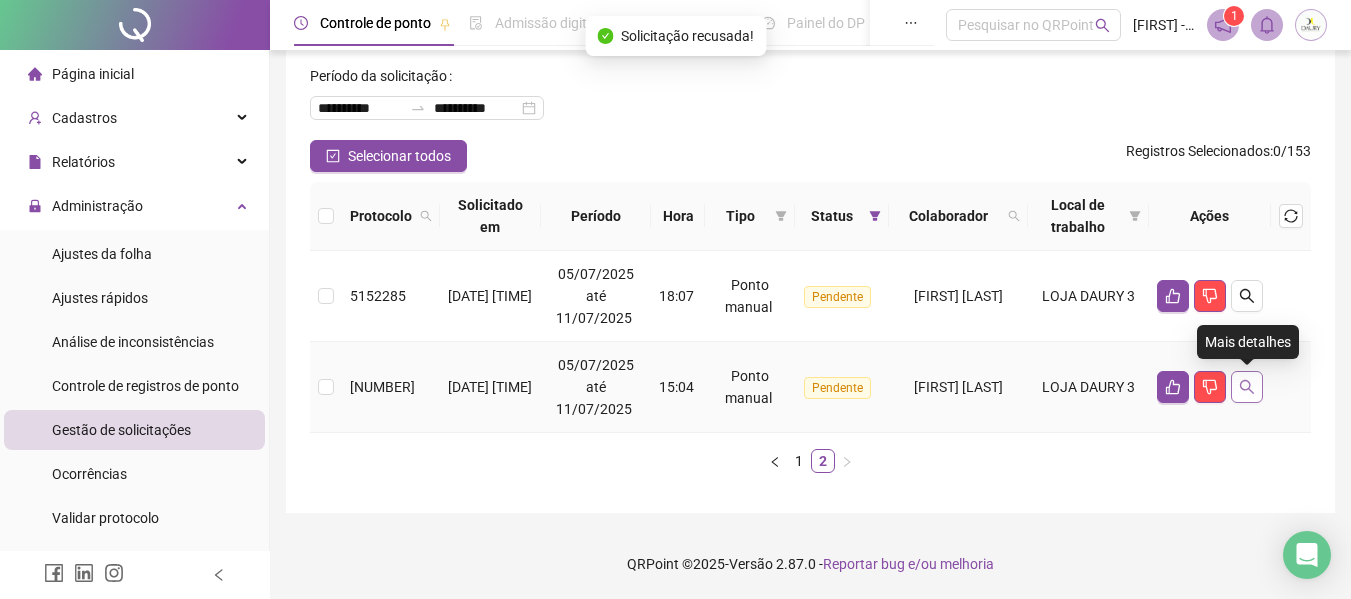 click 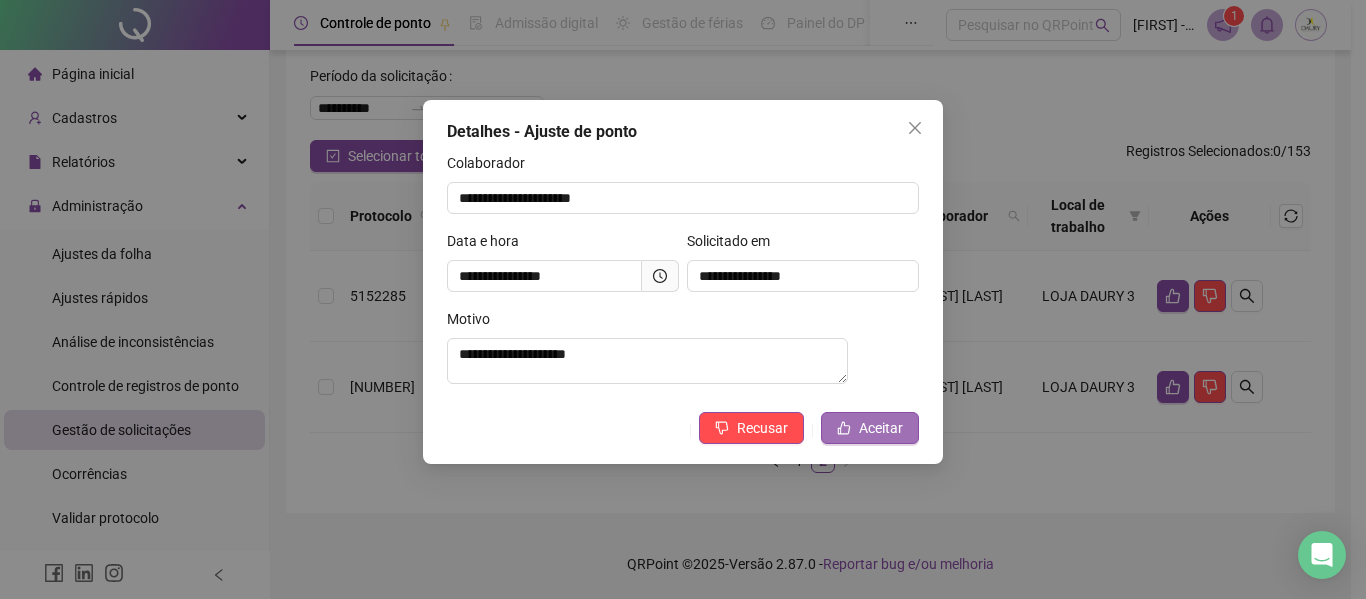 click on "Aceitar" at bounding box center (881, 428) 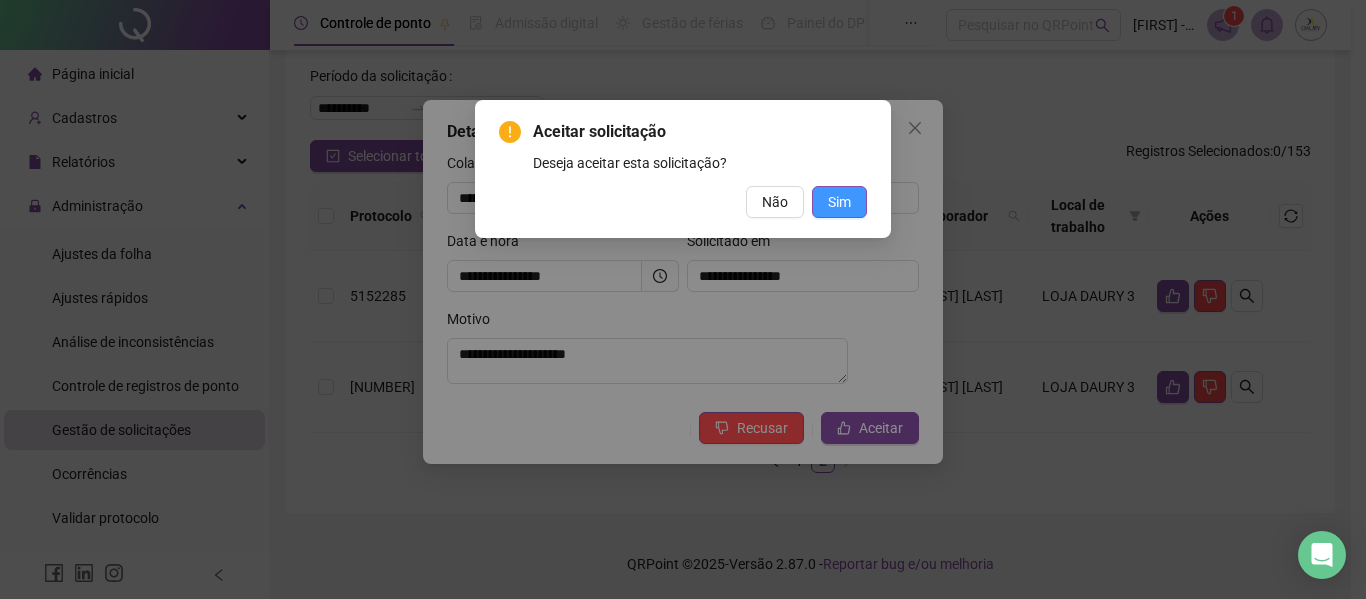 click on "Sim" at bounding box center (839, 202) 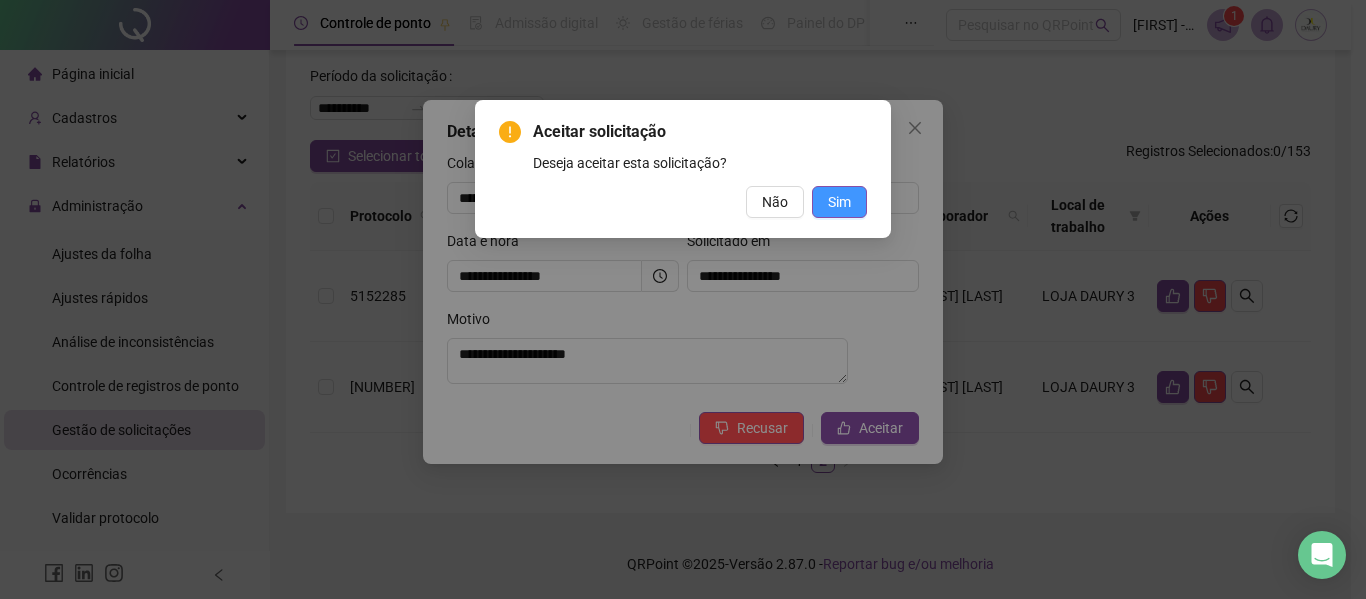 click on "Sim" at bounding box center (839, 202) 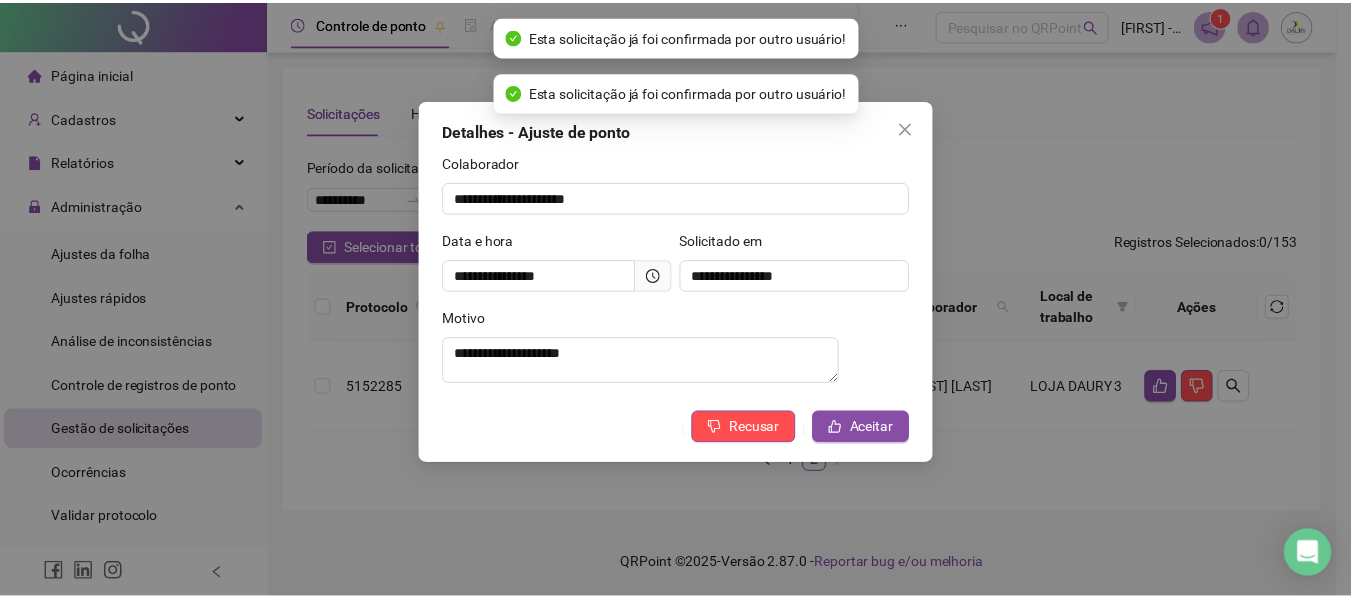 scroll, scrollTop: 1, scrollLeft: 0, axis: vertical 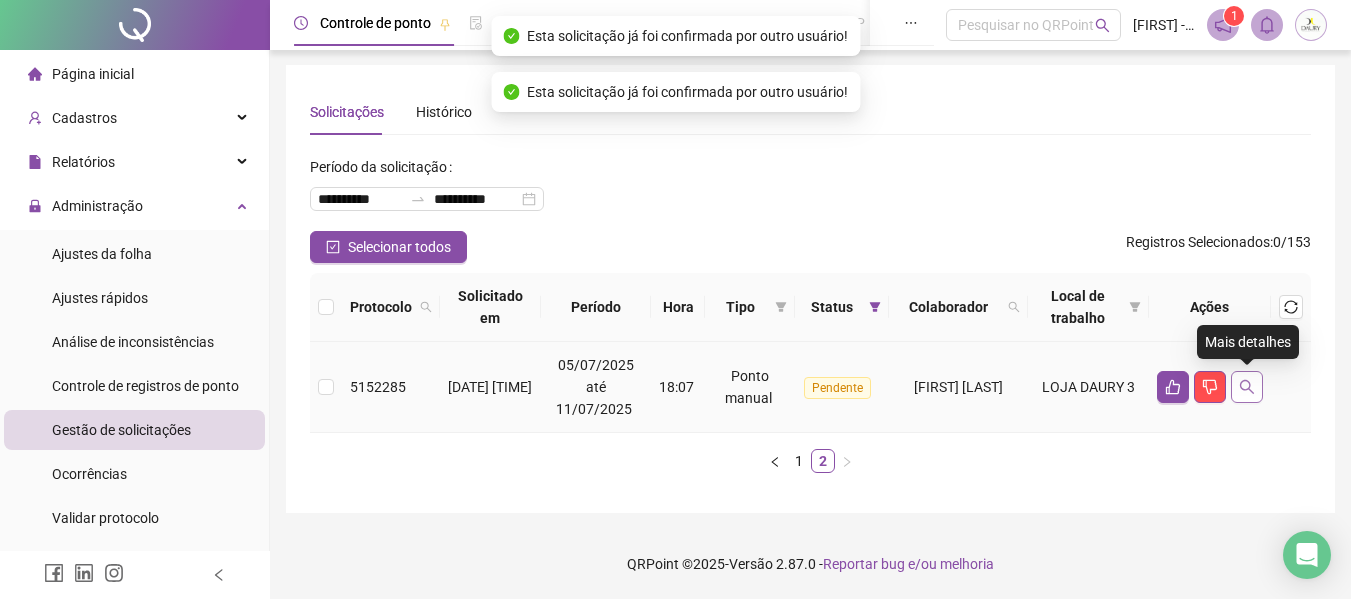 click at bounding box center [1247, 387] 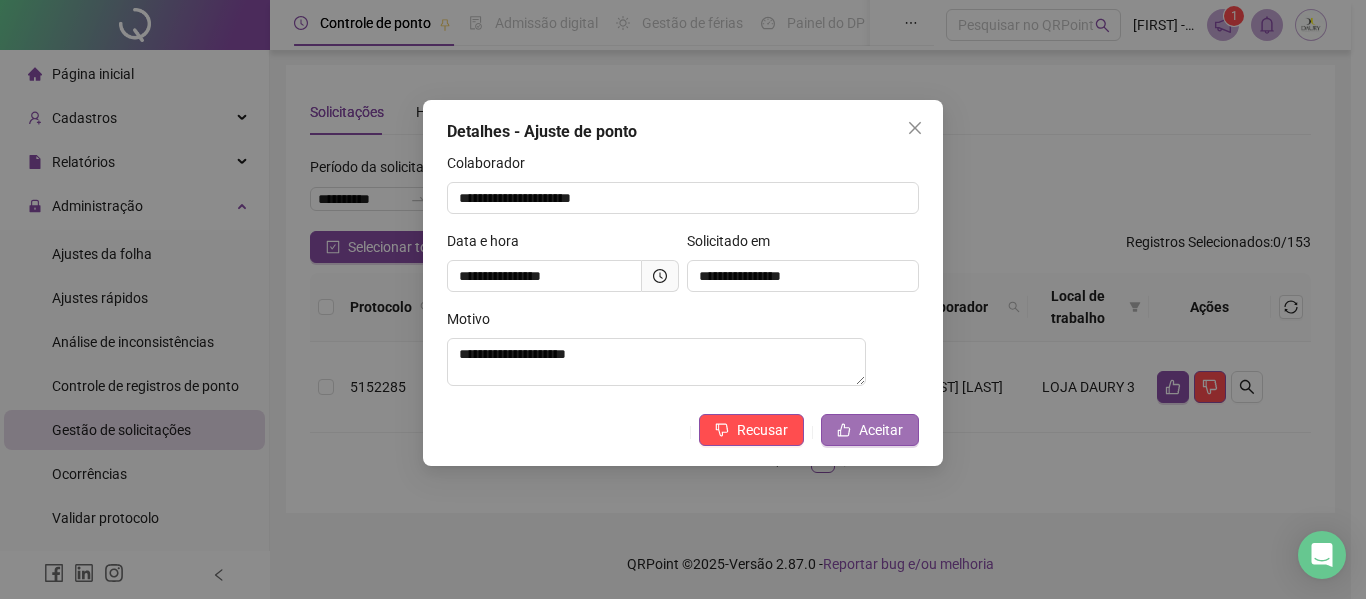 click 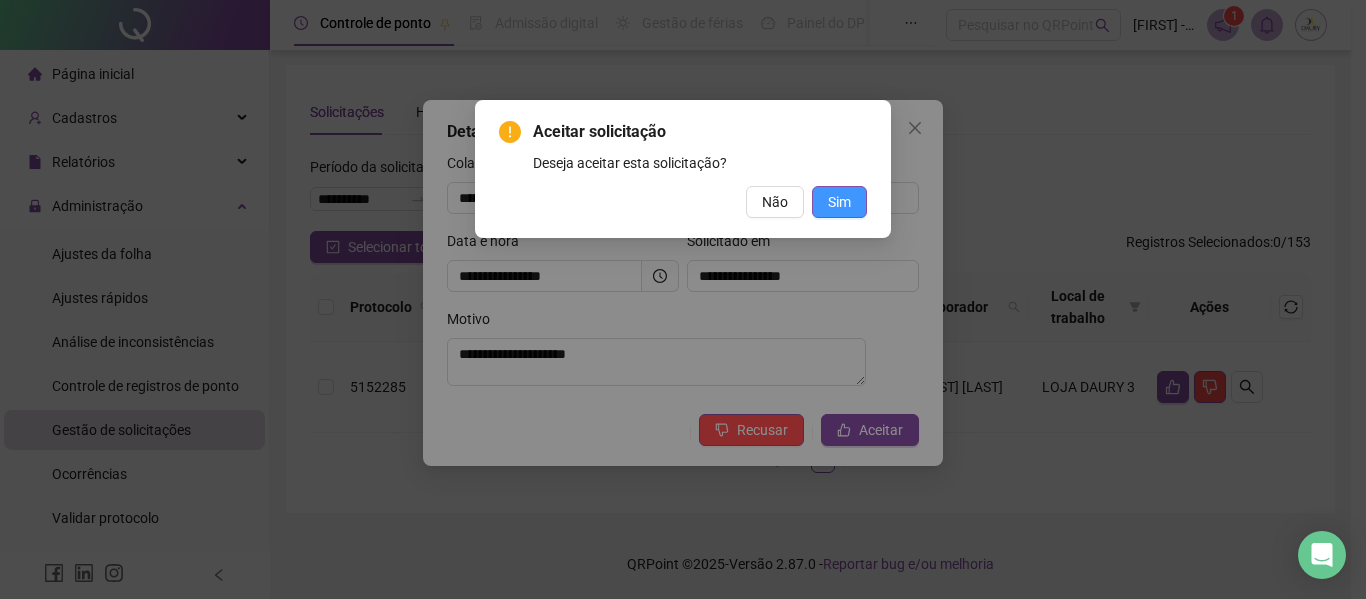 click on "Sim" at bounding box center [839, 202] 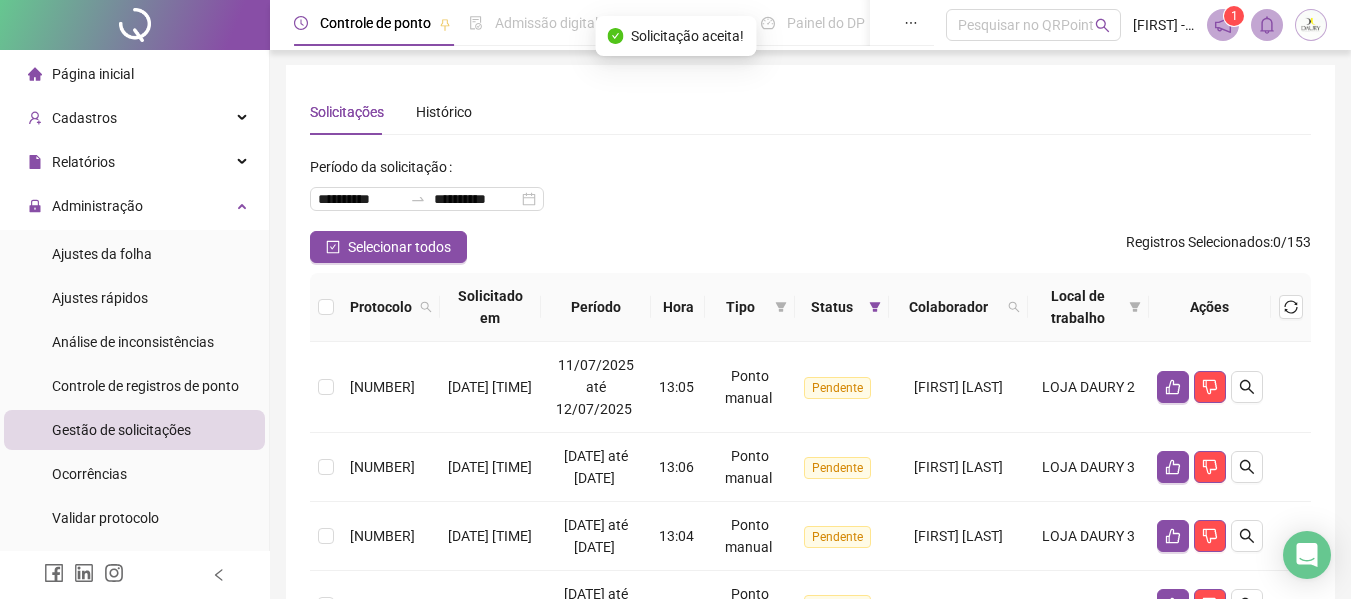 scroll, scrollTop: 401, scrollLeft: 0, axis: vertical 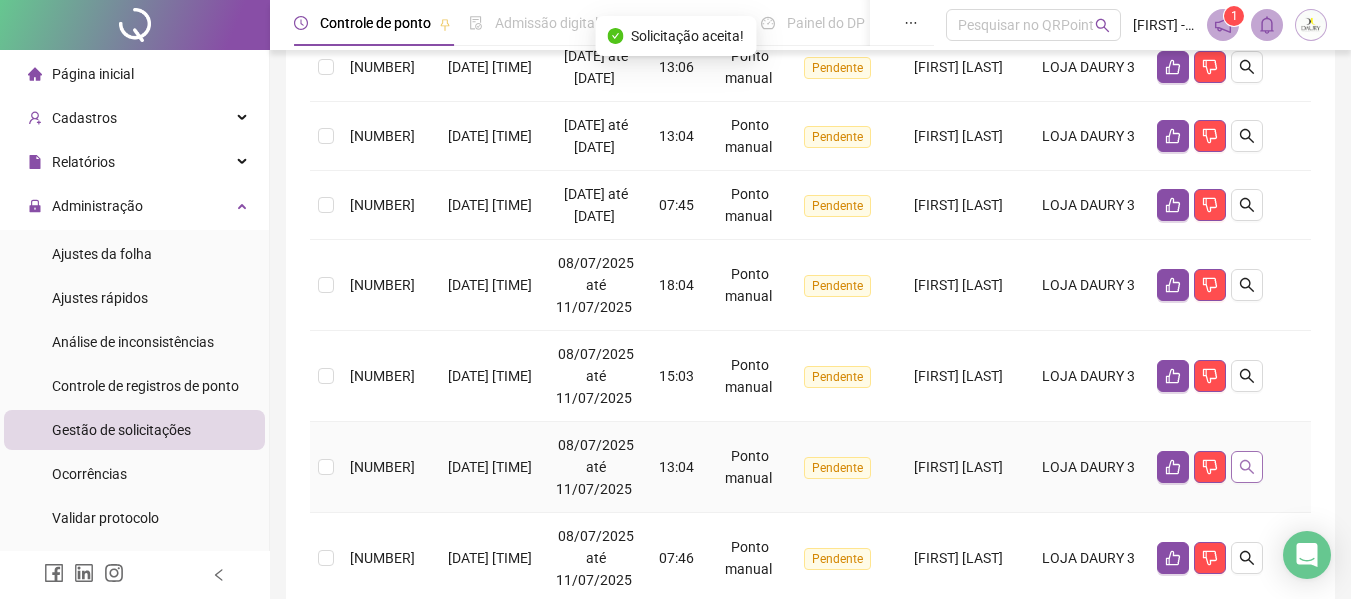click at bounding box center [1247, 467] 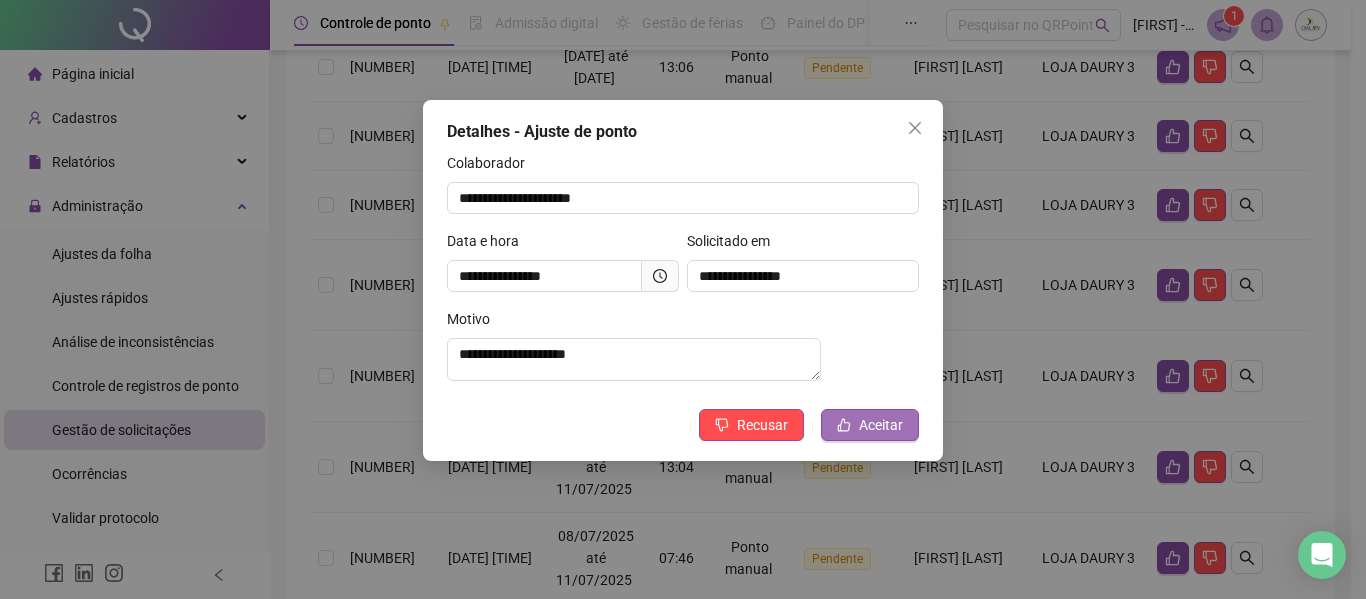 click on "Aceitar" at bounding box center (881, 425) 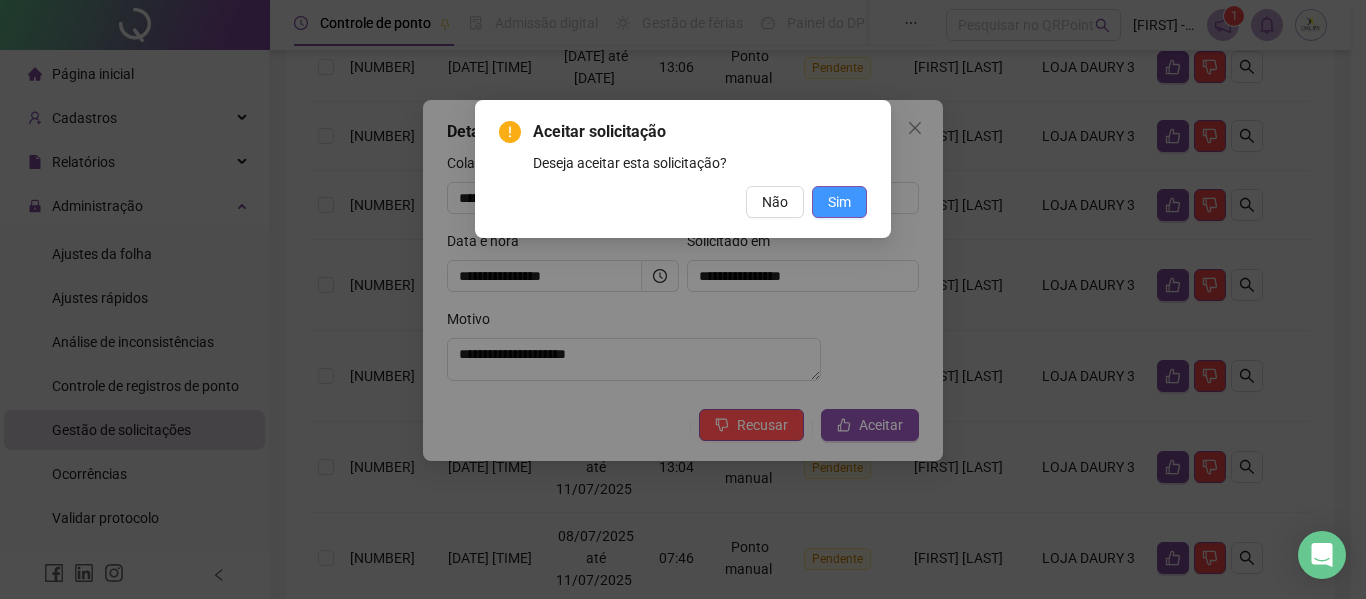 click on "Sim" at bounding box center (839, 202) 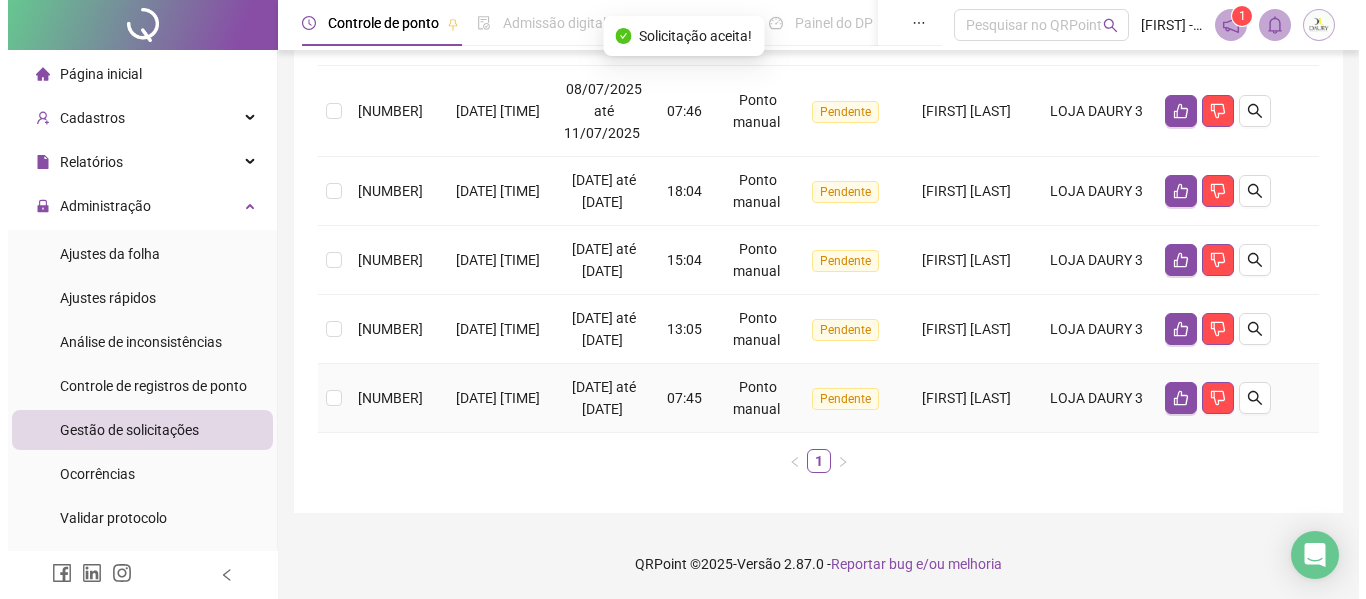 scroll, scrollTop: 911, scrollLeft: 0, axis: vertical 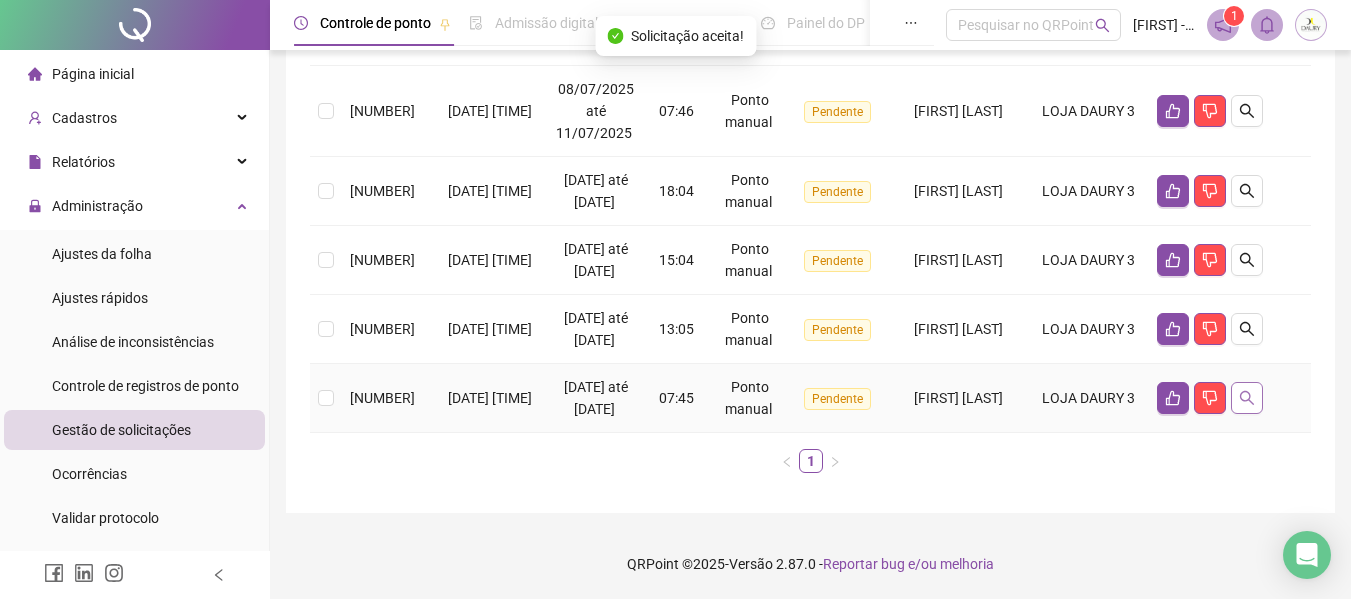 click at bounding box center [1247, 398] 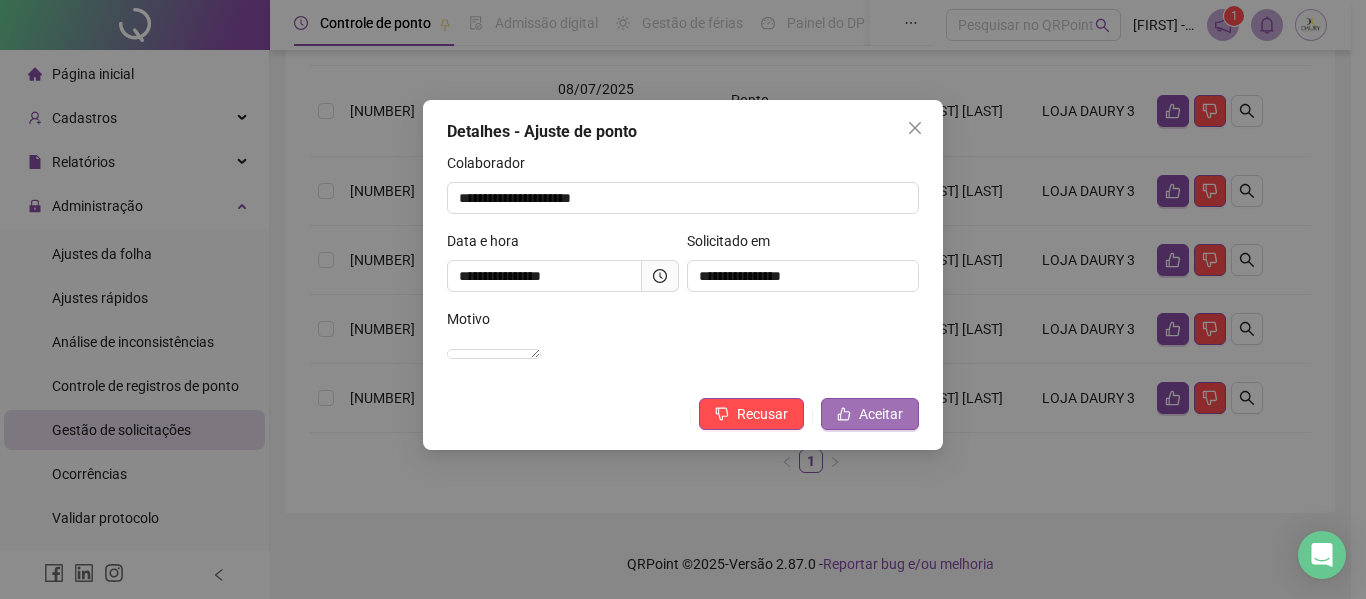 click on "Aceitar" at bounding box center [881, 414] 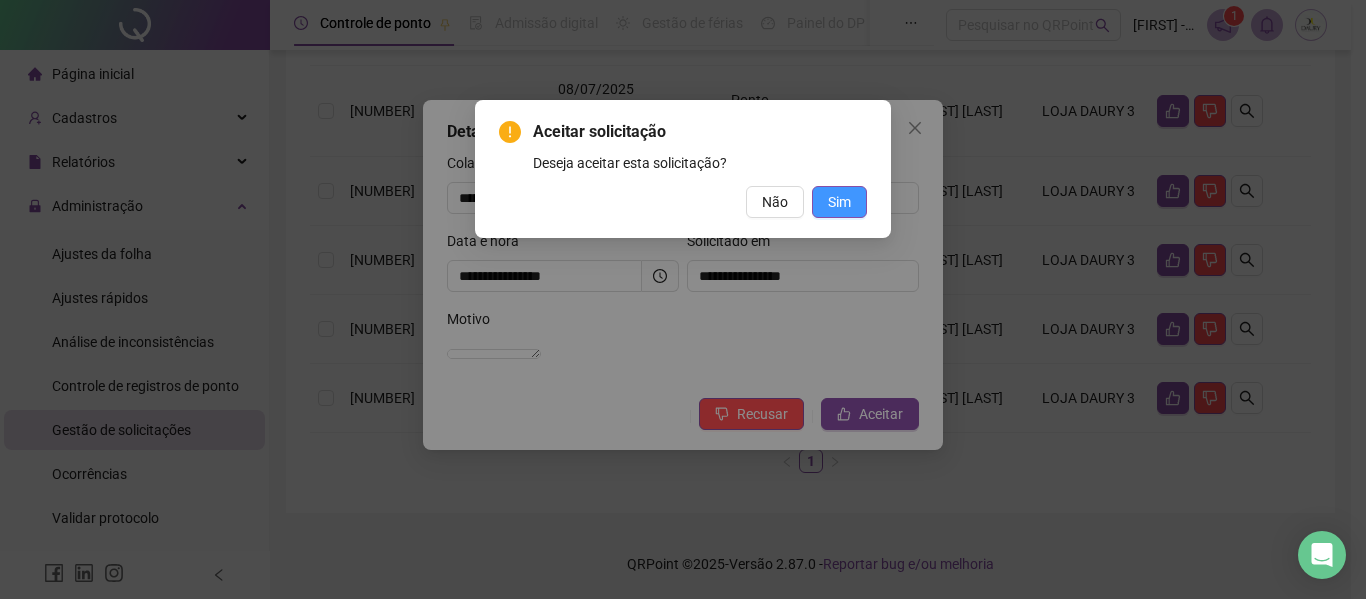 click on "Sim" at bounding box center (839, 202) 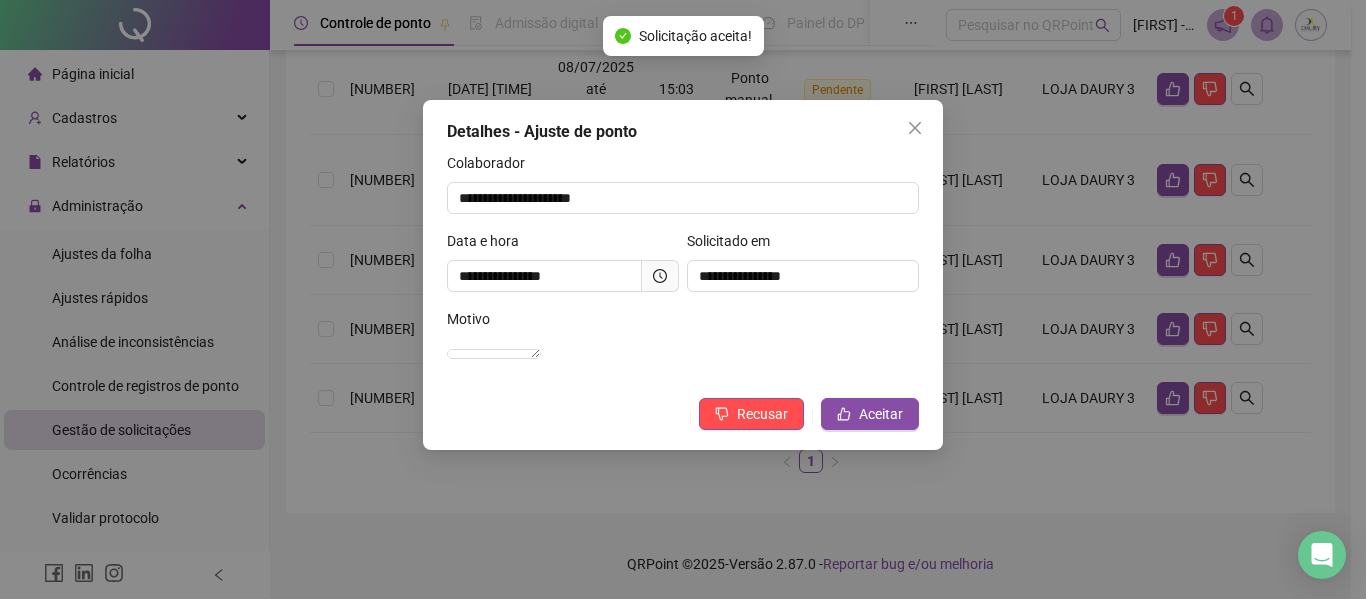 scroll, scrollTop: 820, scrollLeft: 0, axis: vertical 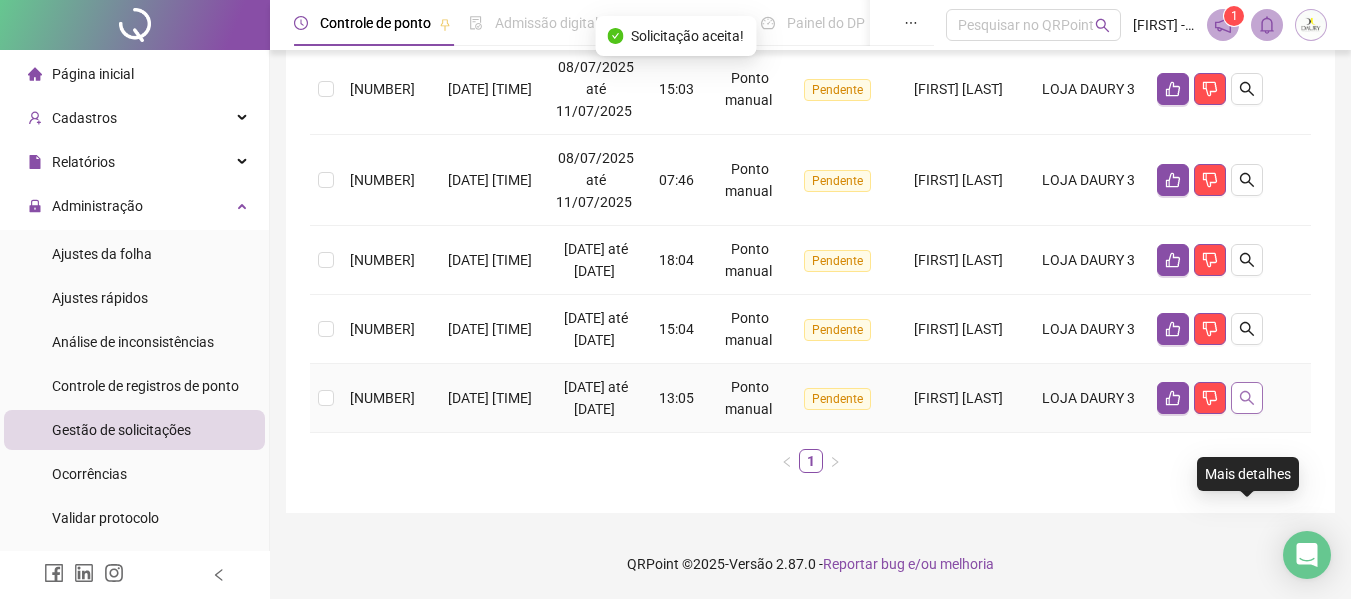 click 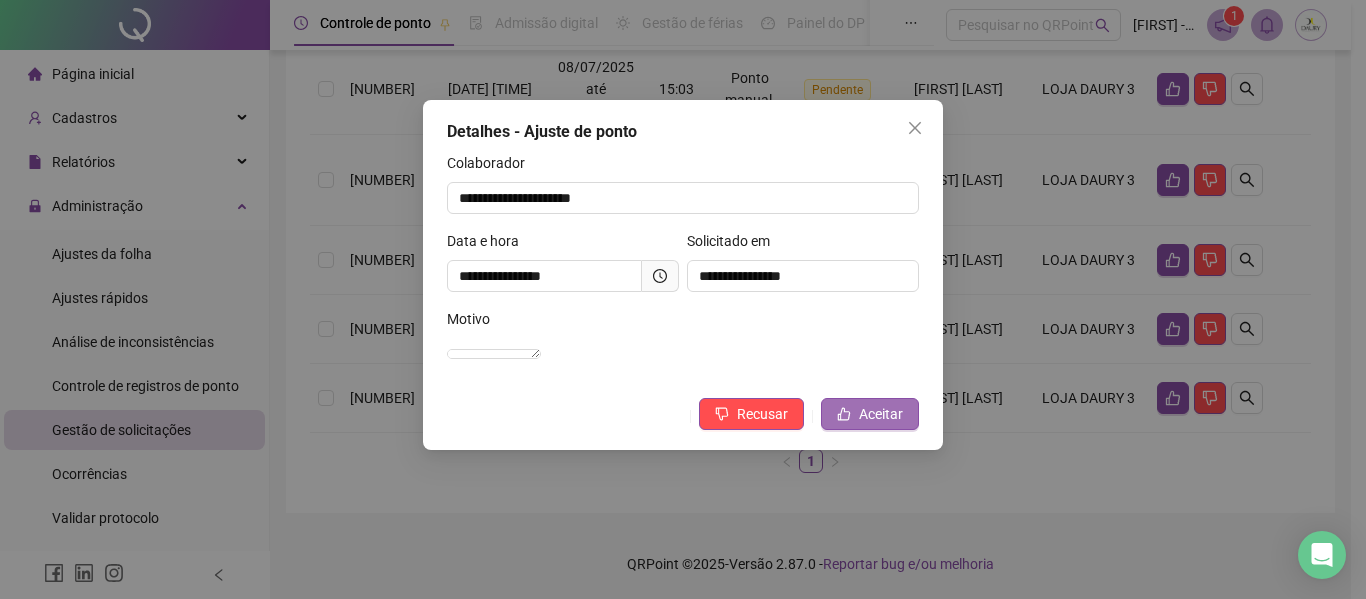 click on "Aceitar" at bounding box center [881, 414] 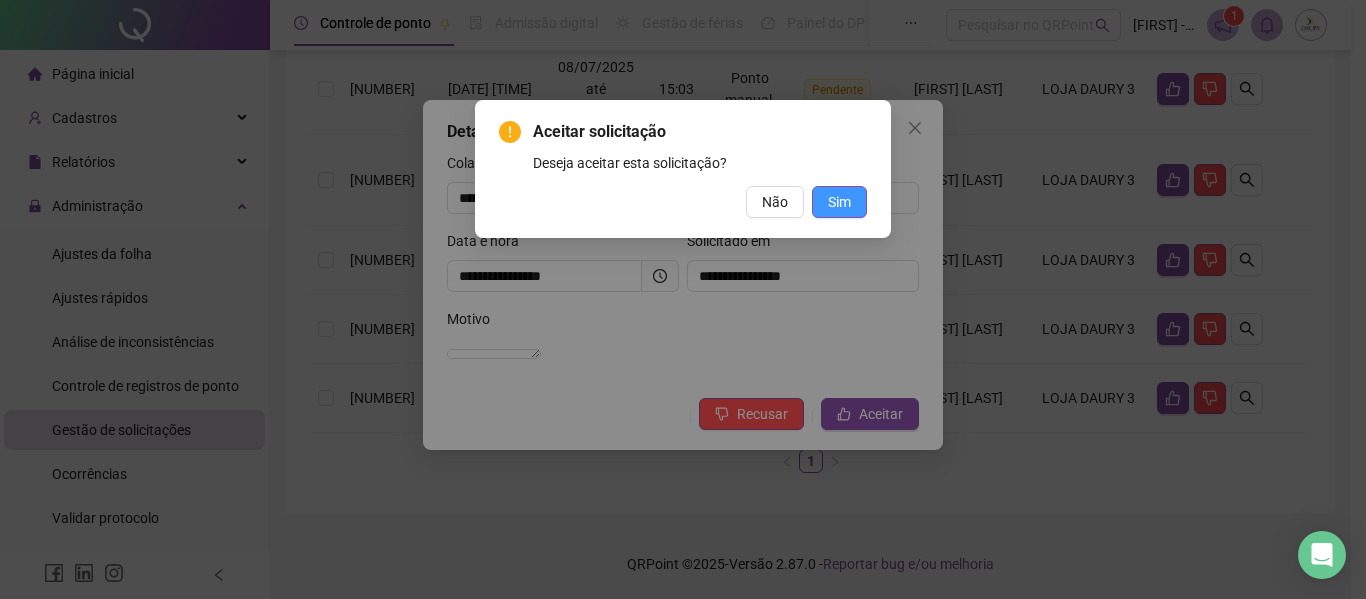 click on "Sim" at bounding box center [839, 202] 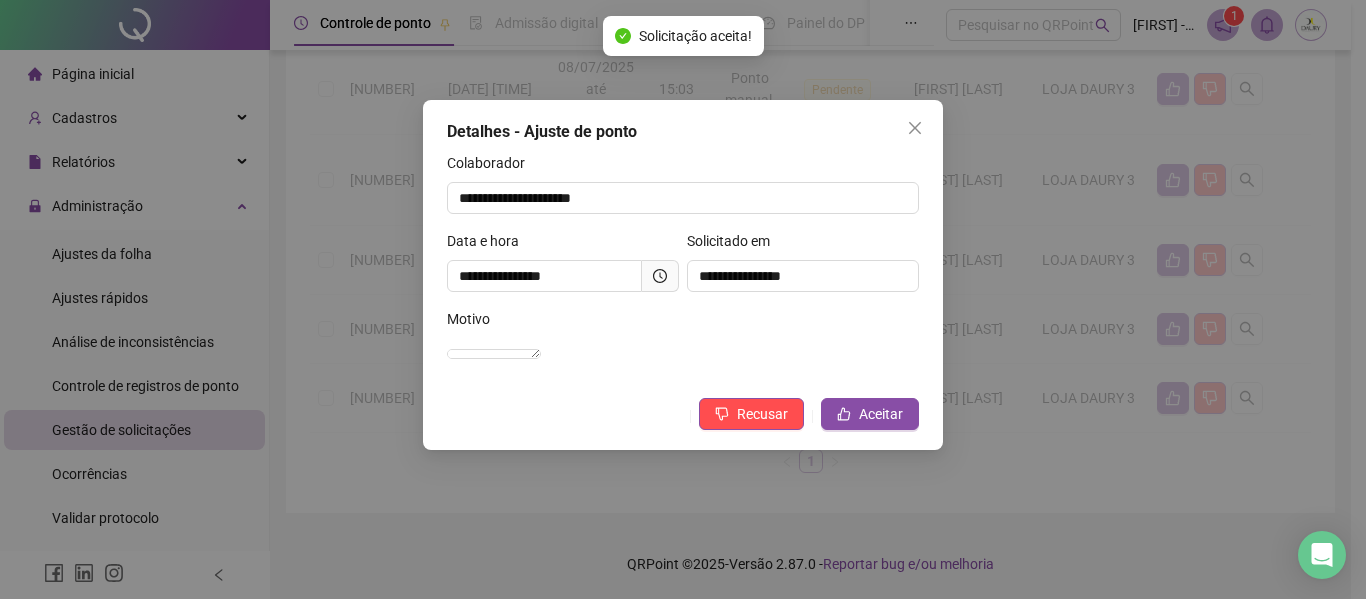 scroll, scrollTop: 729, scrollLeft: 0, axis: vertical 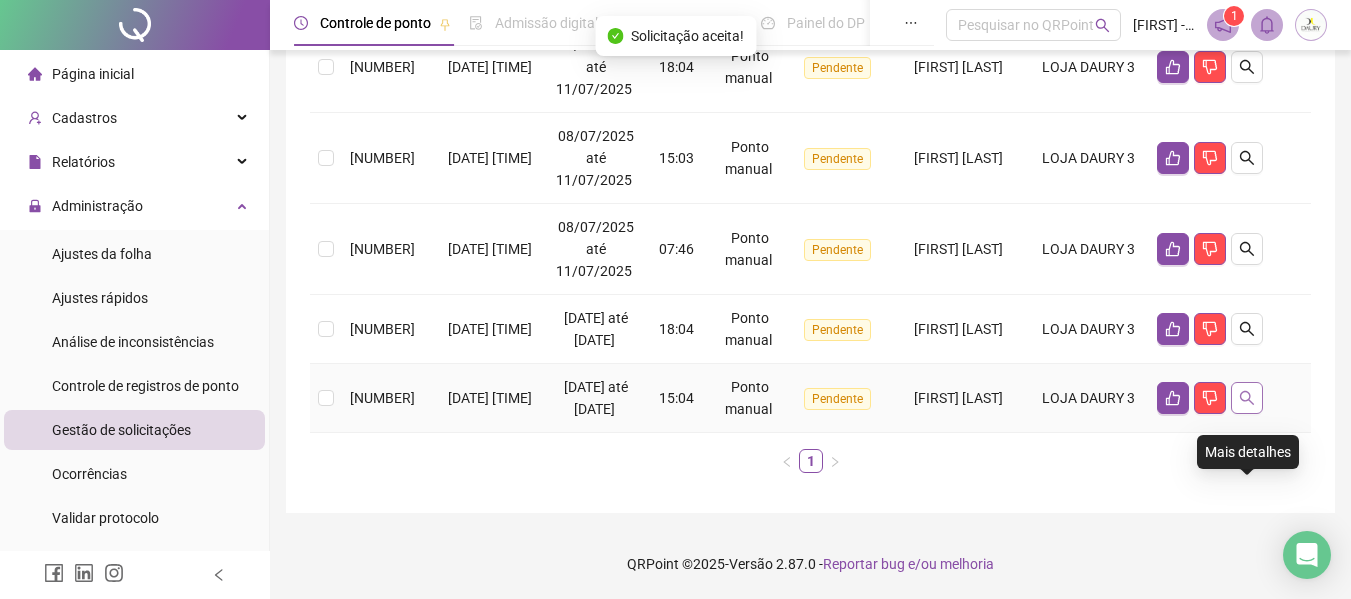 click 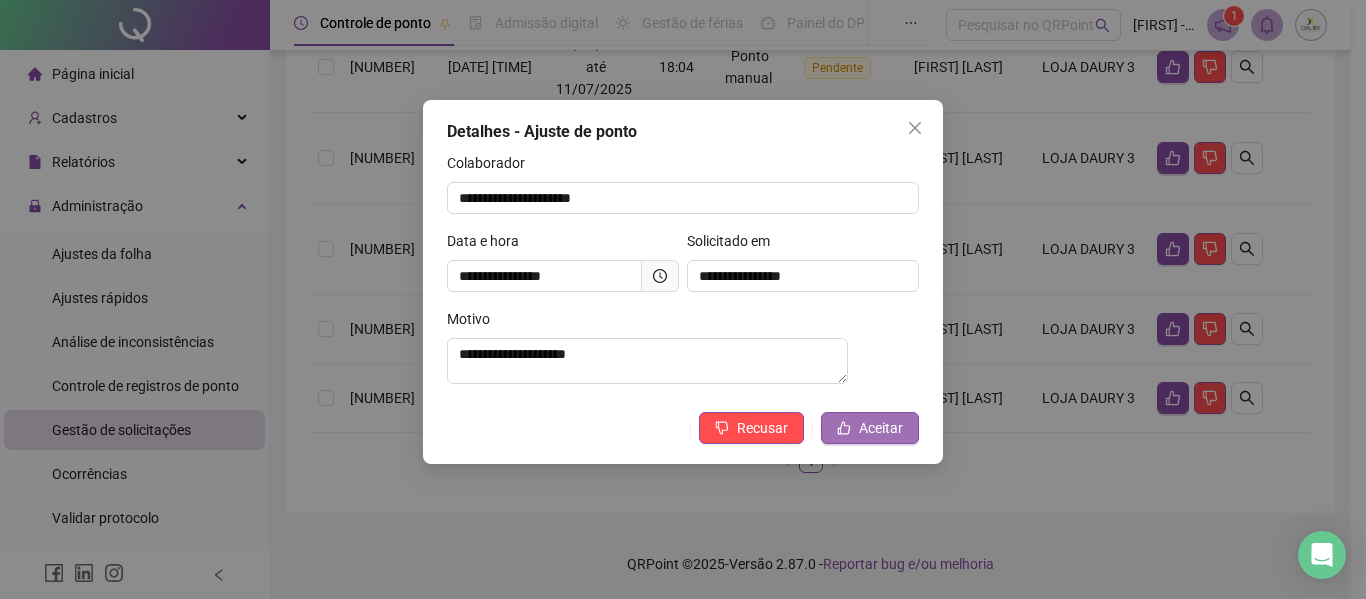 click on "Aceitar" at bounding box center [870, 428] 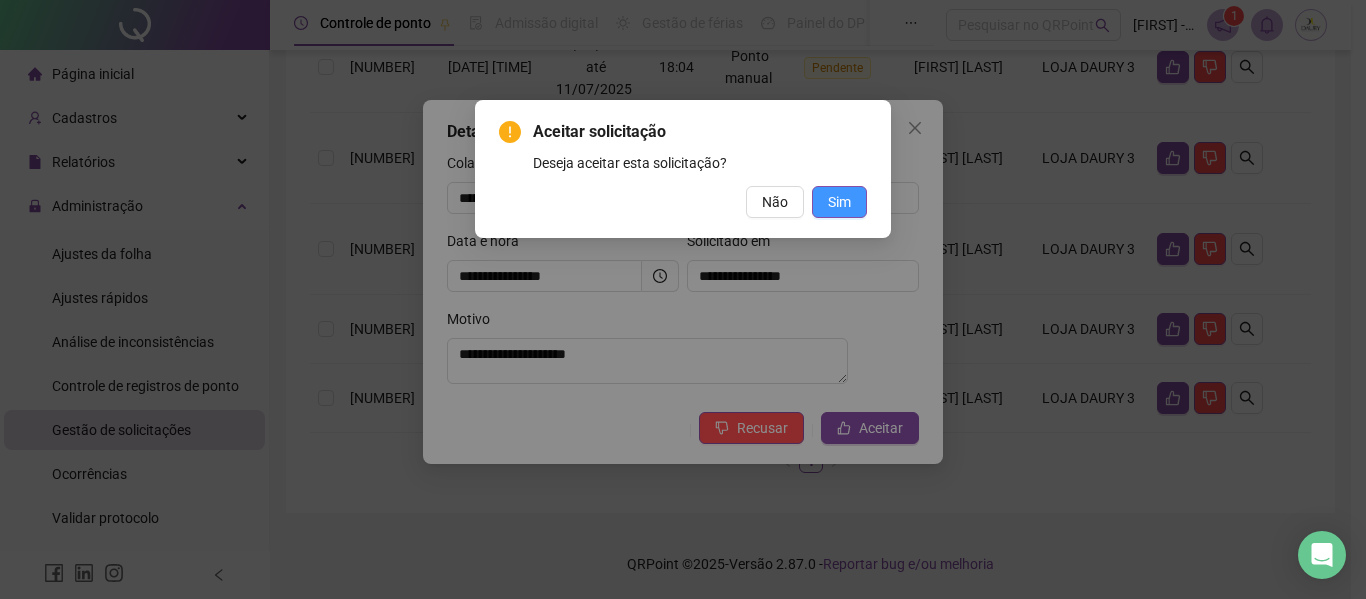 click on "Sim" at bounding box center [839, 202] 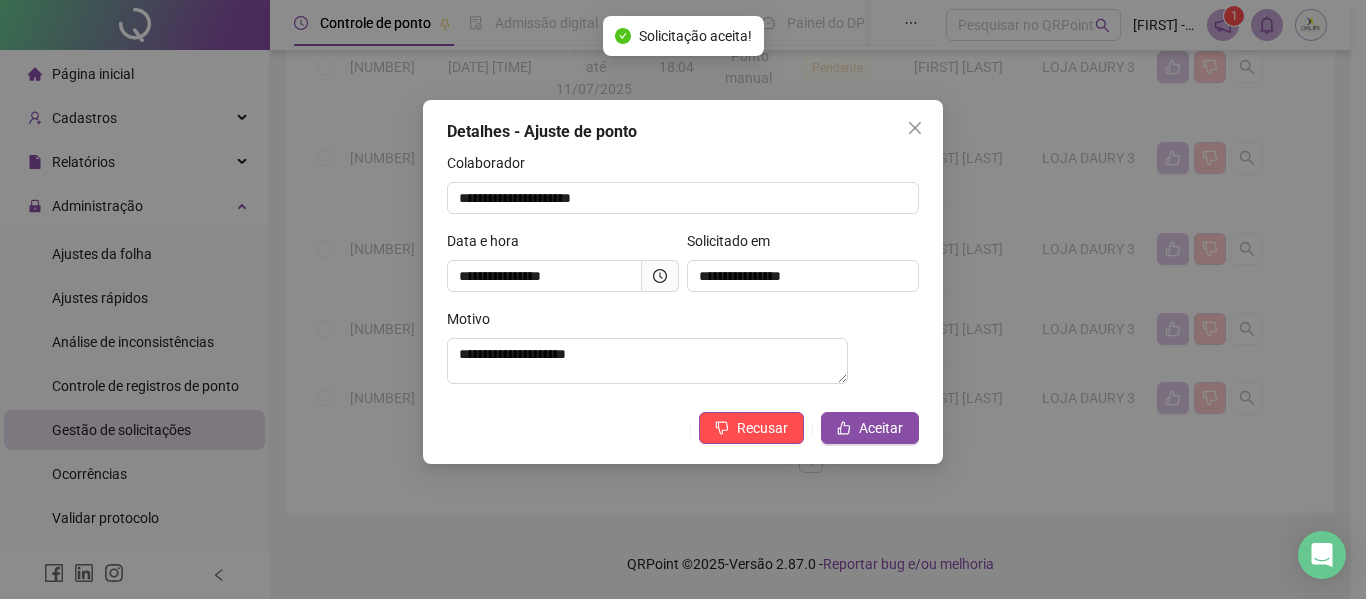 scroll, scrollTop: 638, scrollLeft: 0, axis: vertical 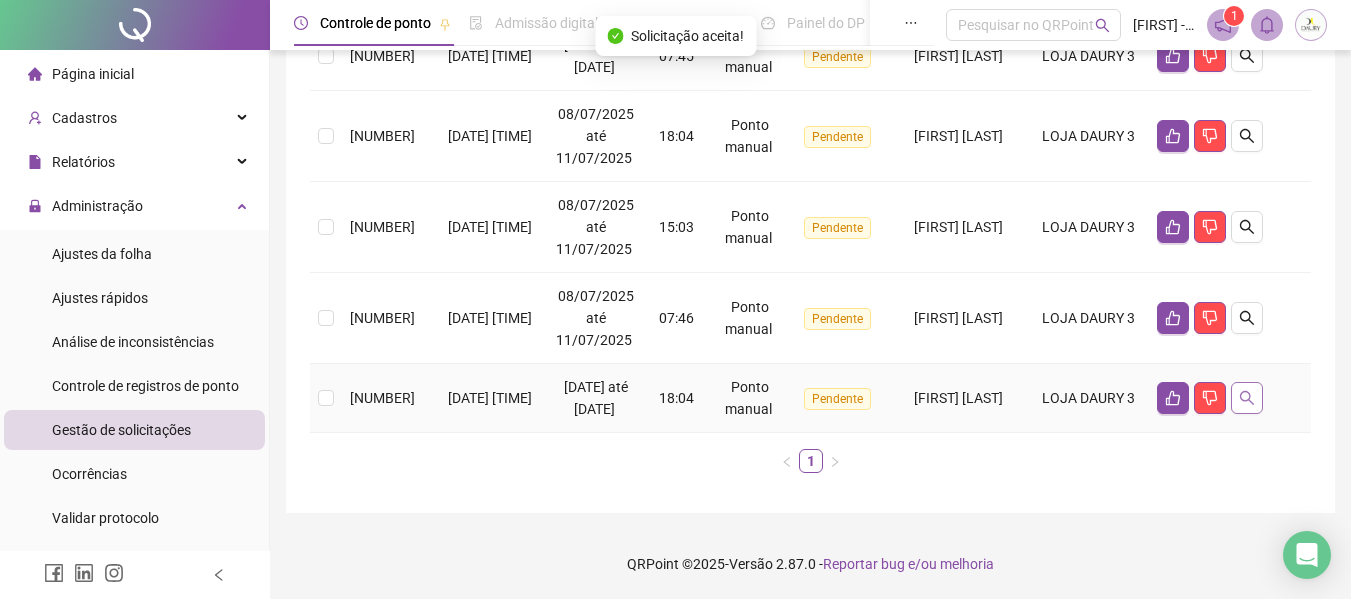 click 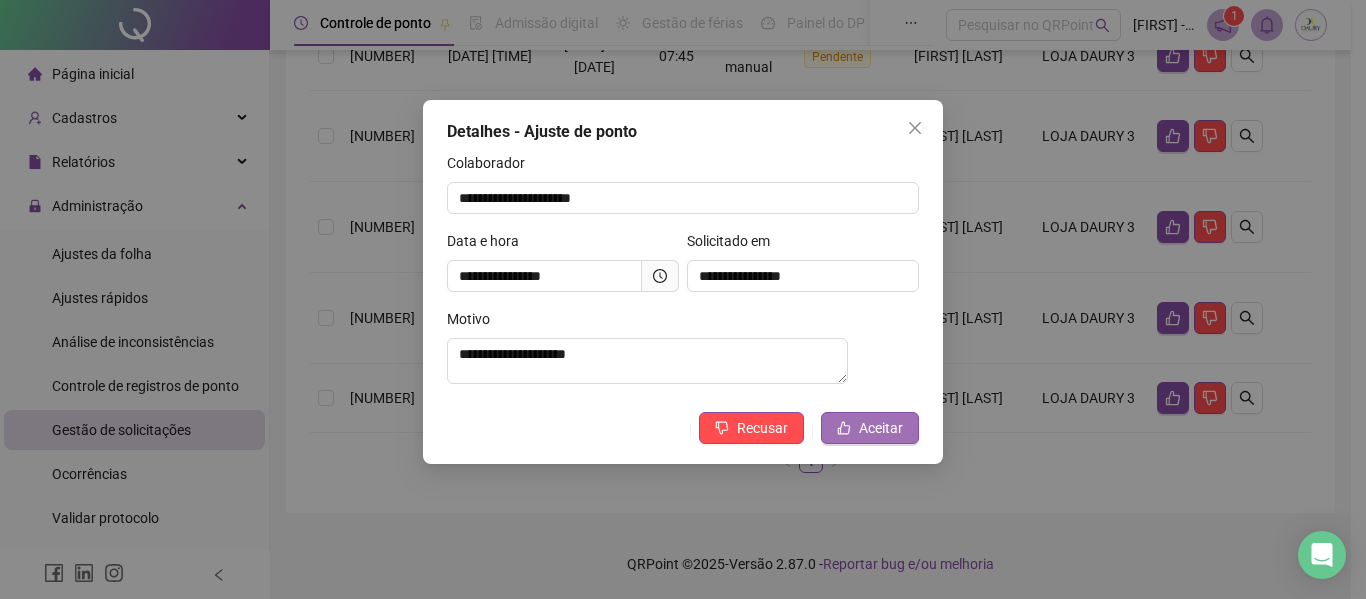 click on "Aceitar" at bounding box center (881, 428) 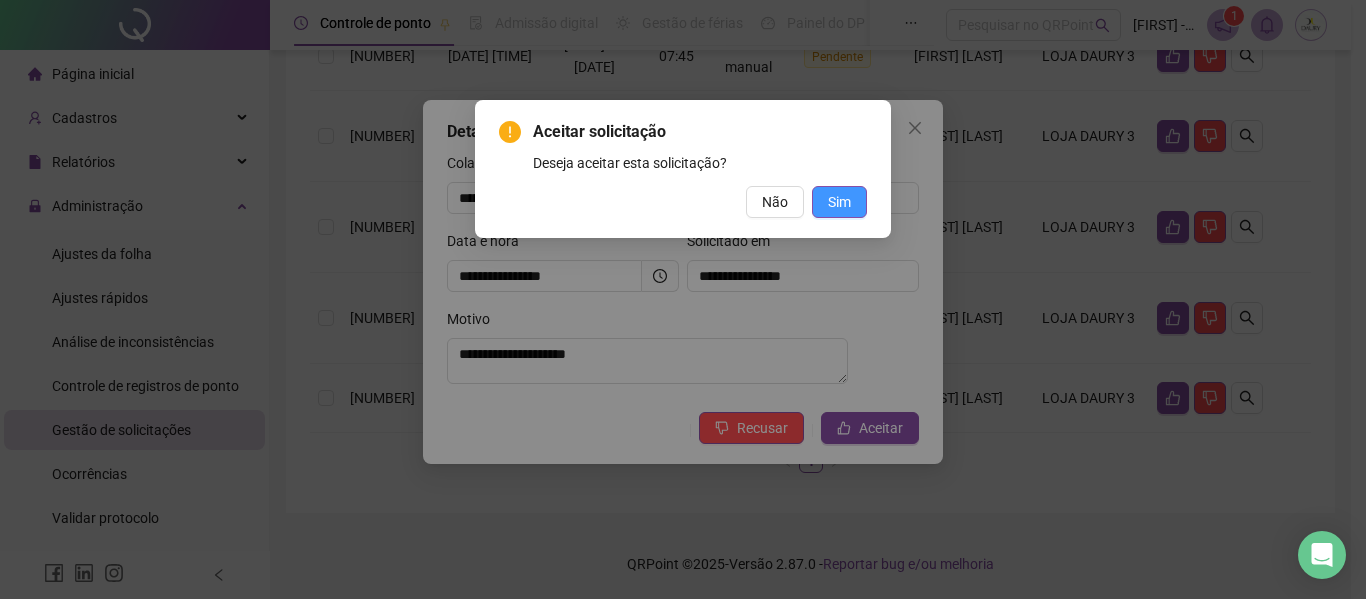 click on "Sim" at bounding box center [839, 202] 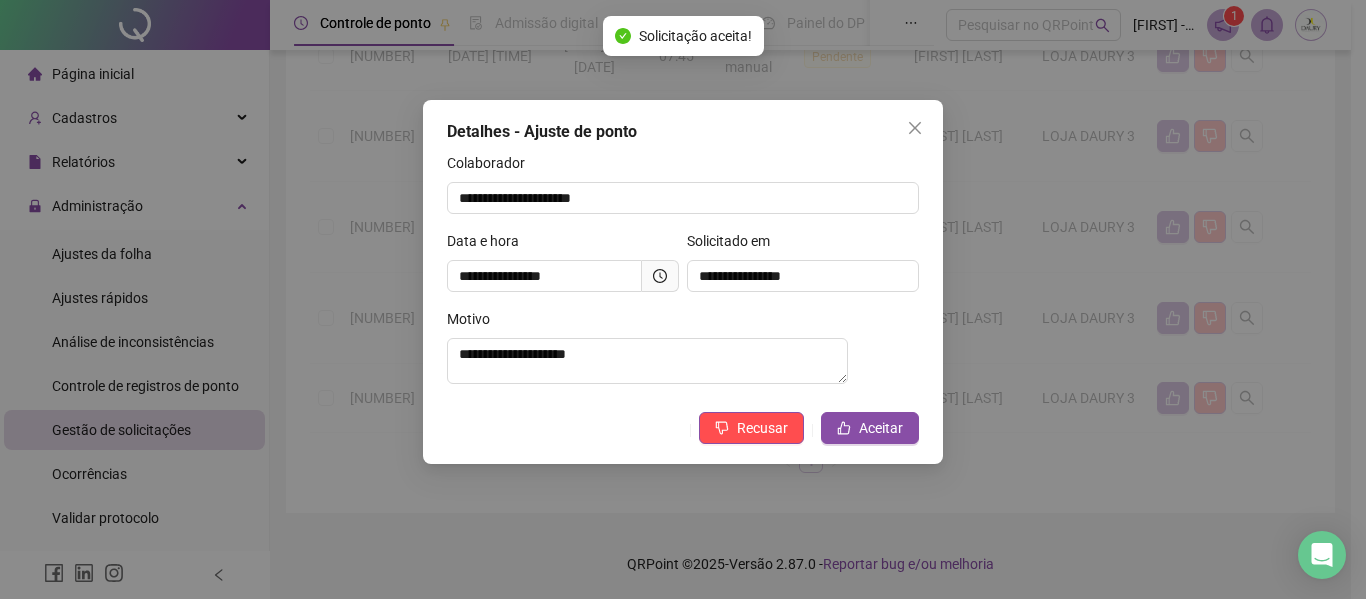 scroll, scrollTop: 547, scrollLeft: 0, axis: vertical 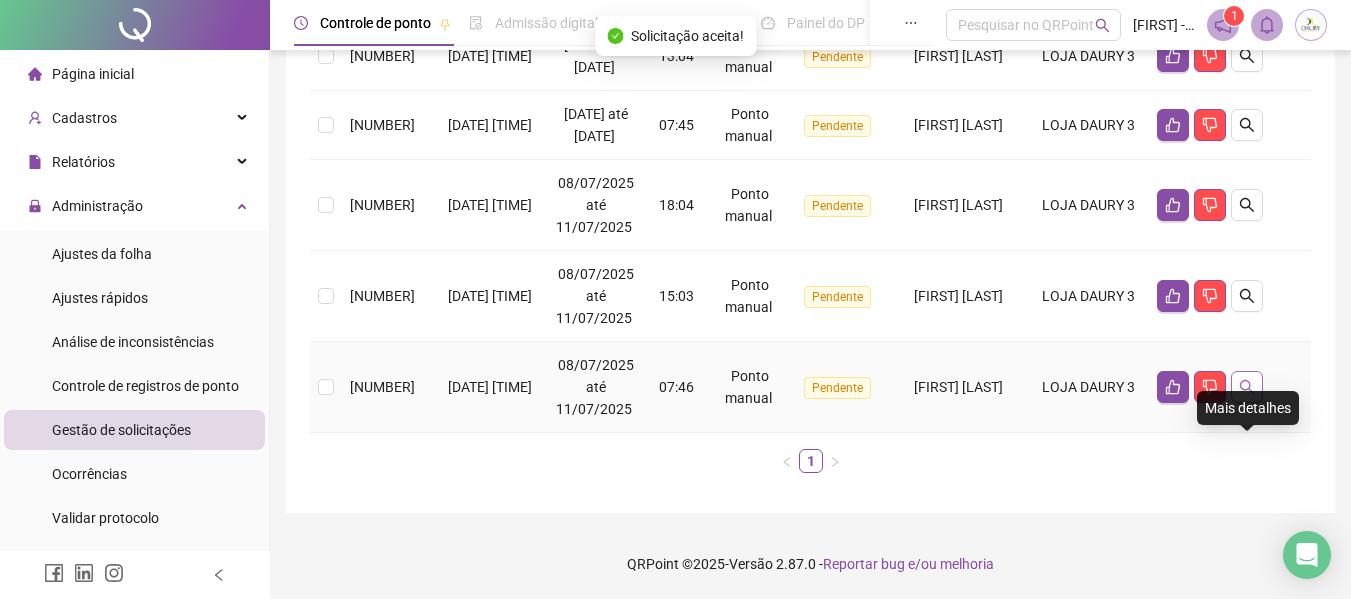 click 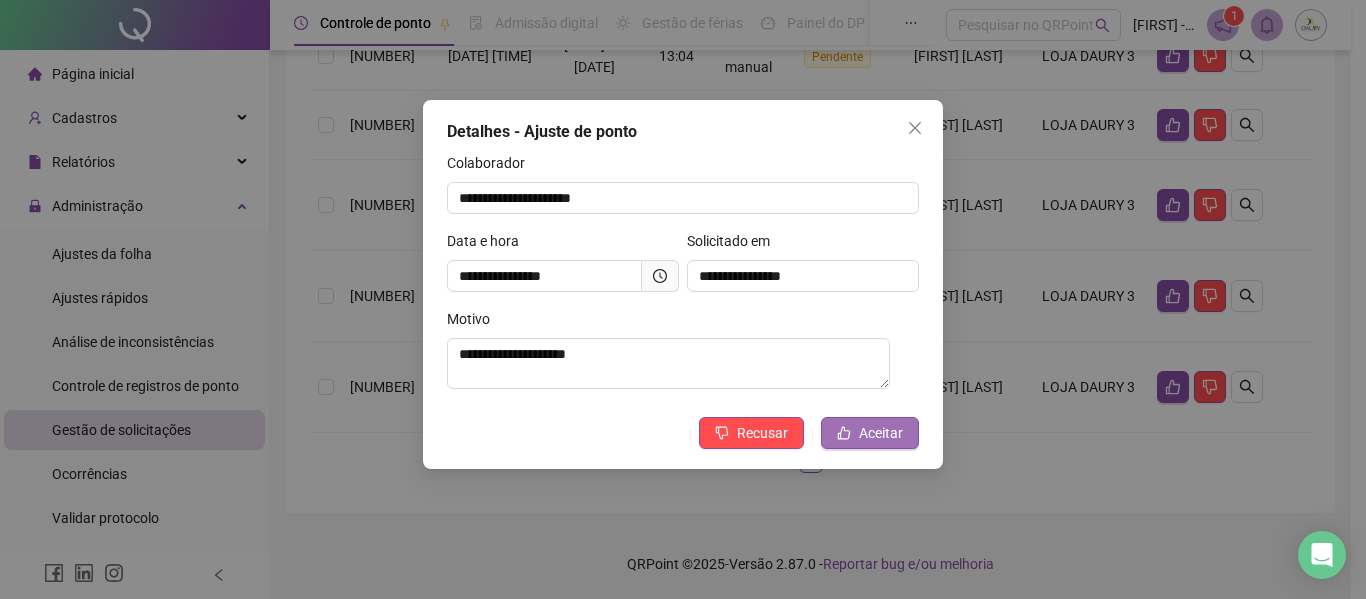 click on "Aceitar" at bounding box center [870, 433] 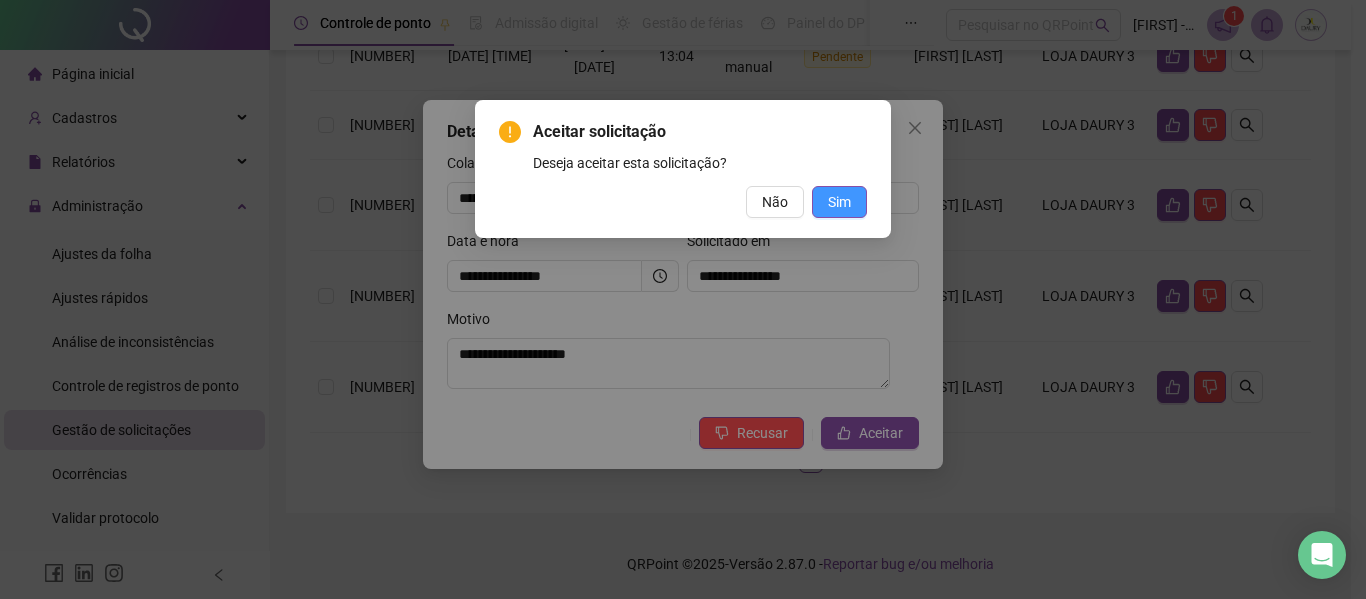 click on "Sim" at bounding box center (839, 202) 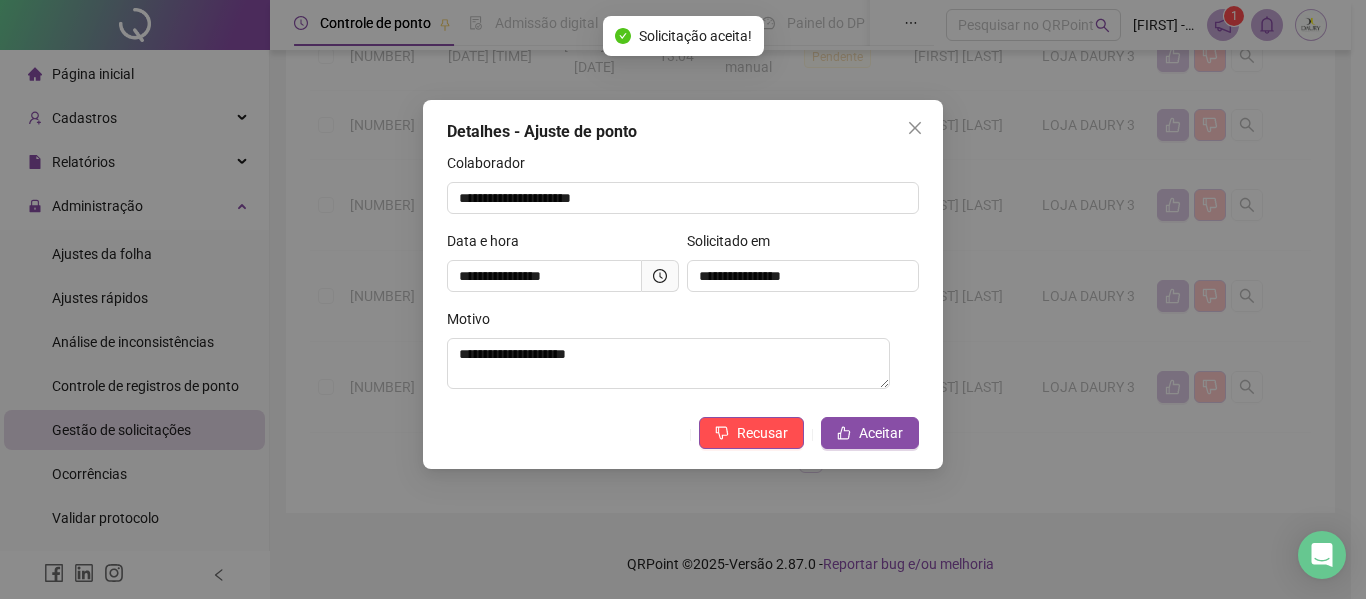 scroll, scrollTop: 456, scrollLeft: 0, axis: vertical 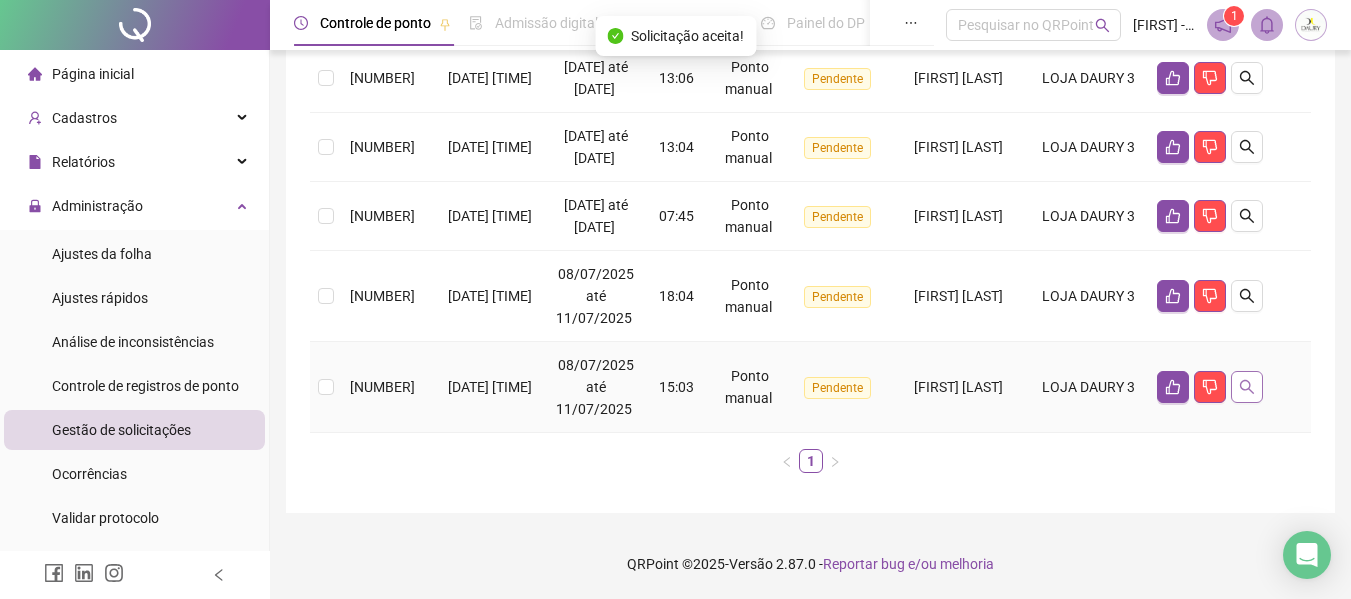 click 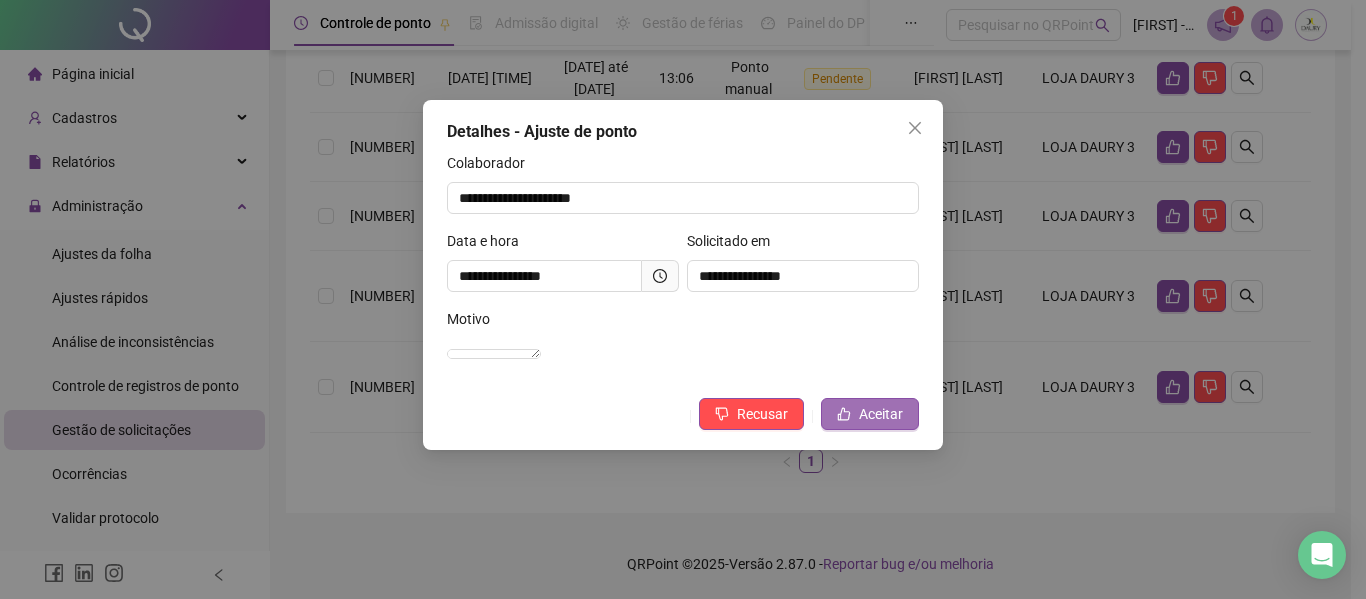 click on "Aceitar" at bounding box center [870, 414] 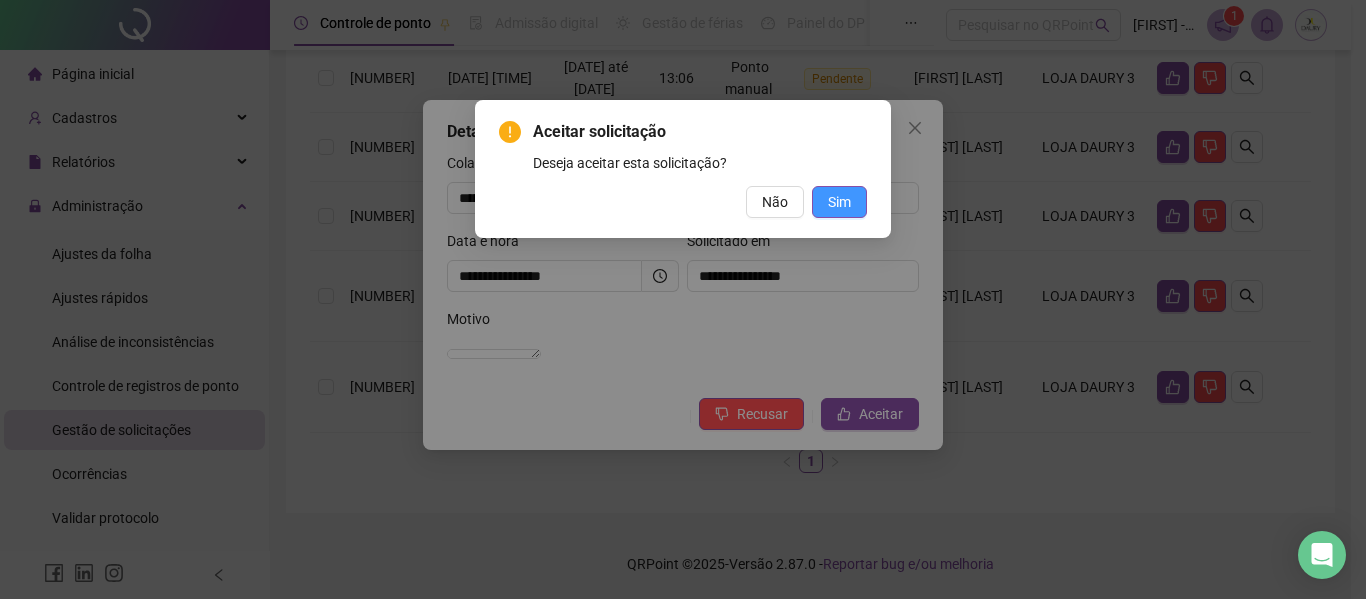 click on "Sim" at bounding box center [839, 202] 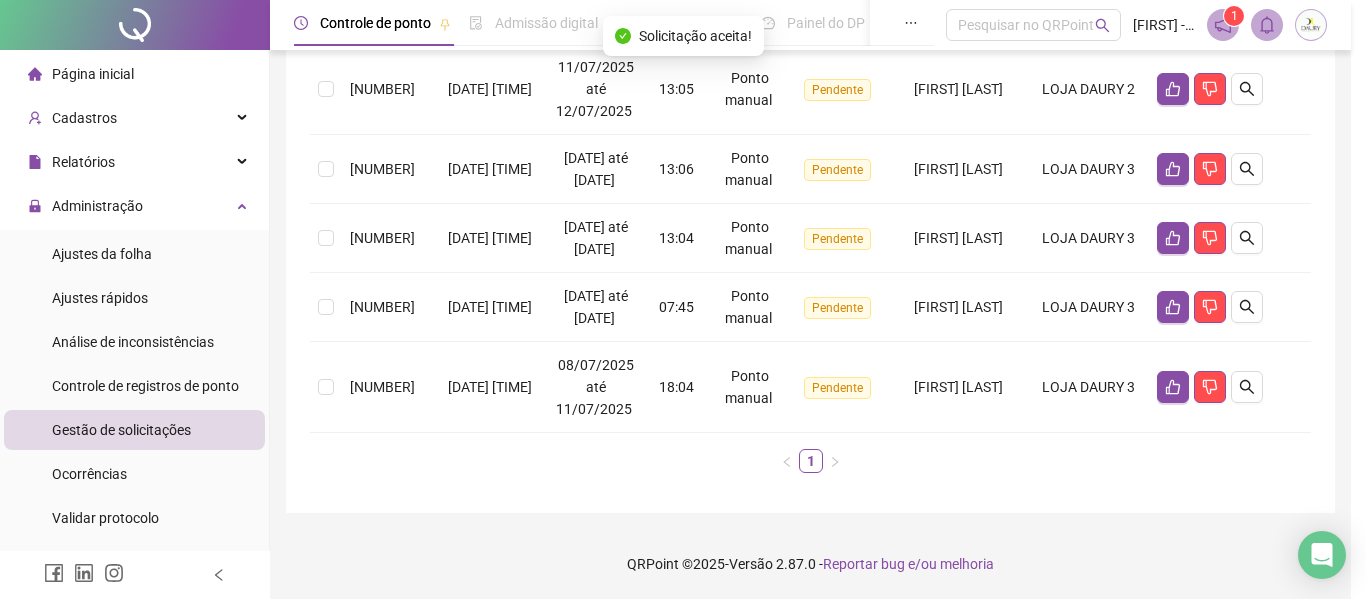 scroll, scrollTop: 365, scrollLeft: 0, axis: vertical 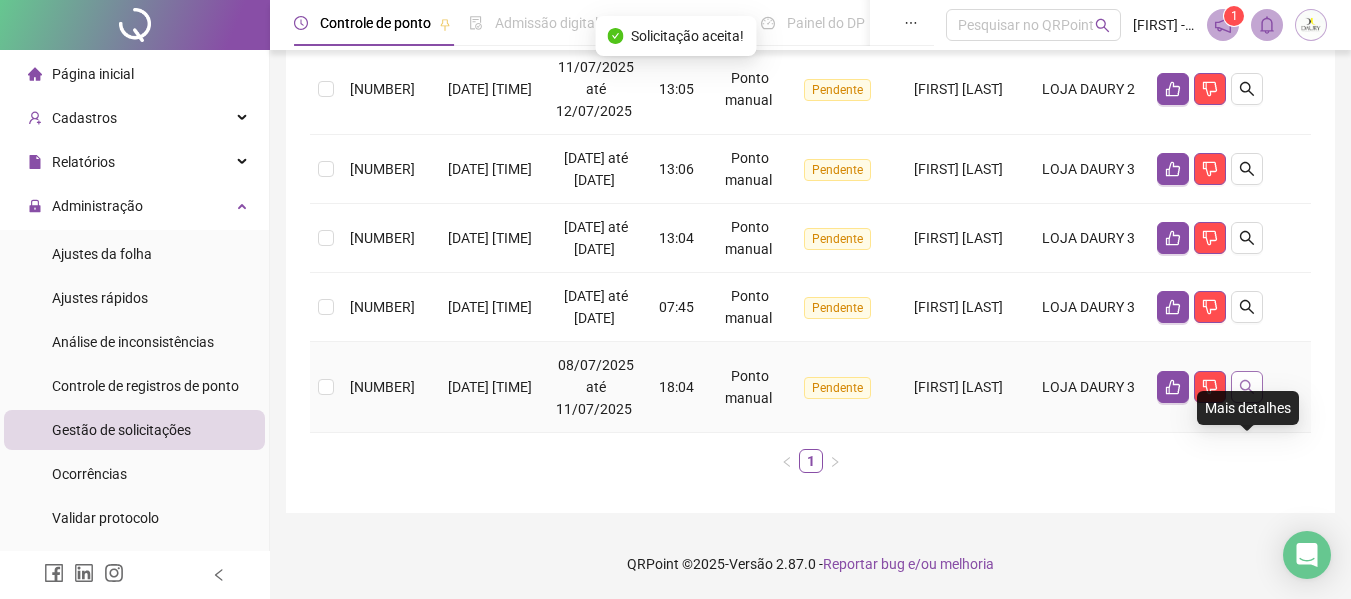 click 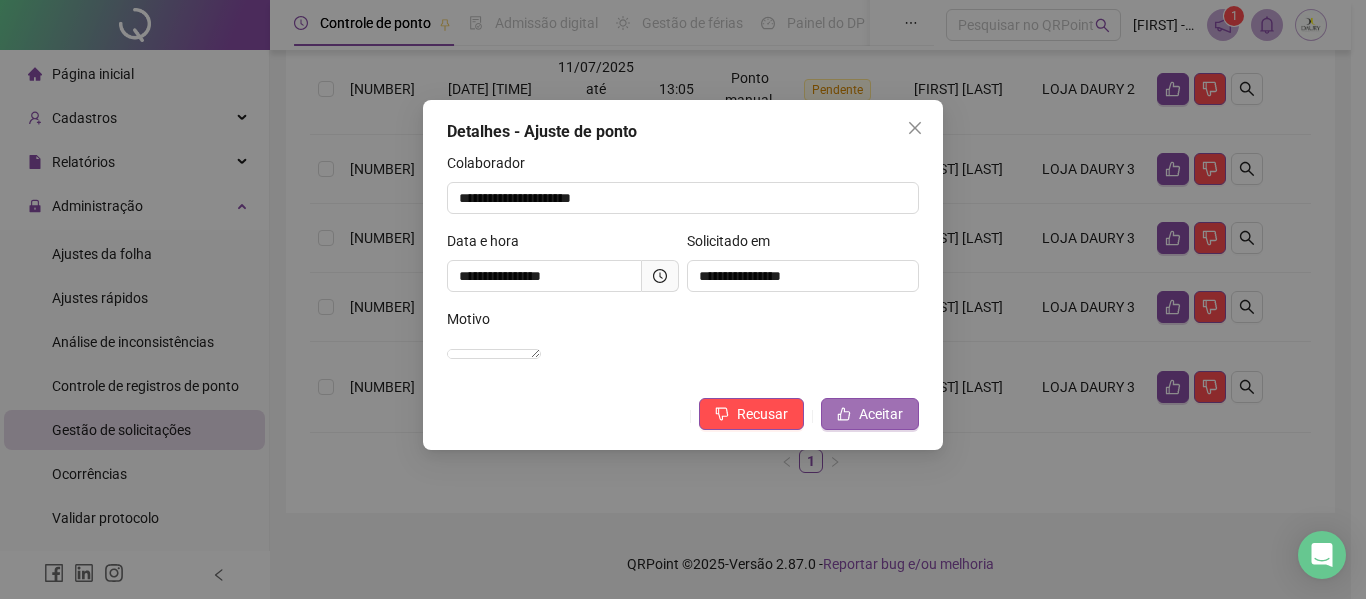 click on "Aceitar" at bounding box center [870, 414] 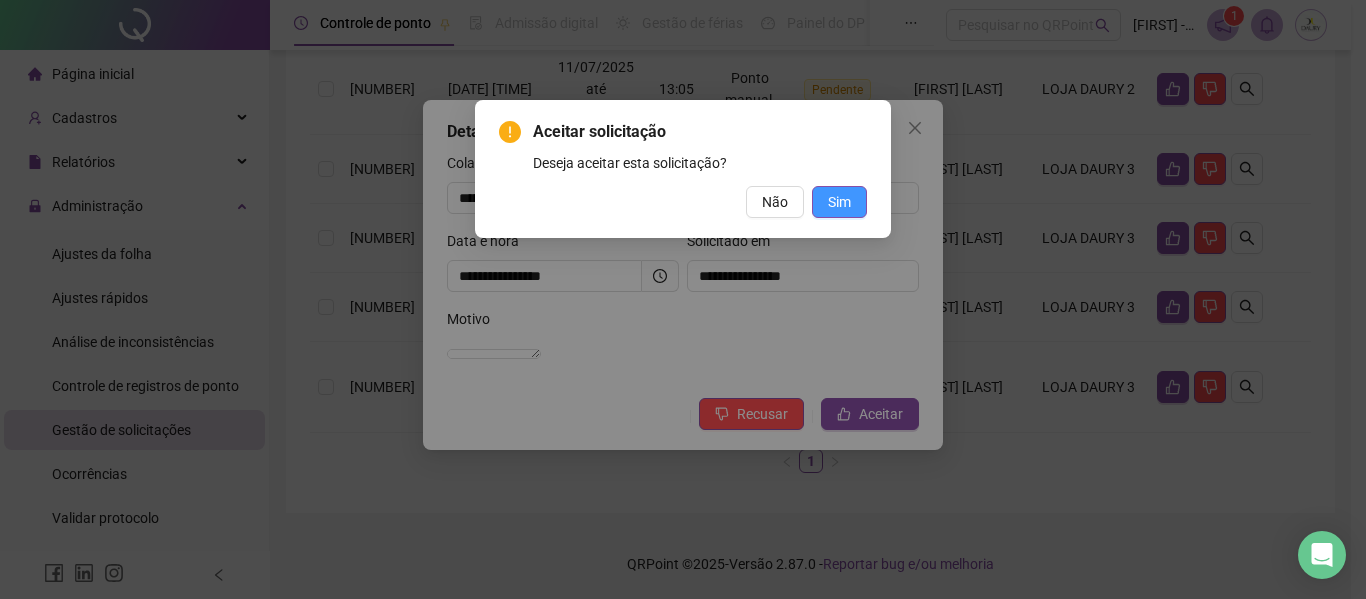click on "Sim" at bounding box center [839, 202] 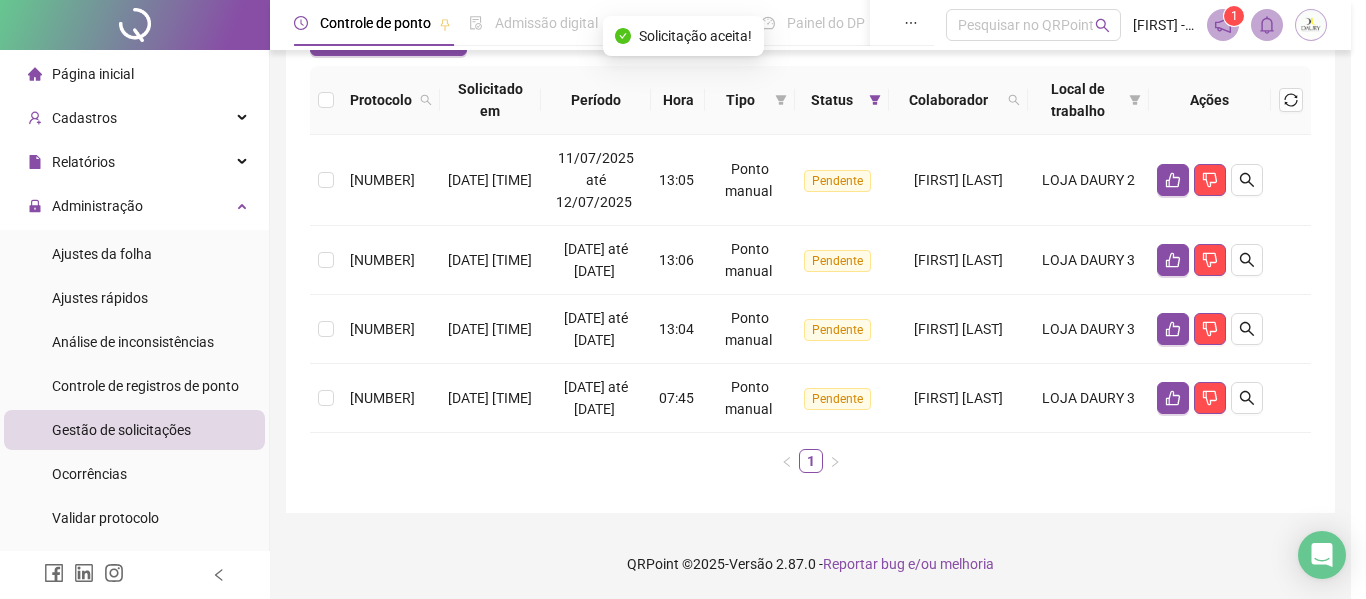 scroll, scrollTop: 274, scrollLeft: 0, axis: vertical 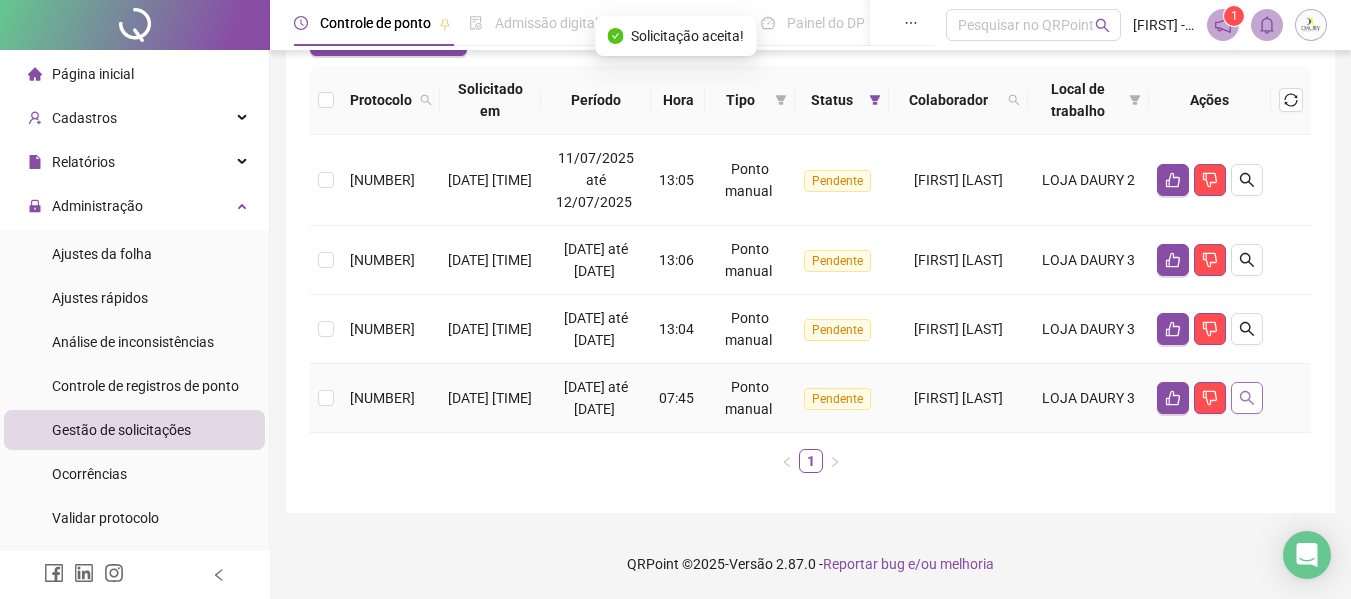 click 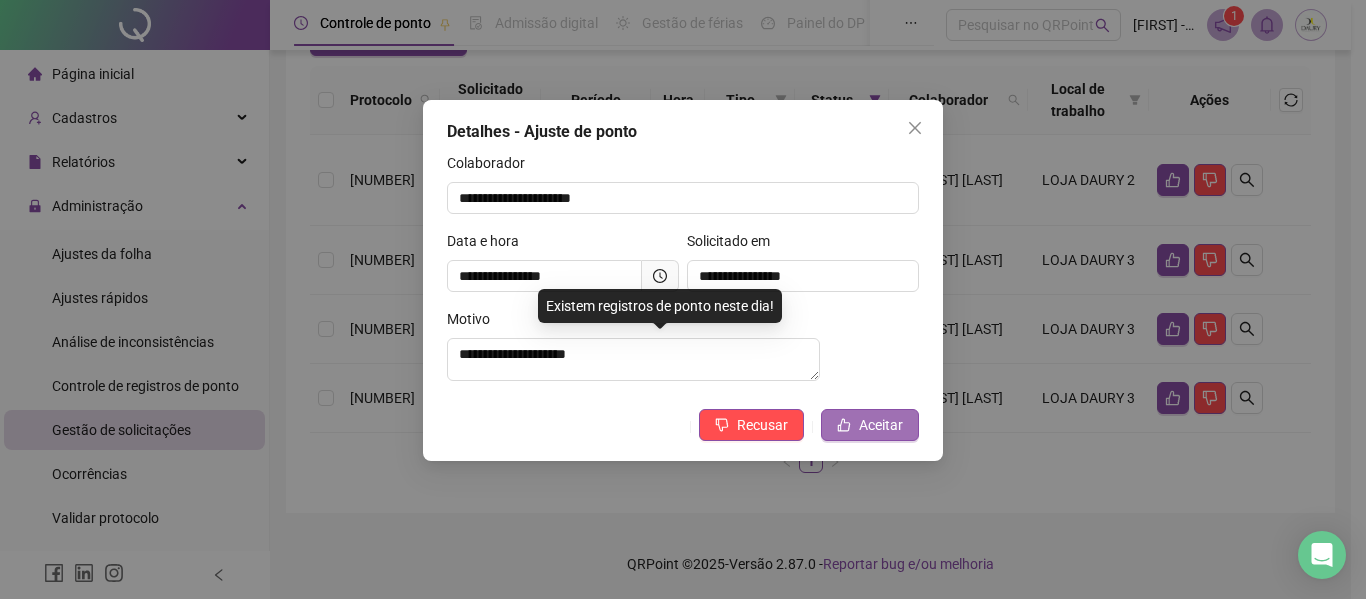 click on "Aceitar" at bounding box center (881, 425) 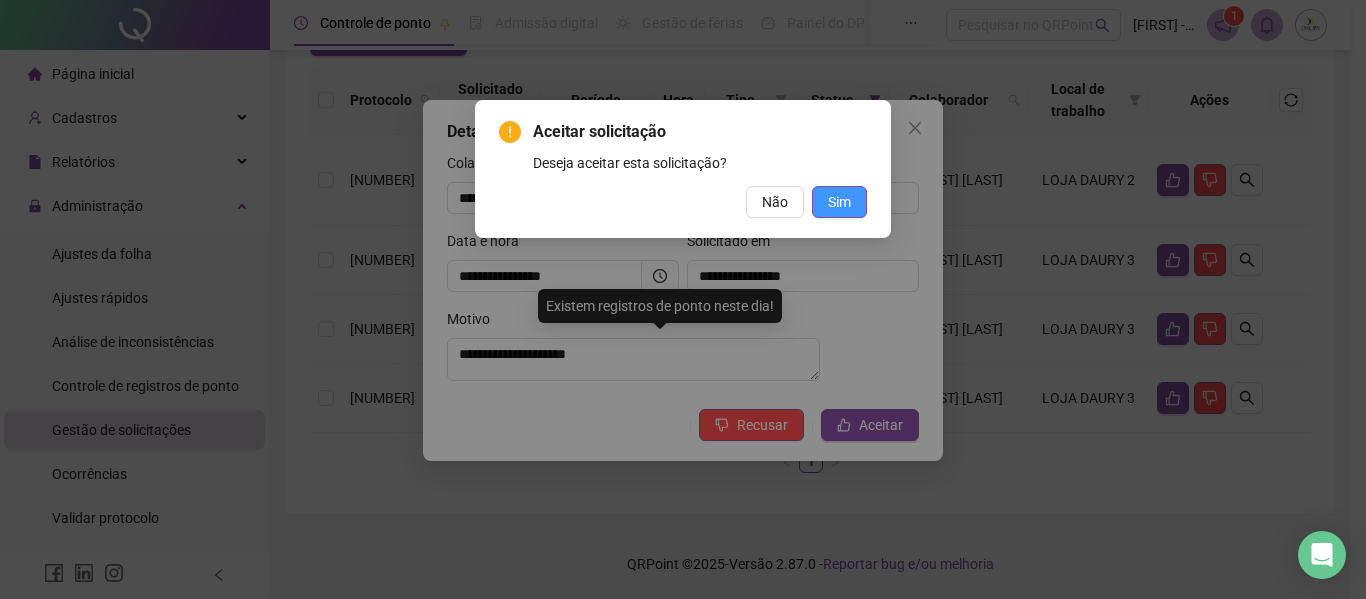 click on "Sim" at bounding box center [839, 202] 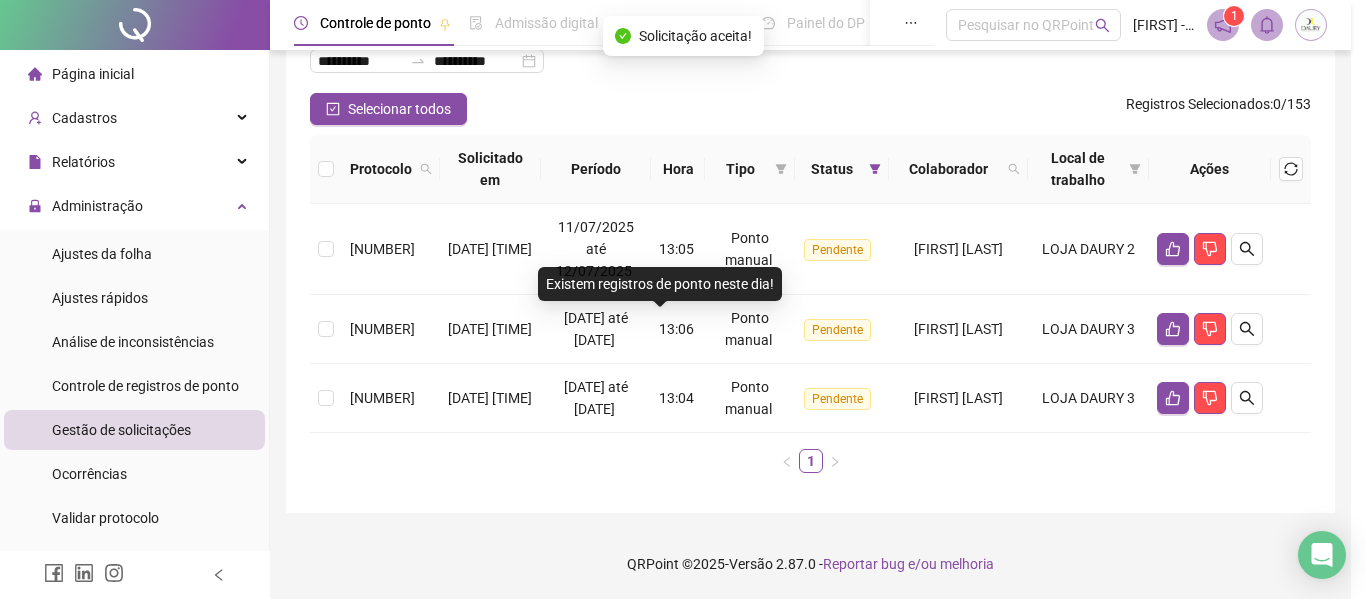 scroll, scrollTop: 183, scrollLeft: 0, axis: vertical 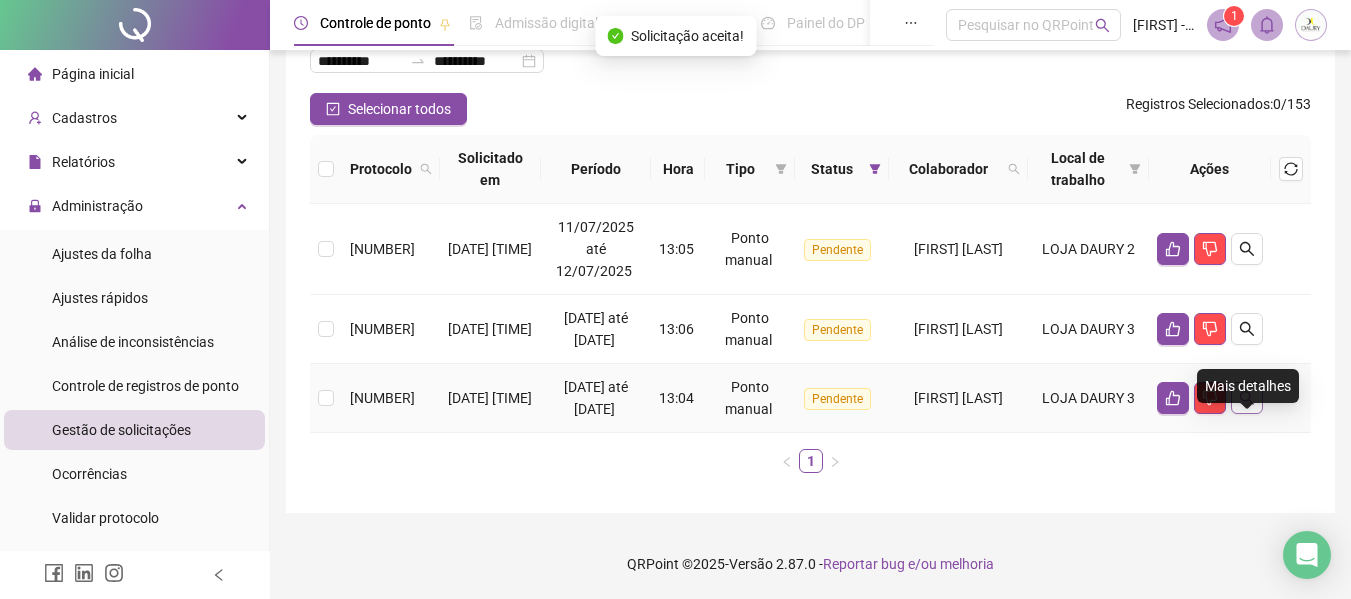 click 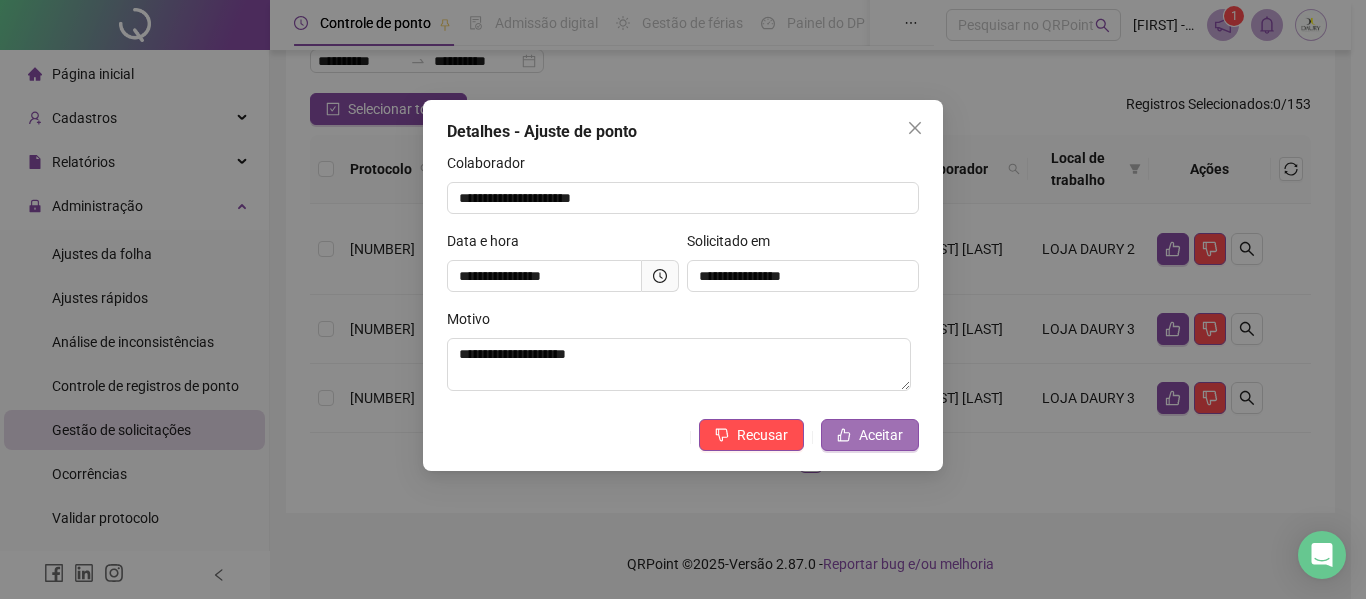 click on "Aceitar" at bounding box center [881, 435] 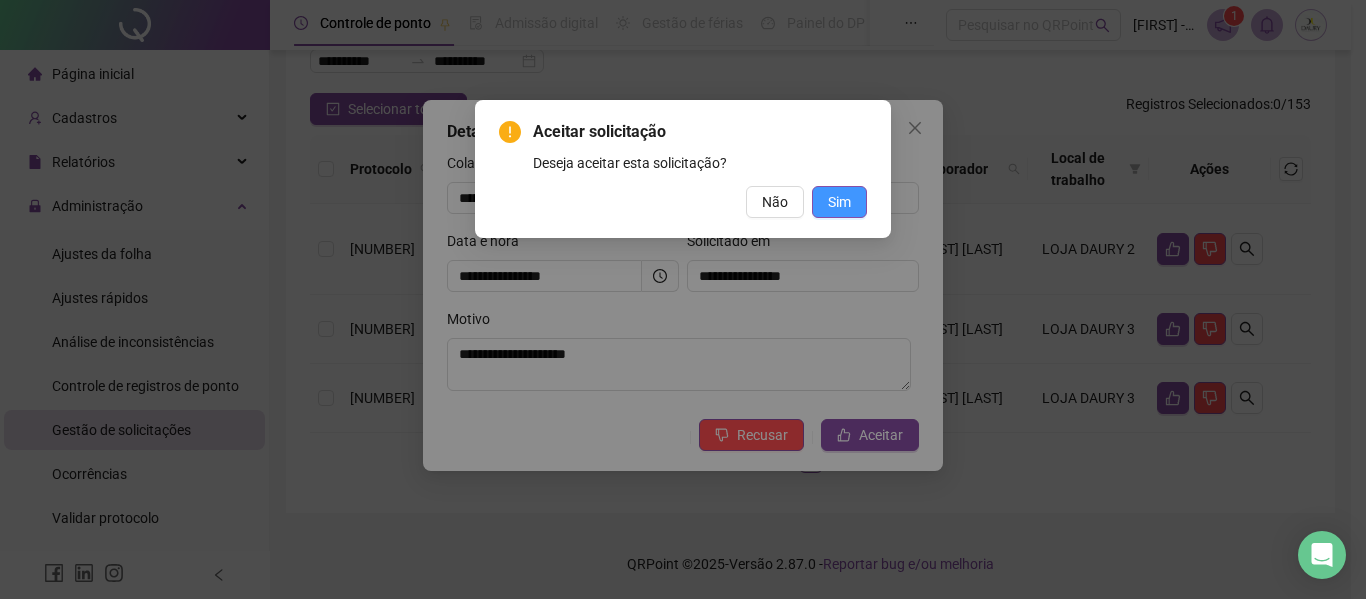 click on "Sim" at bounding box center [839, 202] 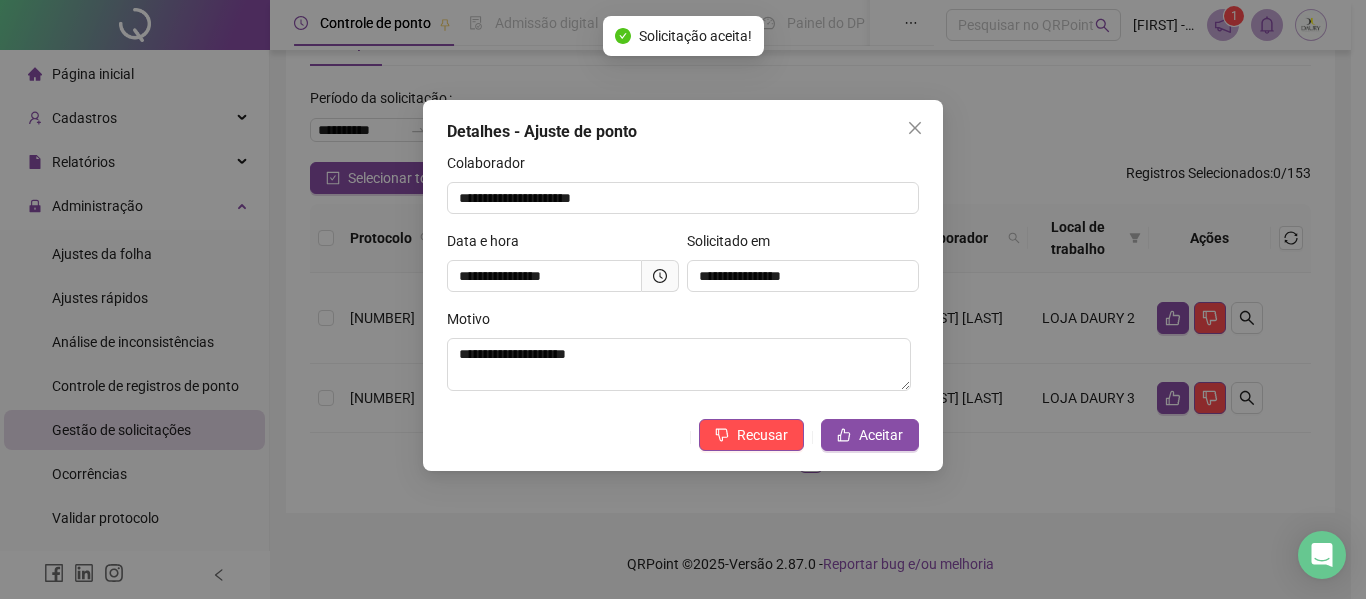 scroll, scrollTop: 92, scrollLeft: 0, axis: vertical 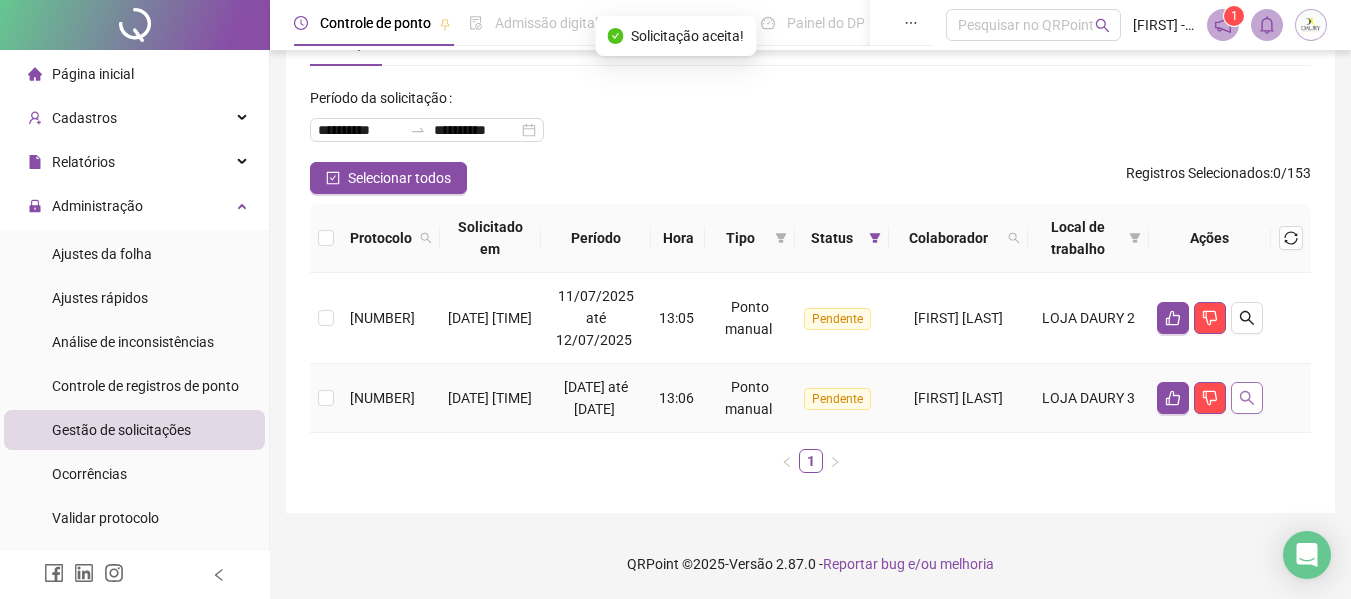 click at bounding box center (1247, 398) 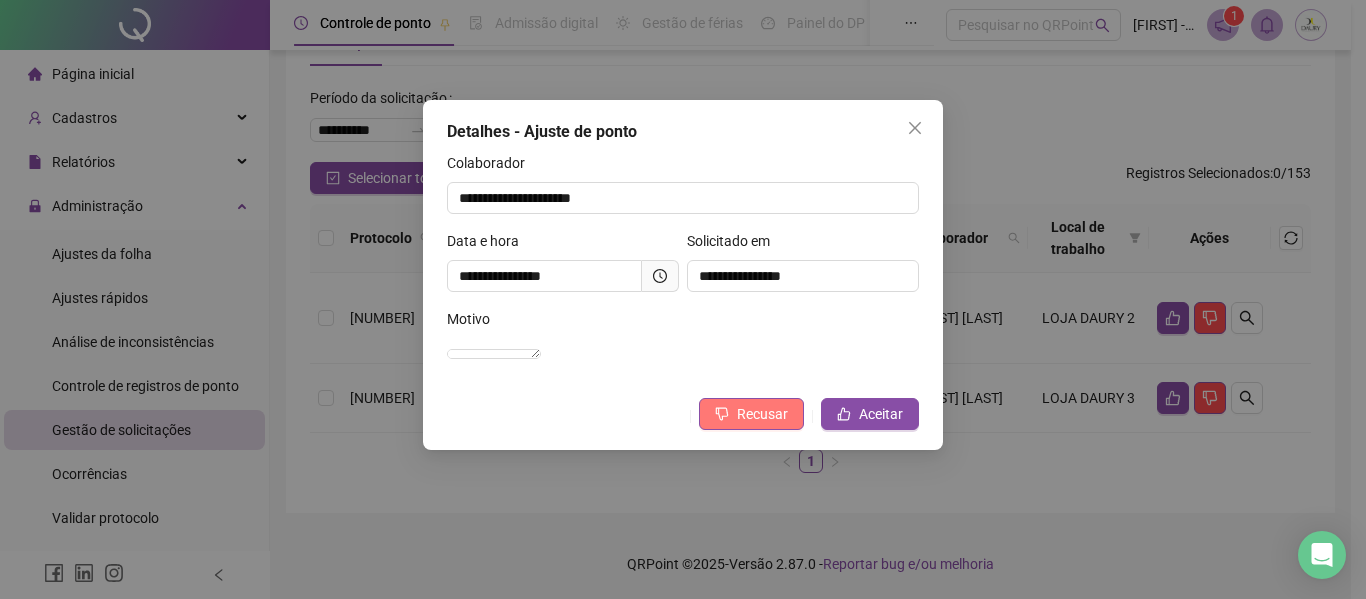 click on "Recusar" at bounding box center (762, 414) 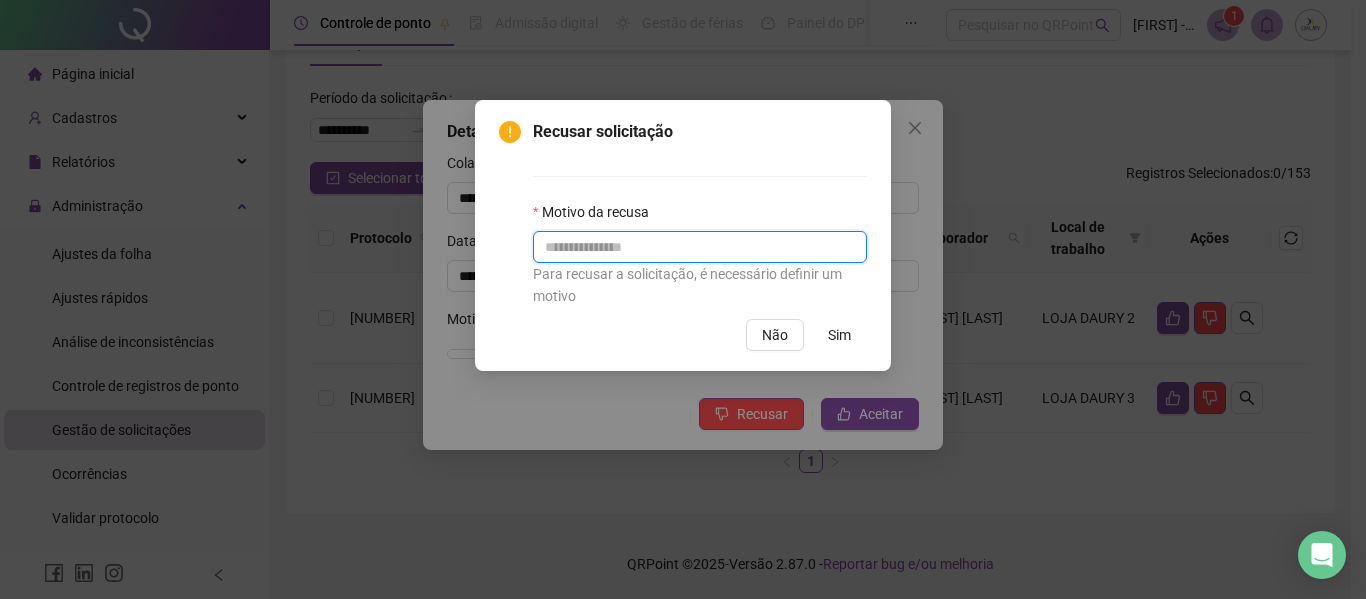 click at bounding box center (700, 247) 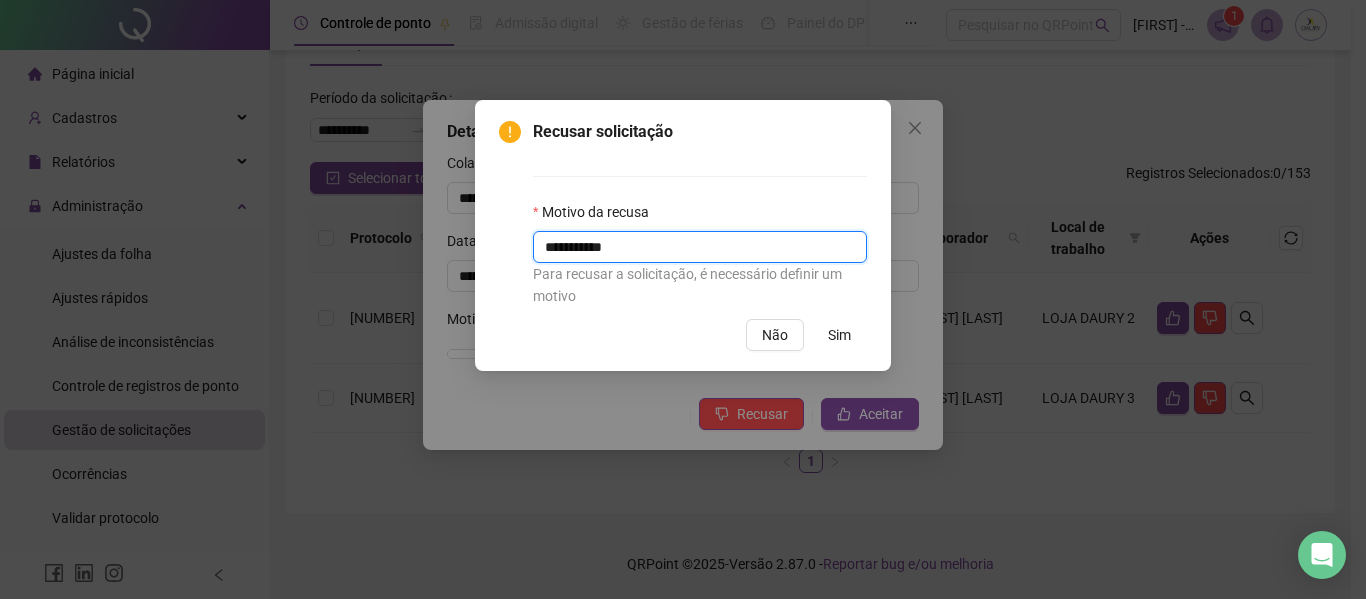 type on "**********" 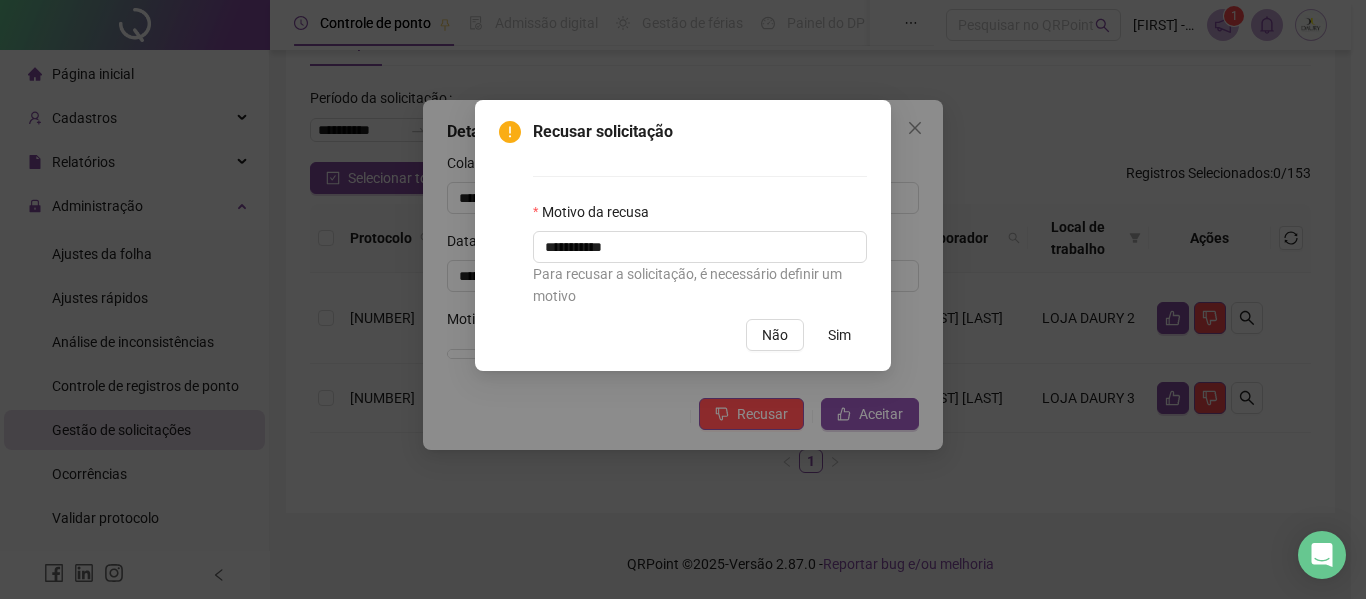 click on "Sim" at bounding box center (839, 335) 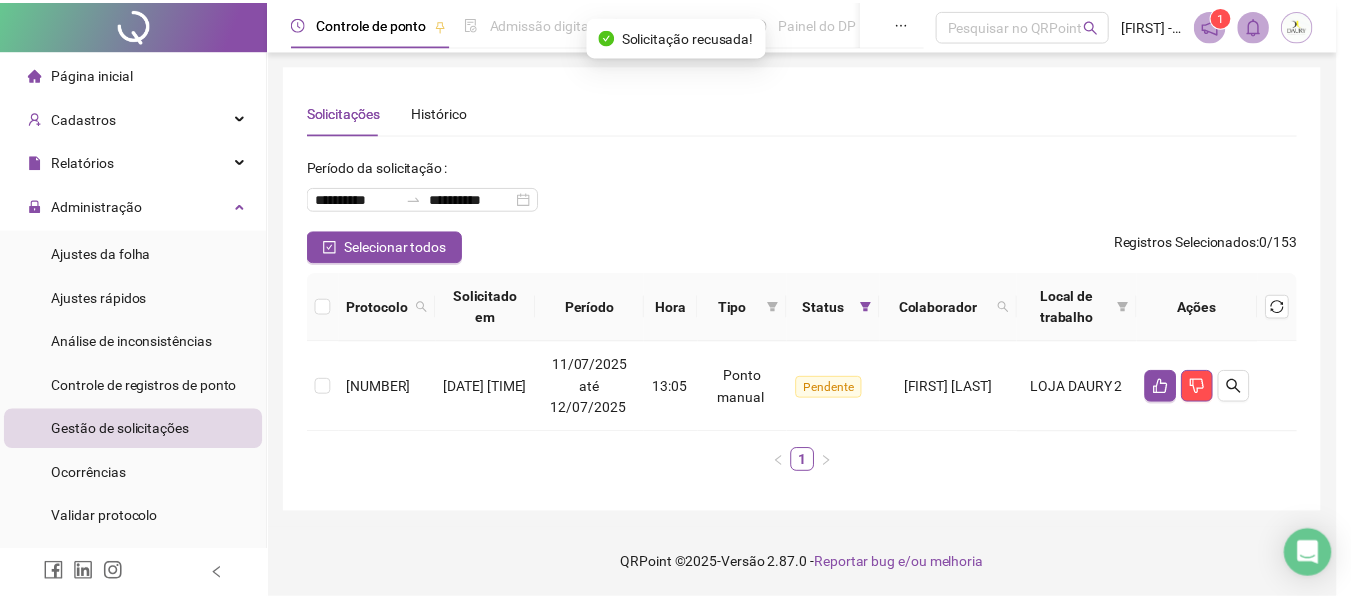 scroll, scrollTop: 1, scrollLeft: 0, axis: vertical 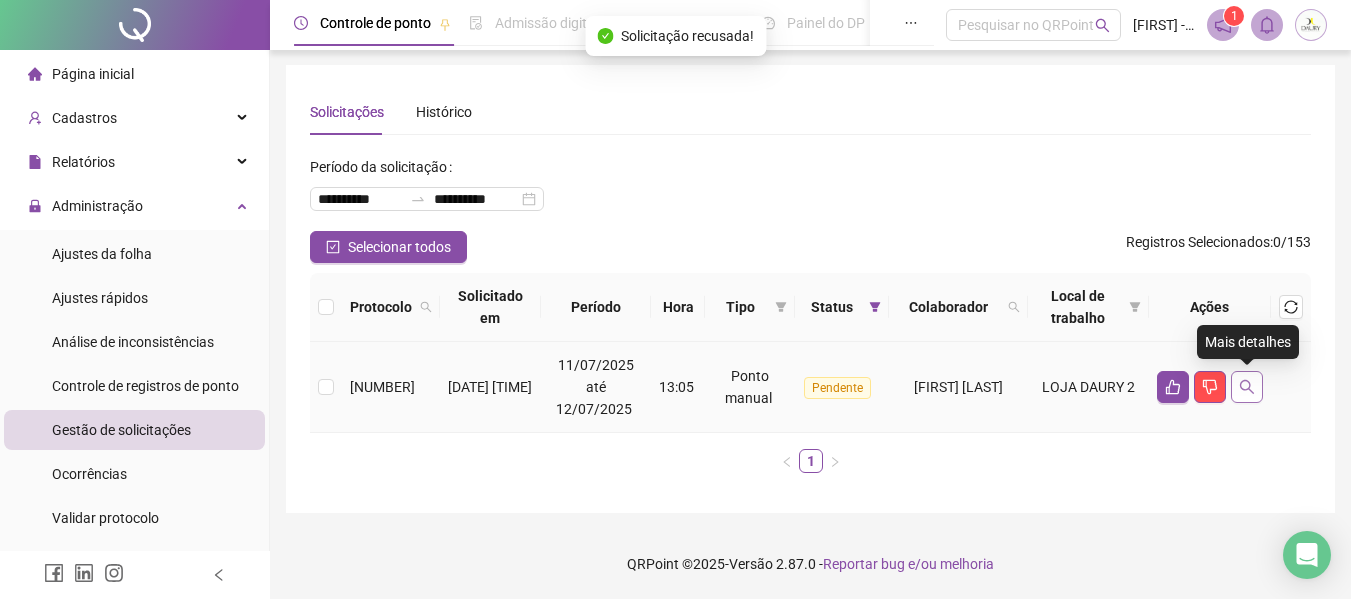 click 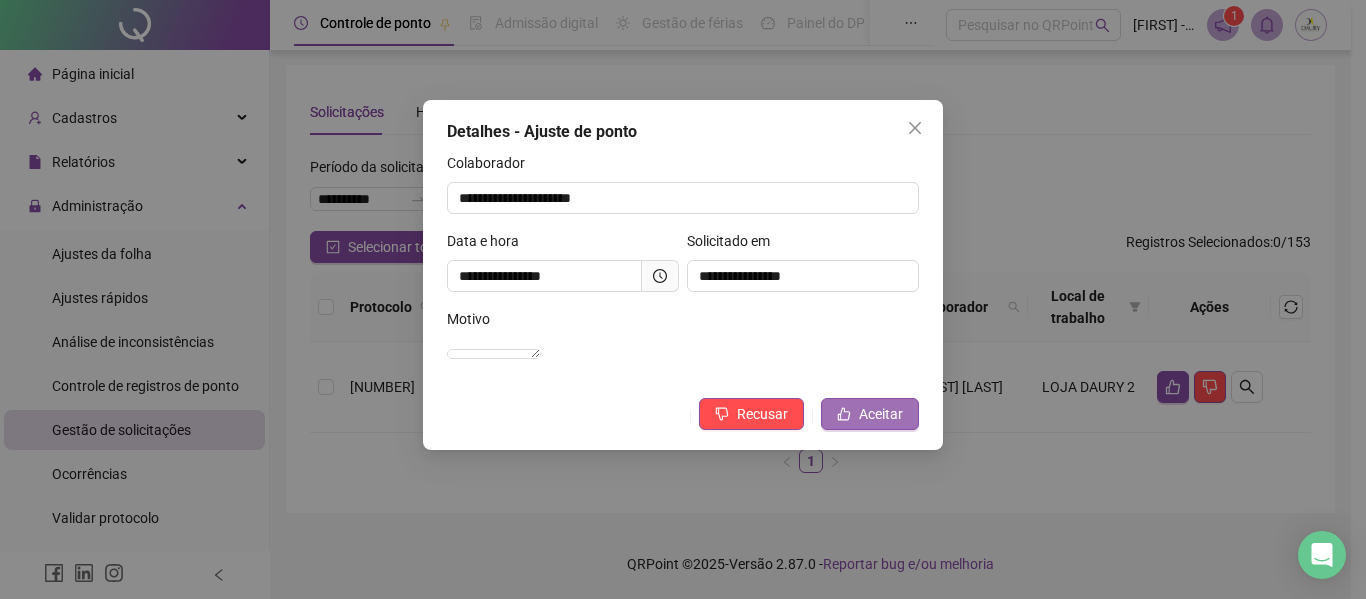 click on "Aceitar" at bounding box center (870, 414) 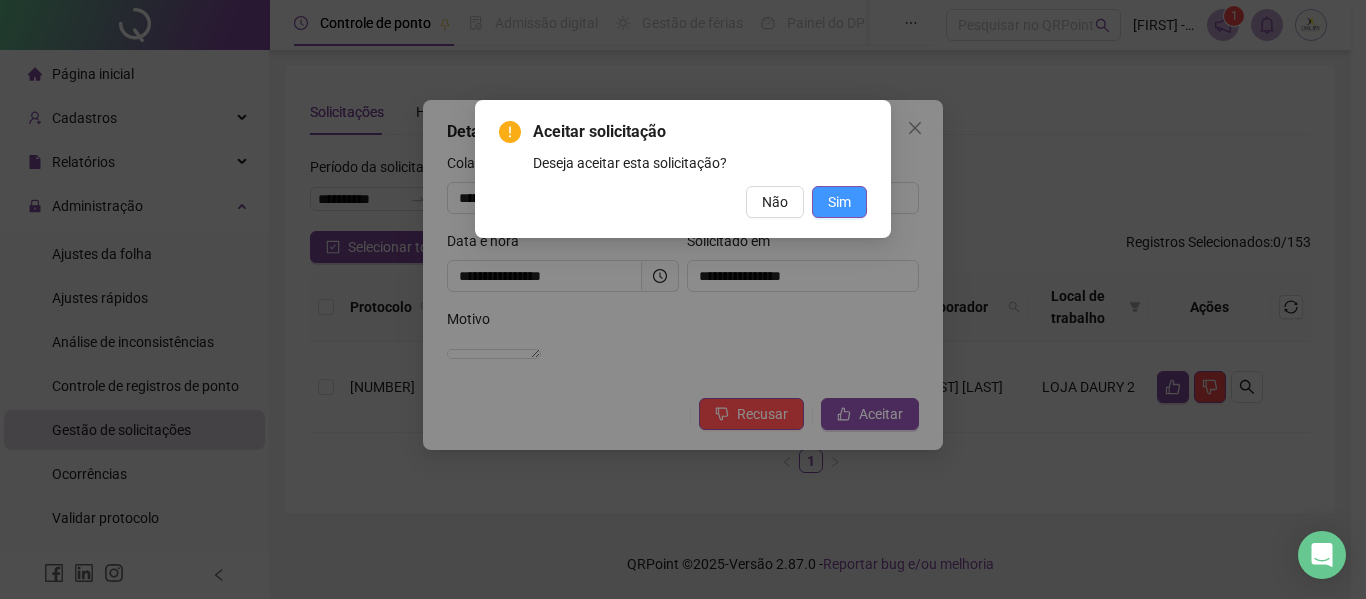 click on "Sim" at bounding box center [839, 202] 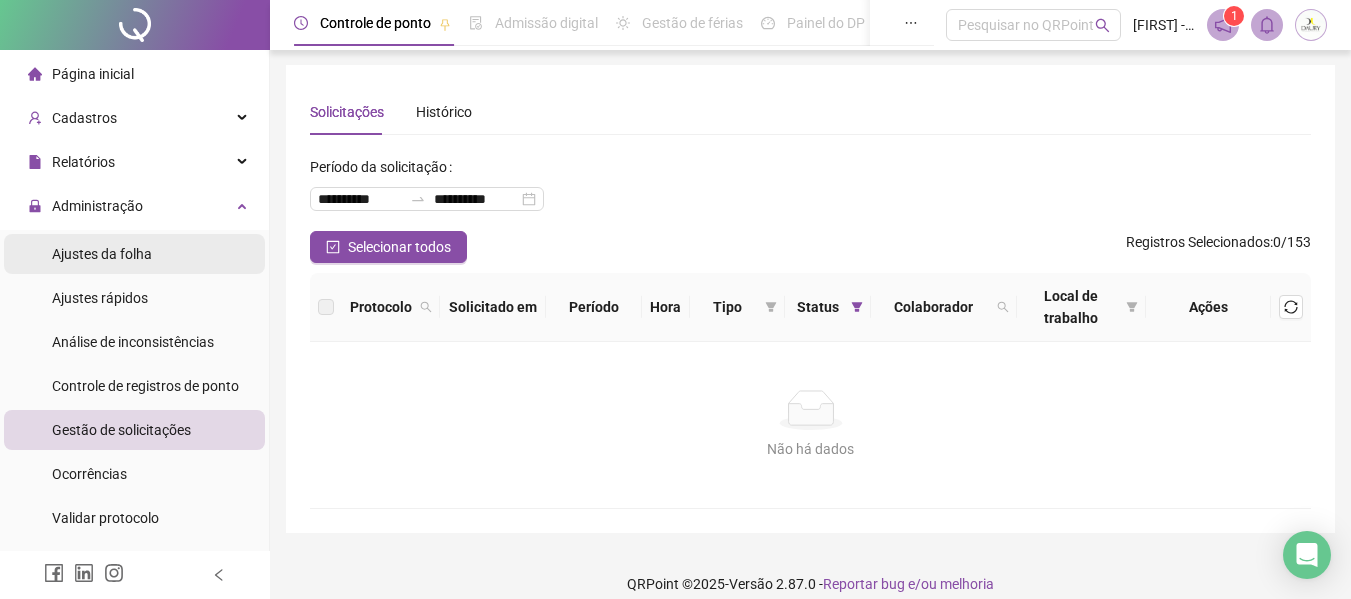click on "Ajustes da folha" at bounding box center (134, 254) 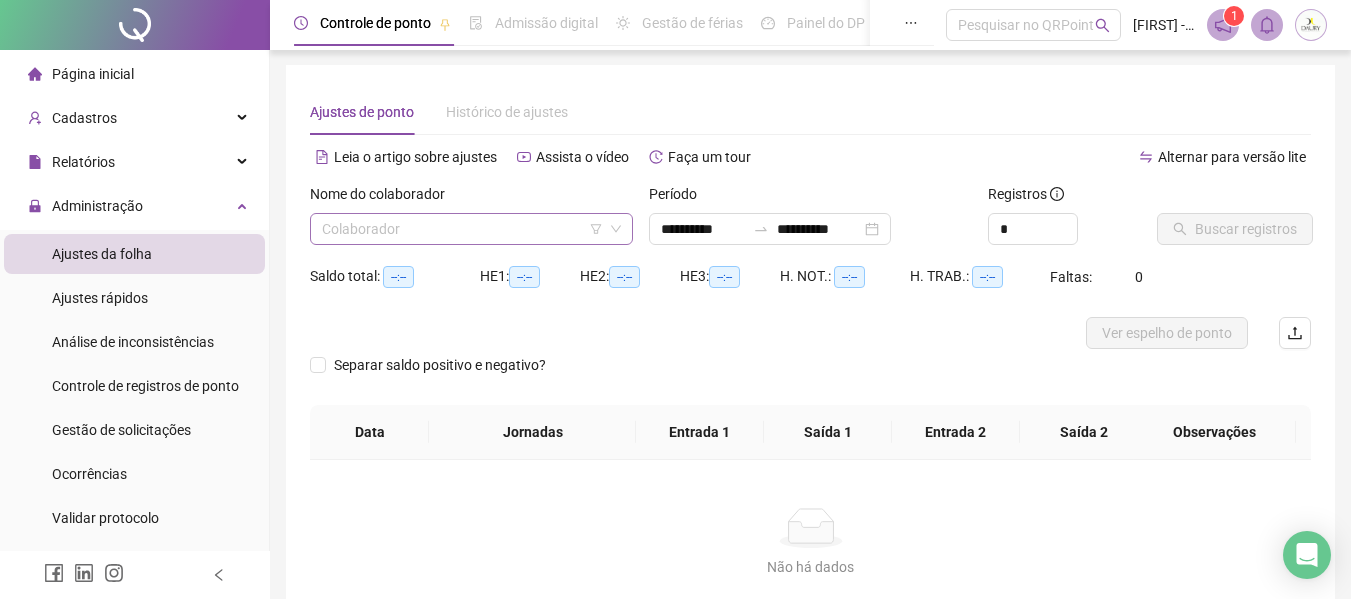 click at bounding box center [465, 229] 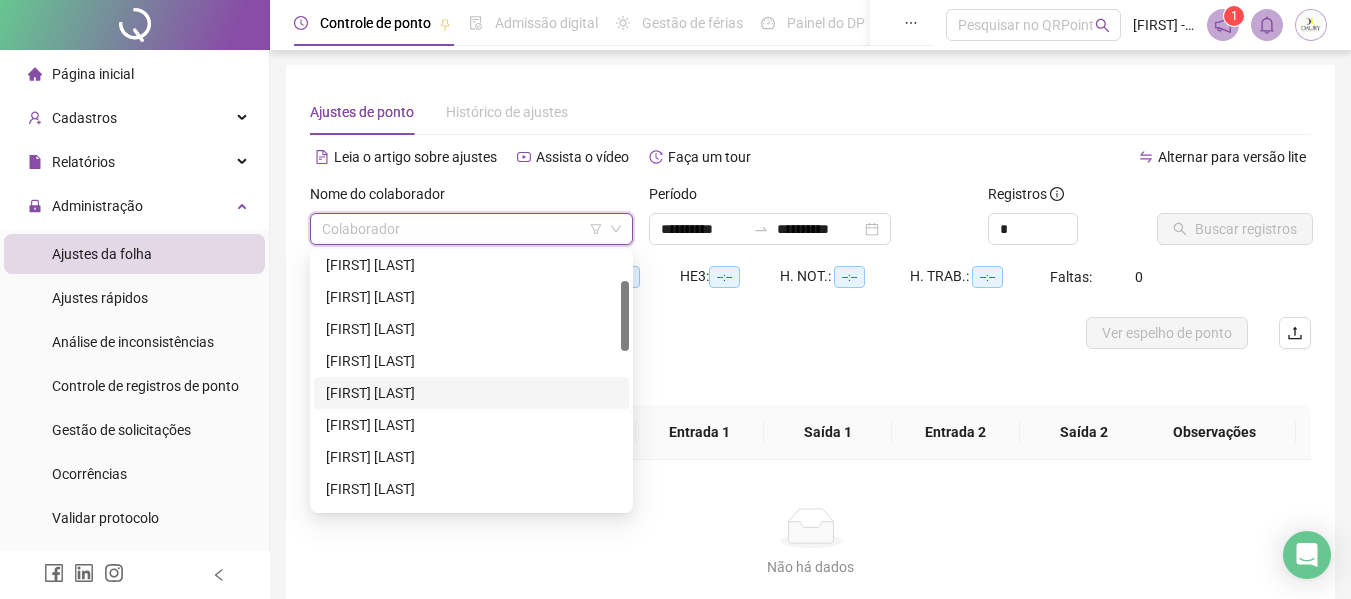 scroll, scrollTop: 200, scrollLeft: 0, axis: vertical 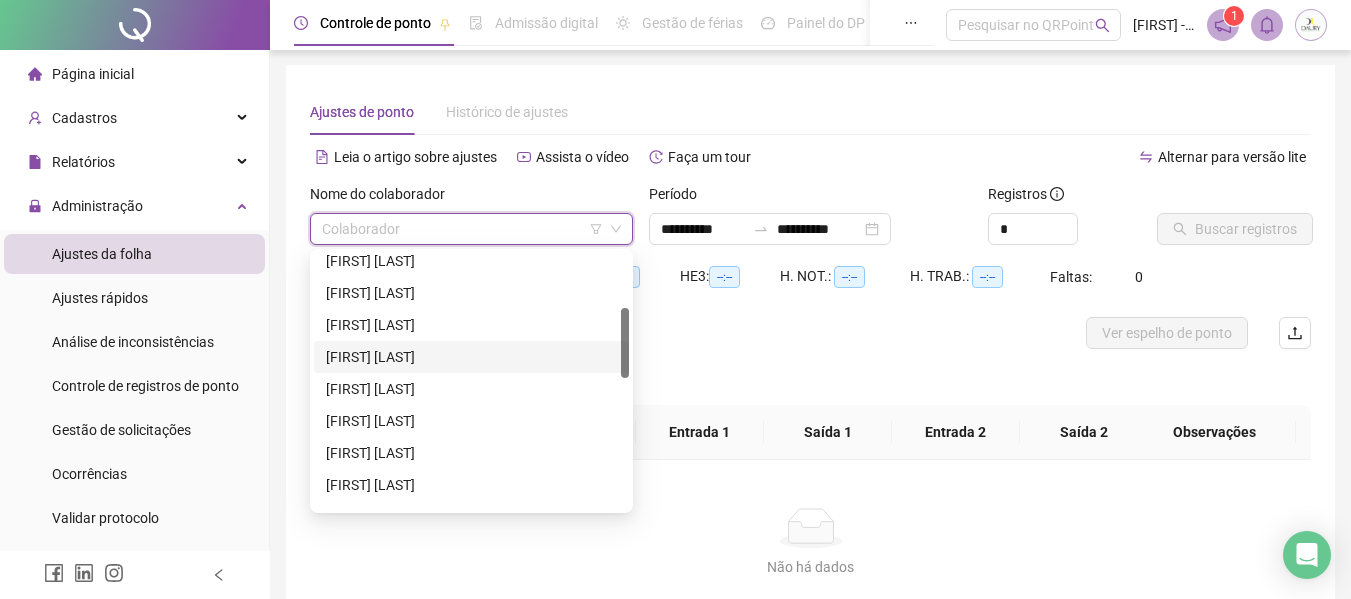 click on "[FIRST] [LAST]" at bounding box center [471, 357] 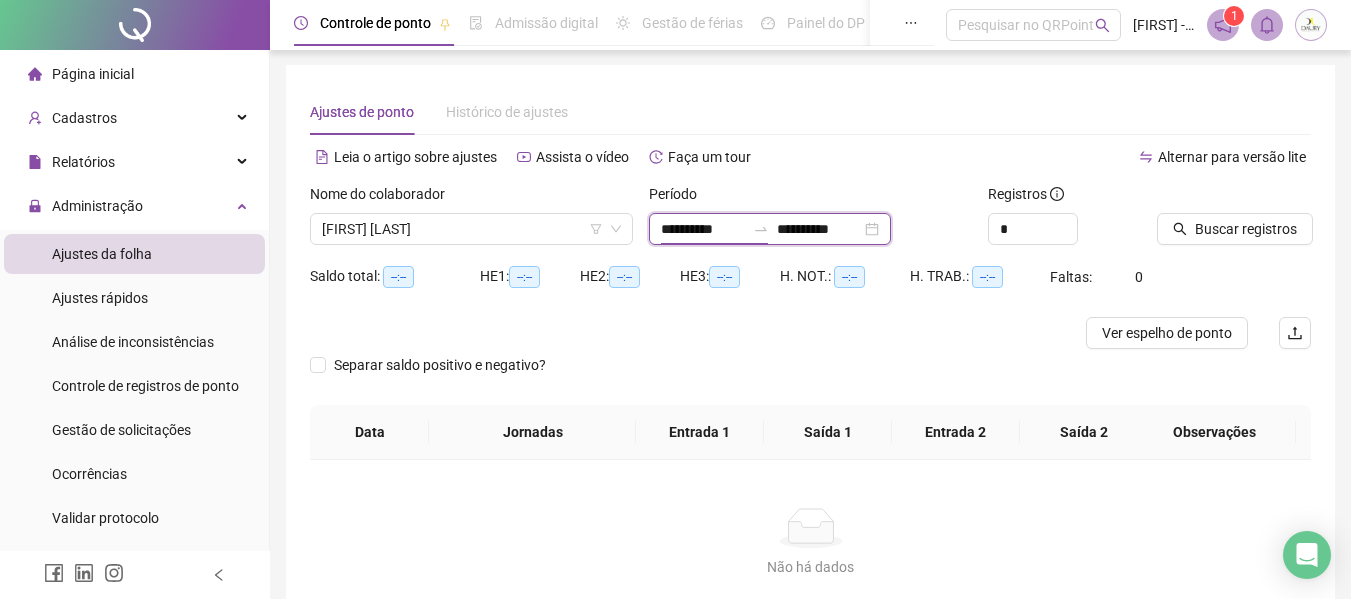 click on "**********" at bounding box center (703, 229) 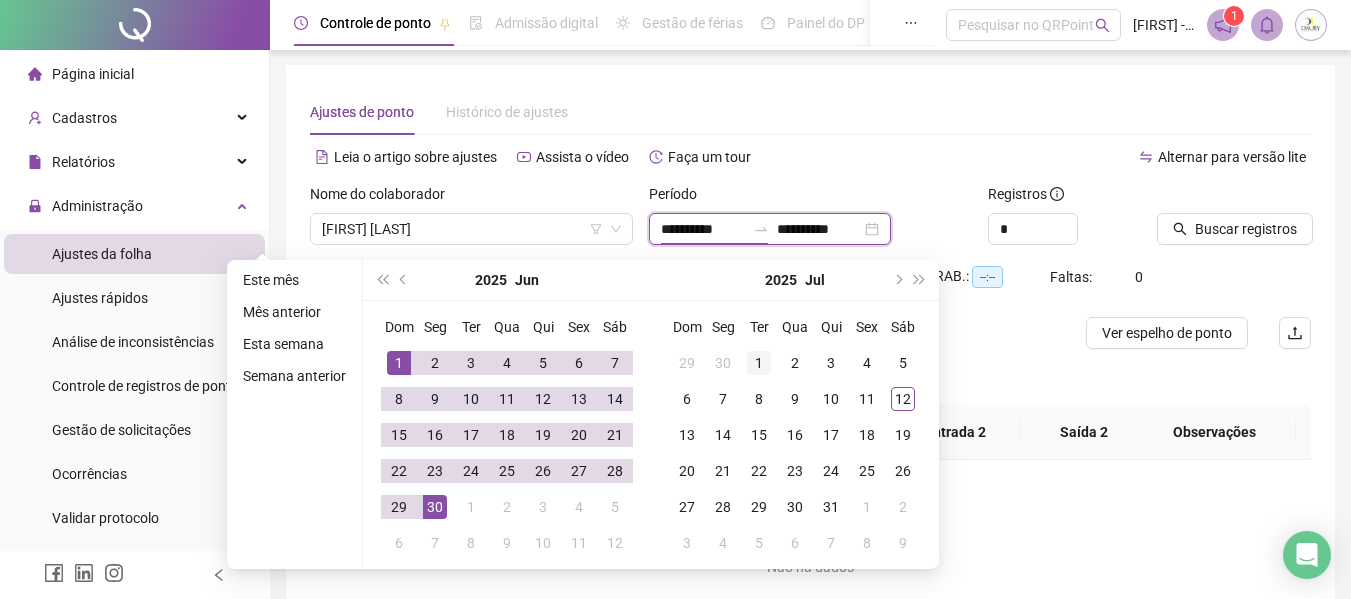 type on "**********" 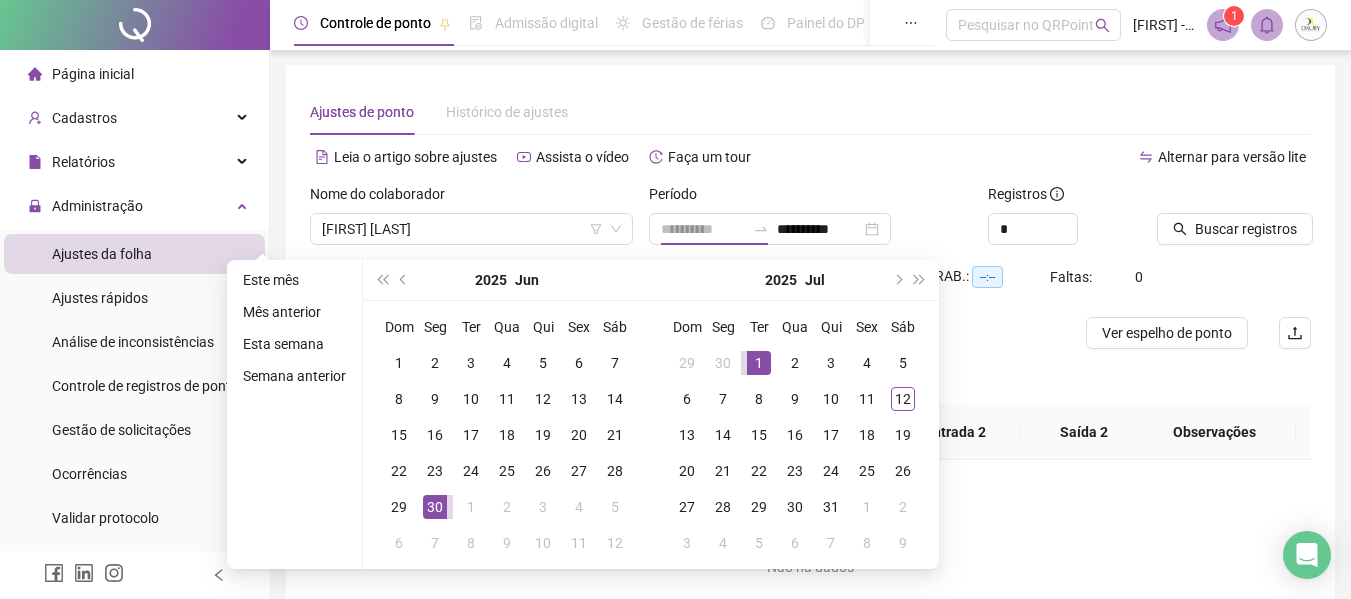 click on "1" at bounding box center [759, 363] 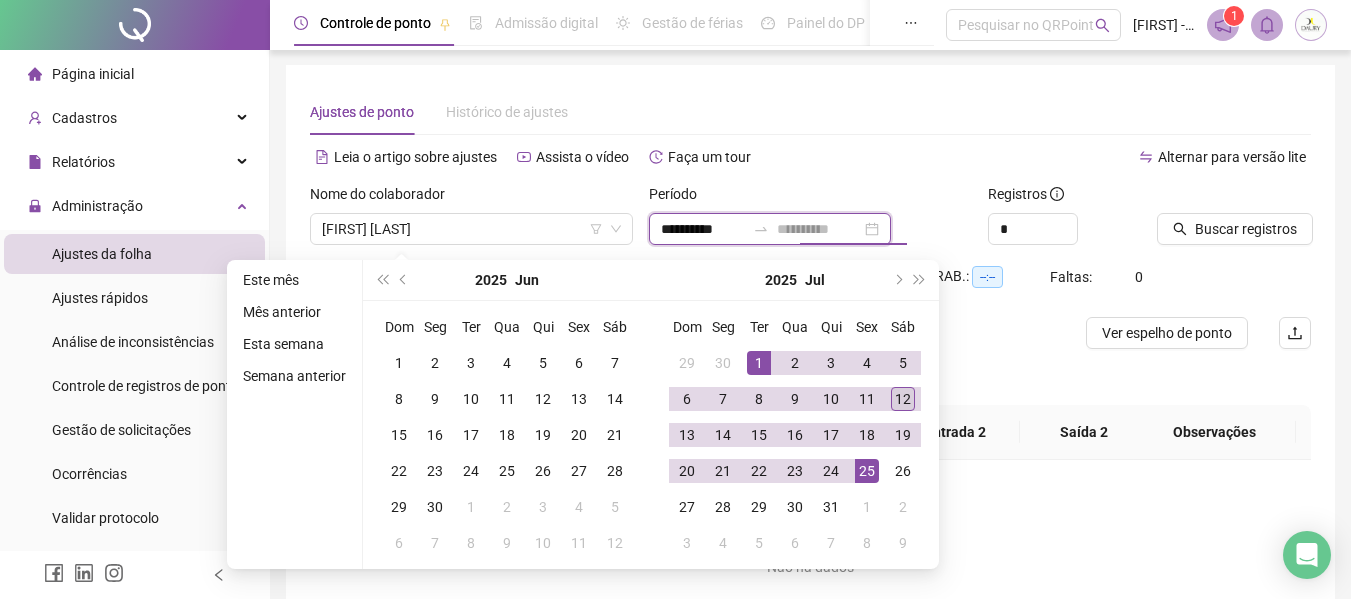 type on "**********" 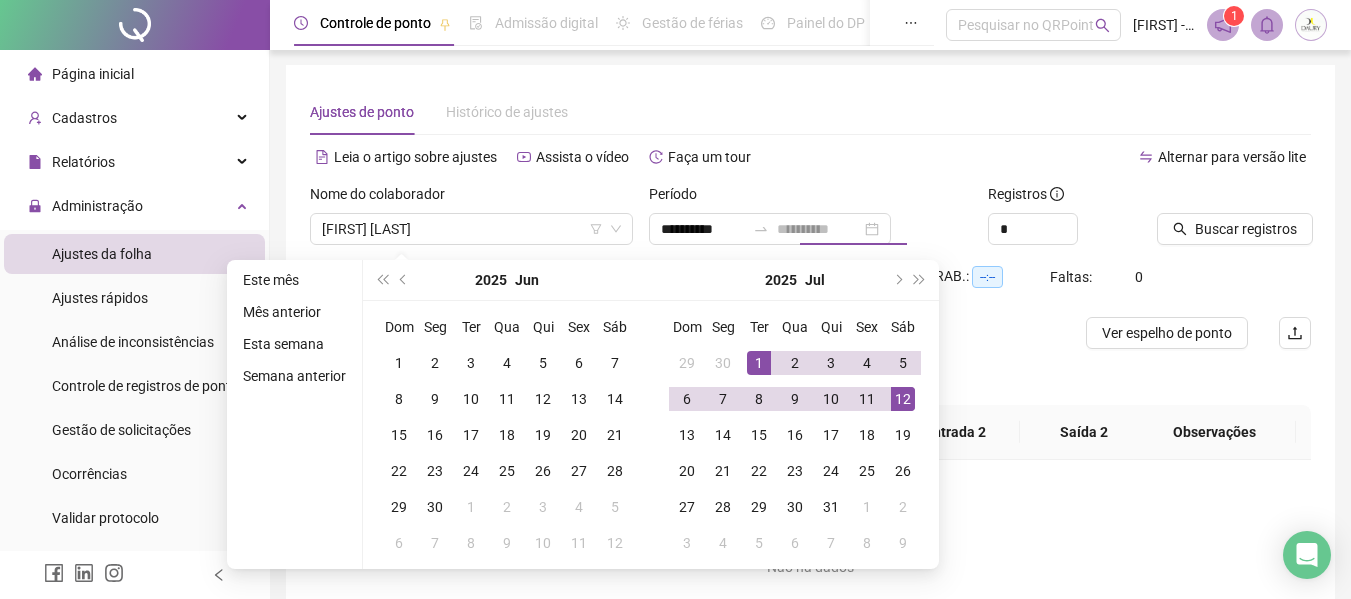click on "12" at bounding box center (903, 399) 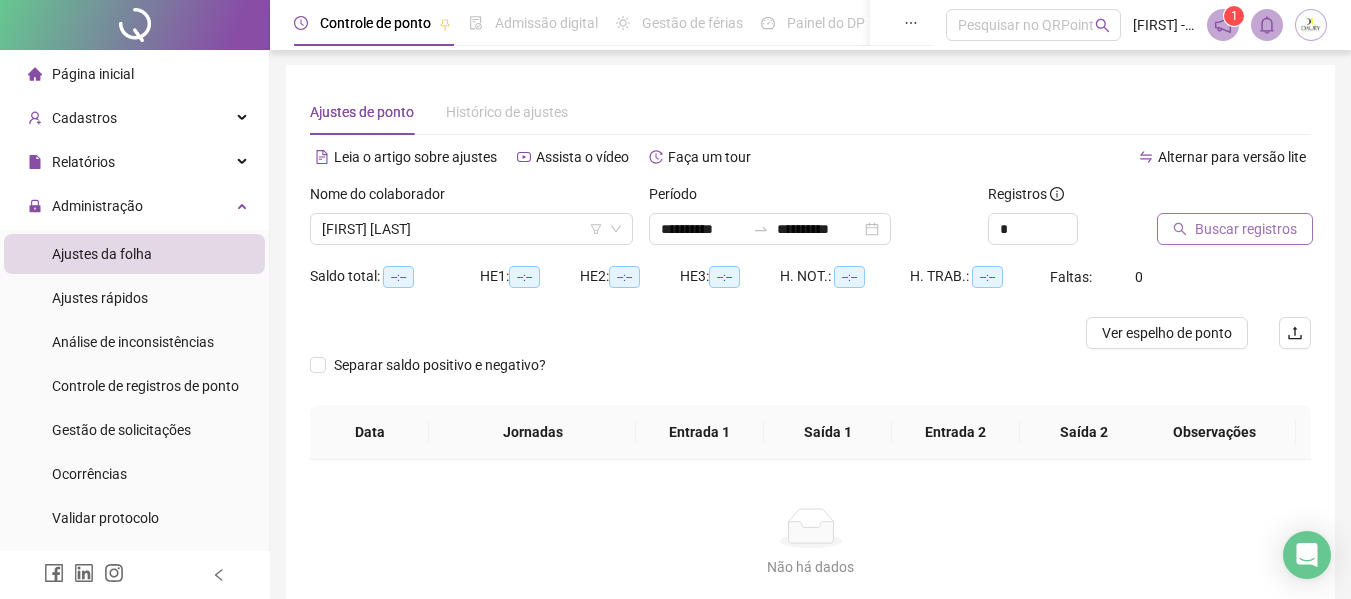 click on "Buscar registros" at bounding box center (1246, 229) 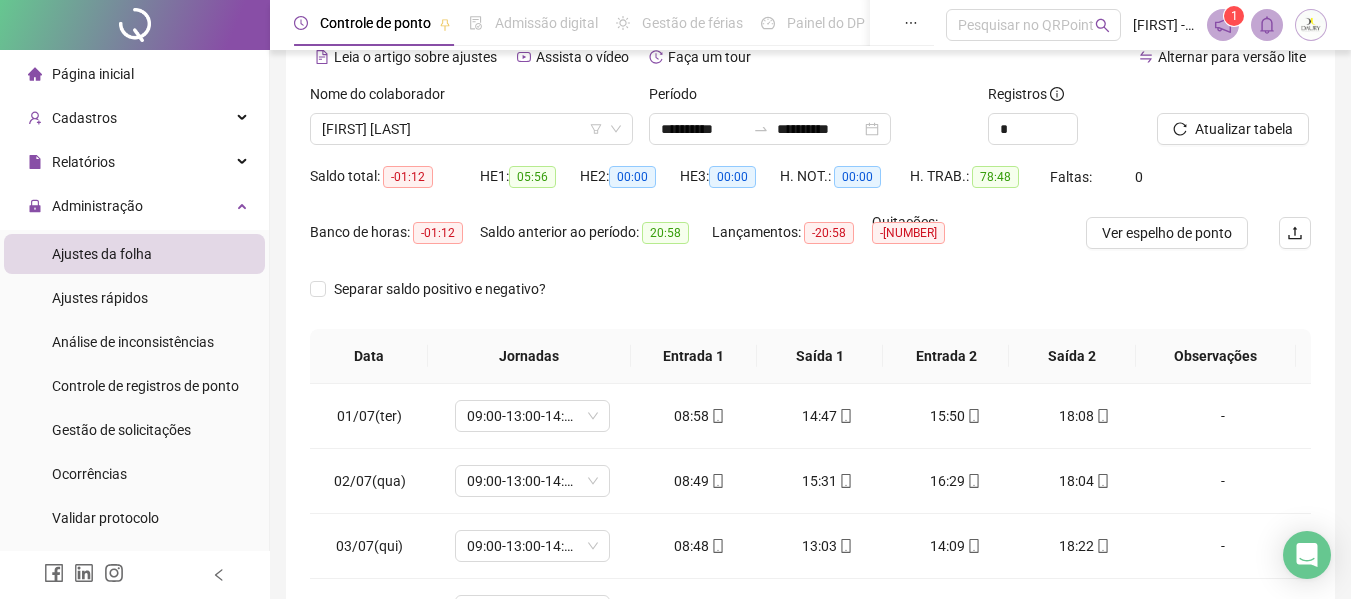 scroll, scrollTop: 423, scrollLeft: 0, axis: vertical 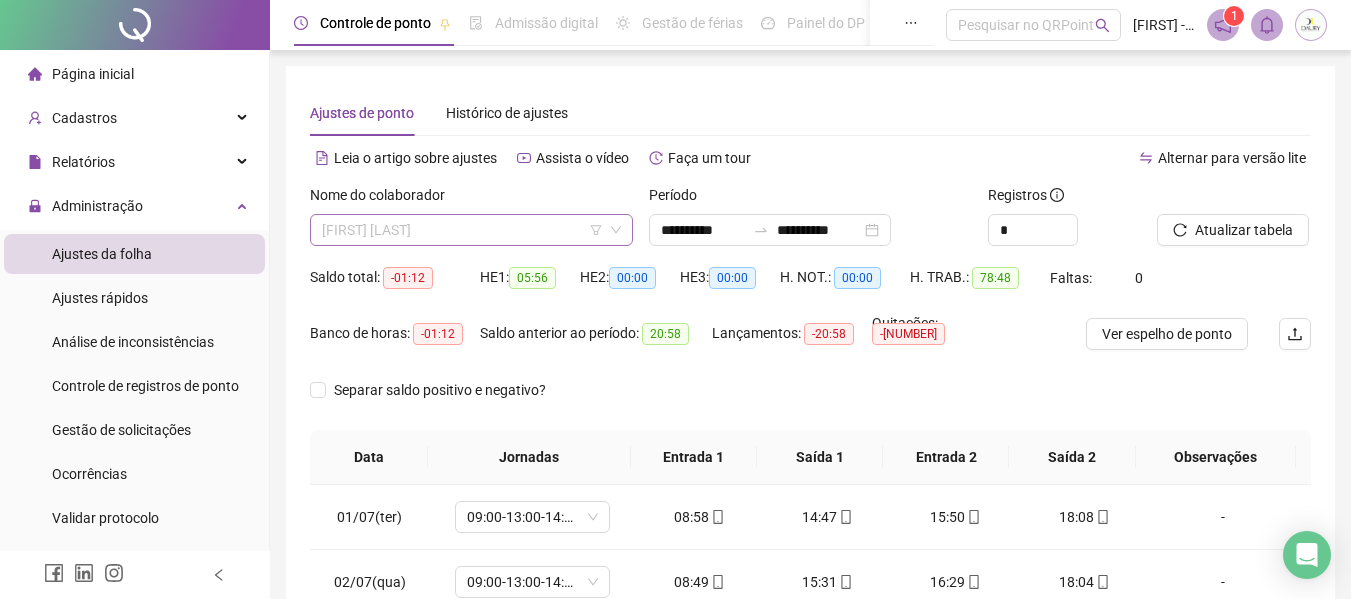 click on "[FIRST] [LAST]" at bounding box center [471, 230] 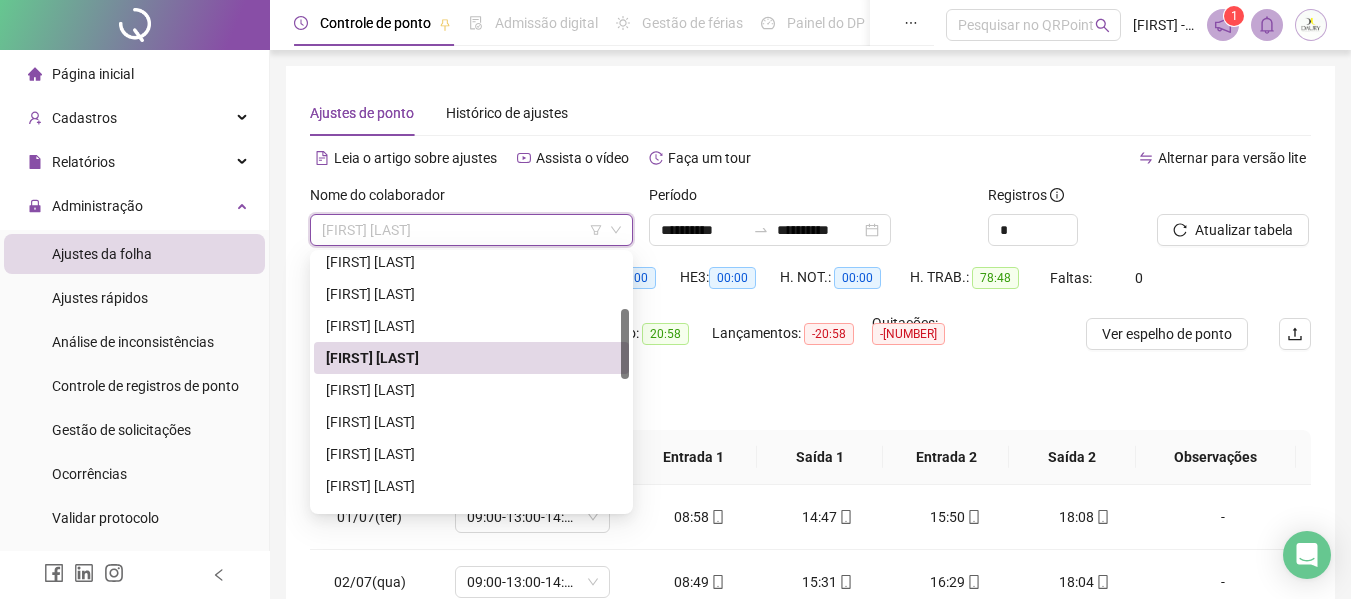 scroll, scrollTop: 300, scrollLeft: 0, axis: vertical 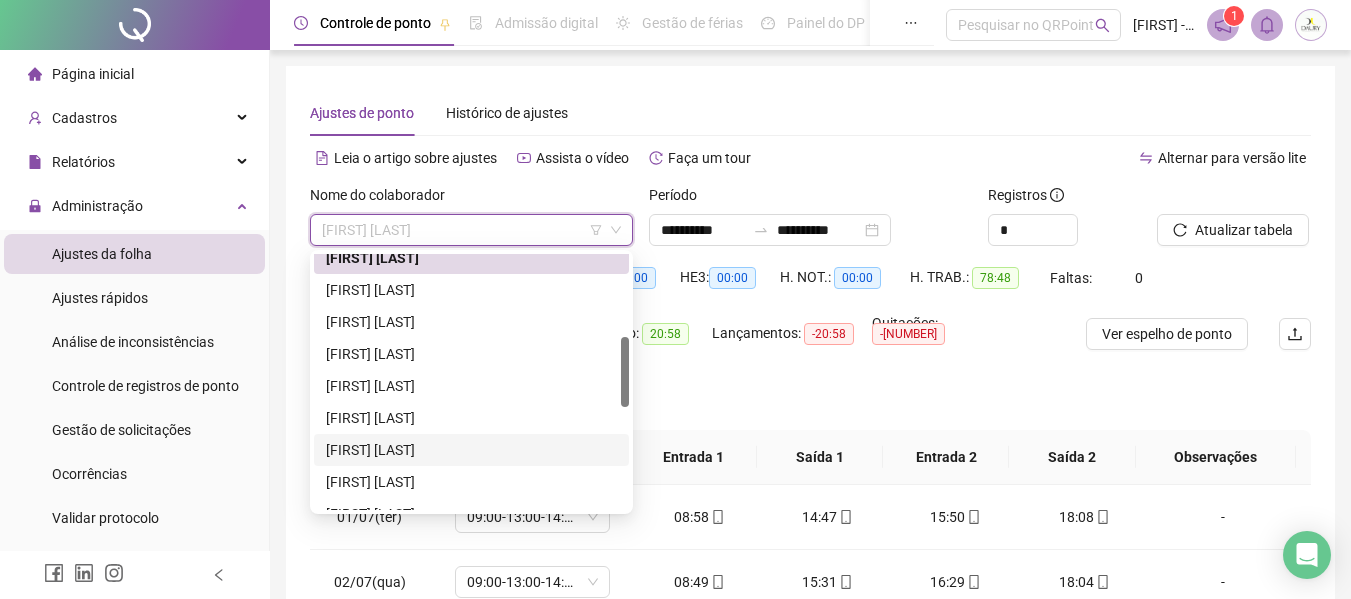 click on "[FIRST] [LAST]" at bounding box center [471, 450] 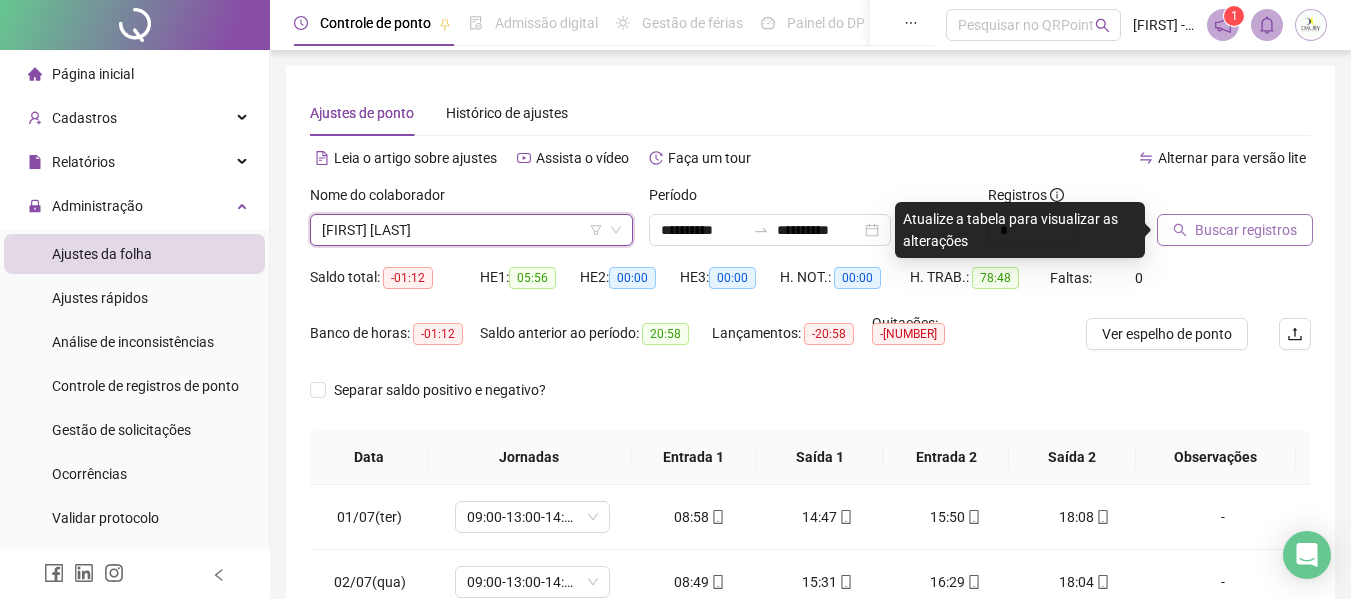 click on "Buscar registros" at bounding box center [1246, 230] 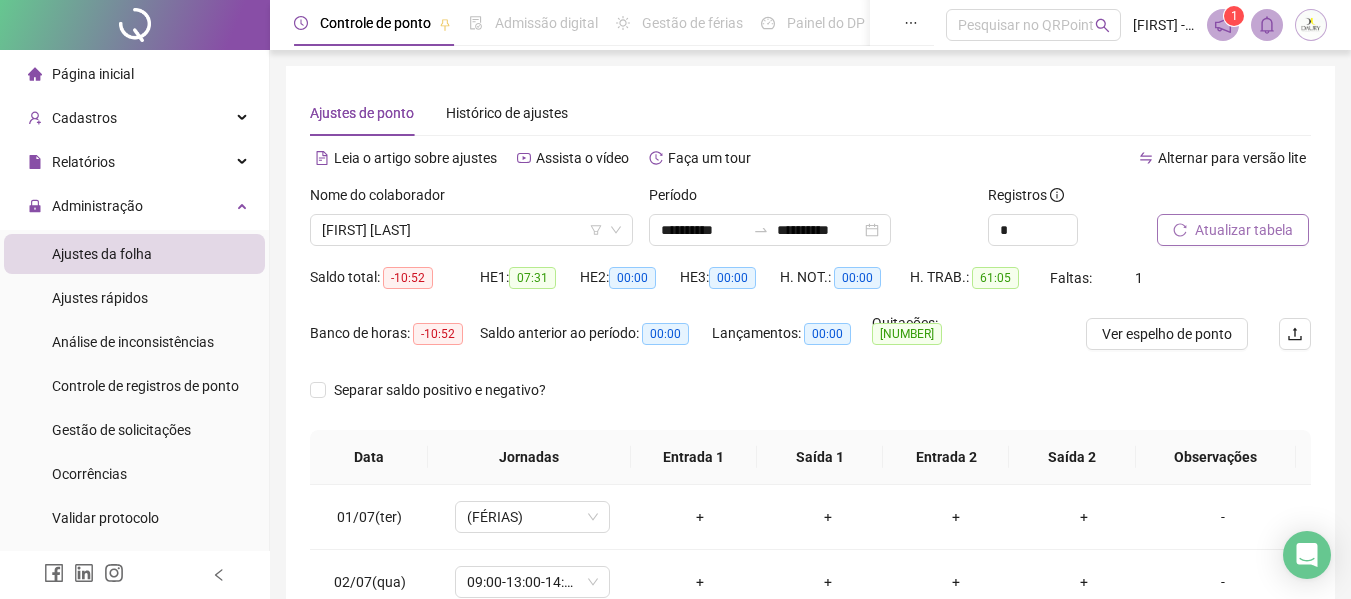 scroll, scrollTop: 200, scrollLeft: 0, axis: vertical 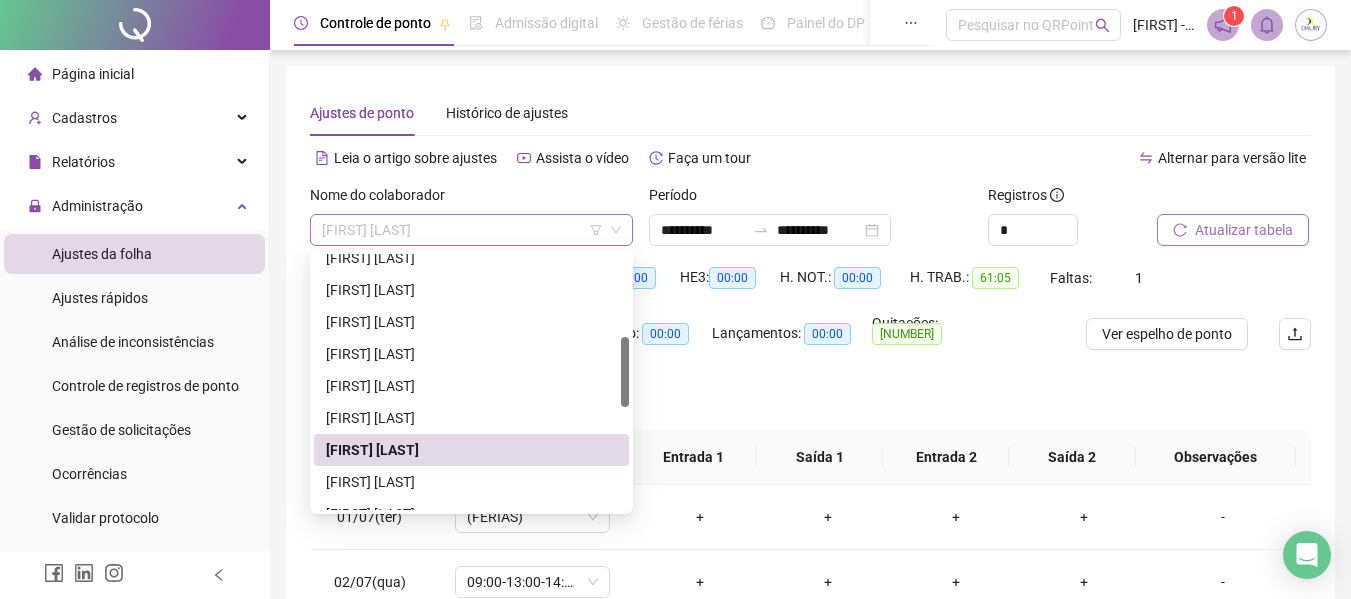click on "[FIRST] [LAST]" at bounding box center [471, 230] 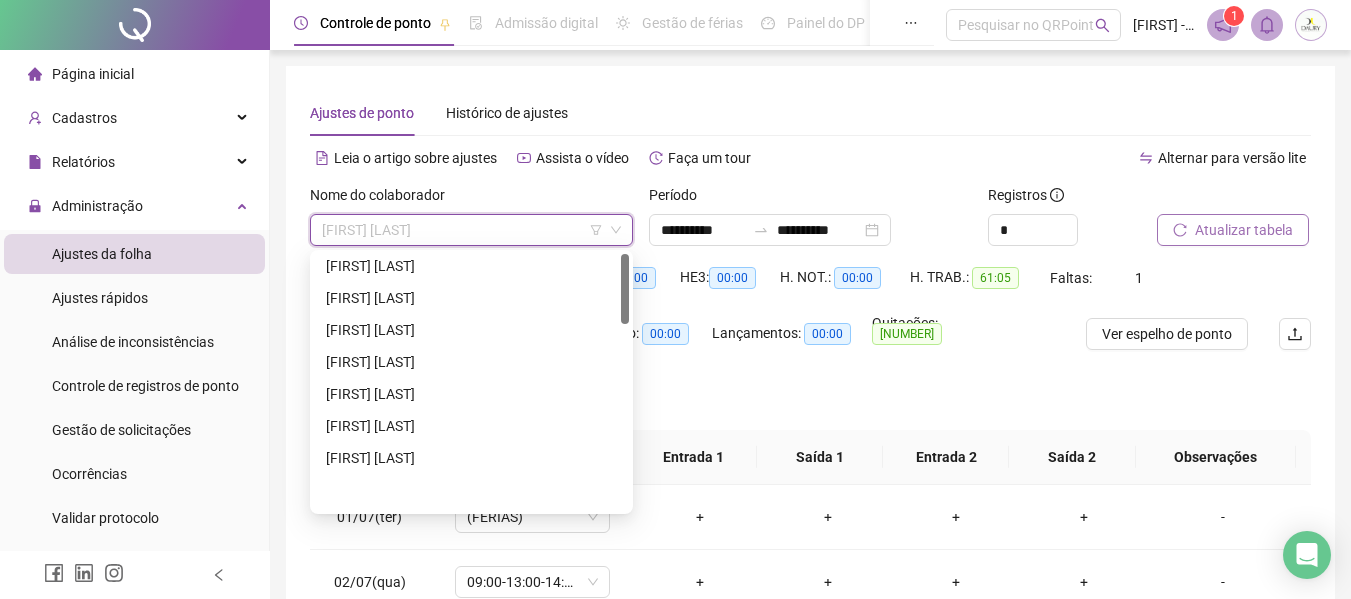 scroll, scrollTop: 0, scrollLeft: 0, axis: both 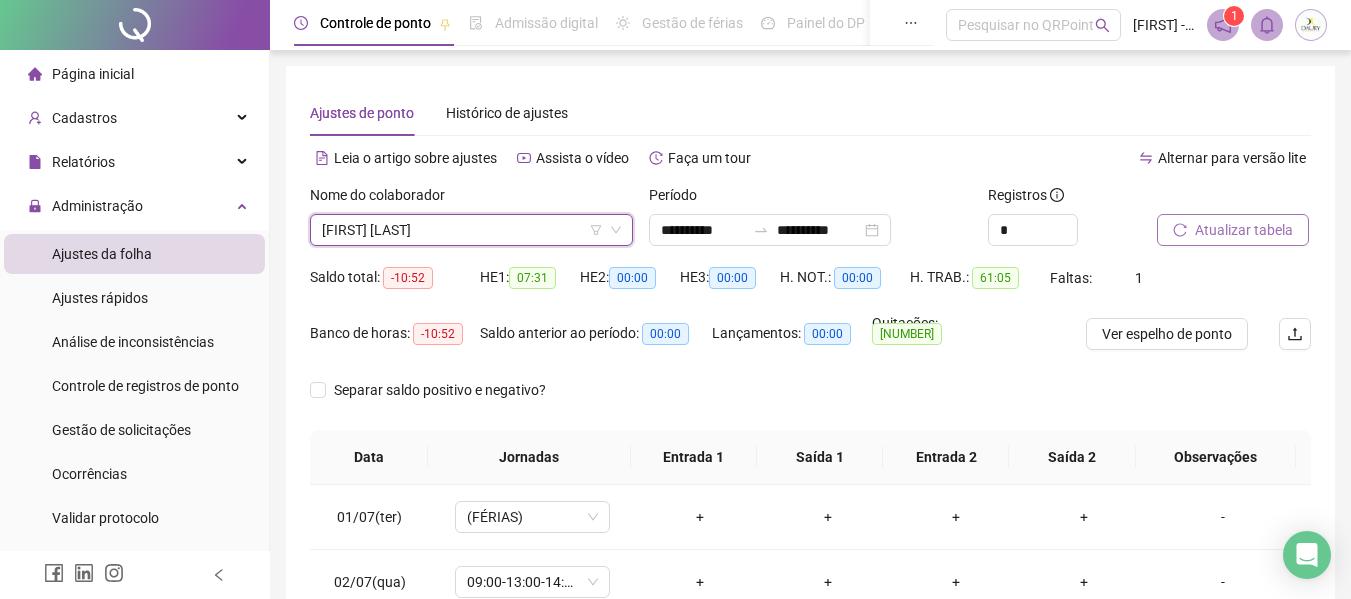 click on "[FIRST] [LAST]" at bounding box center (471, 230) 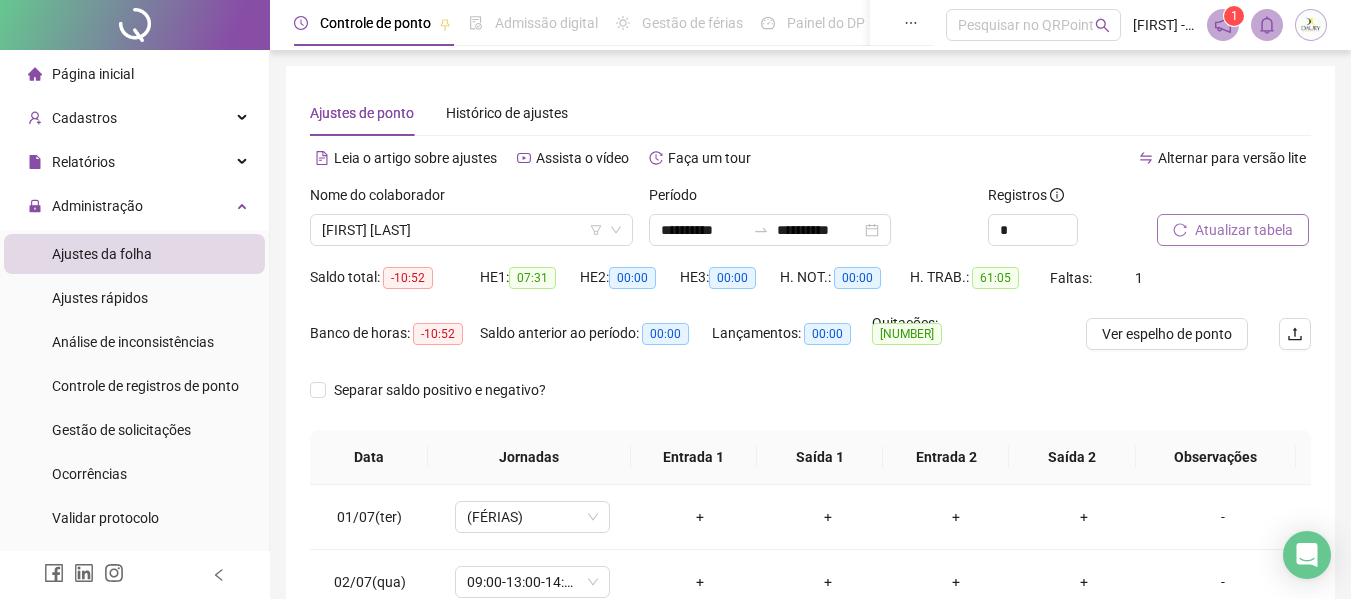click on "Página inicial" at bounding box center (81, 74) 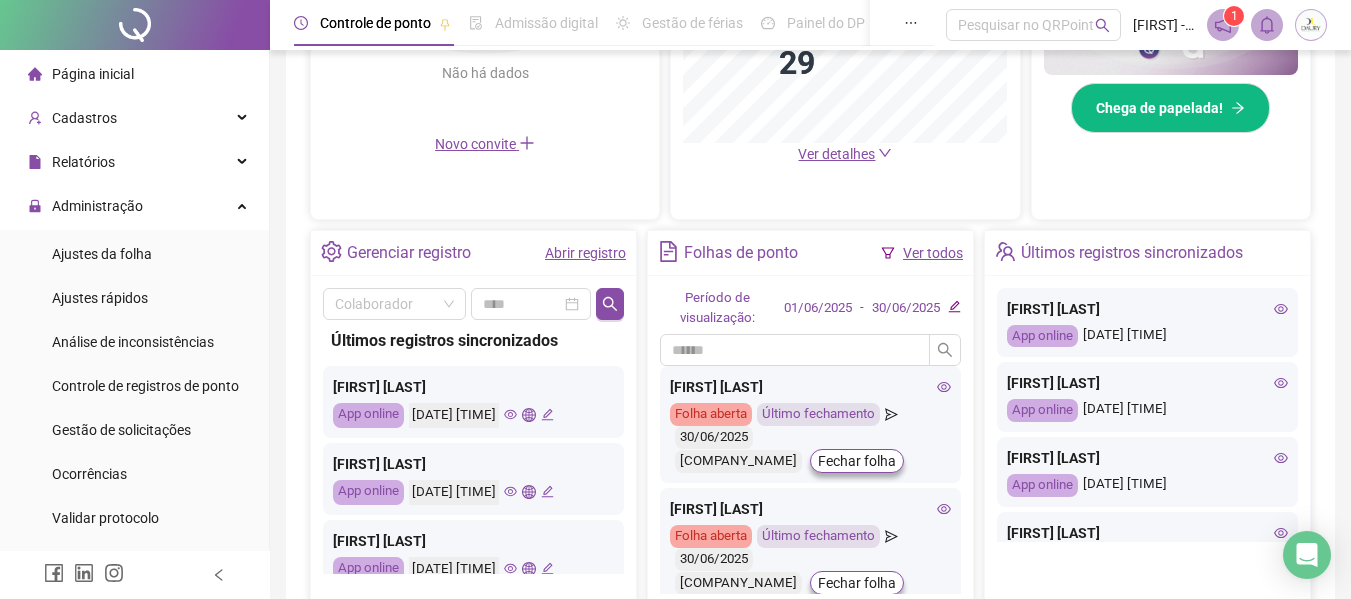 scroll, scrollTop: 395, scrollLeft: 0, axis: vertical 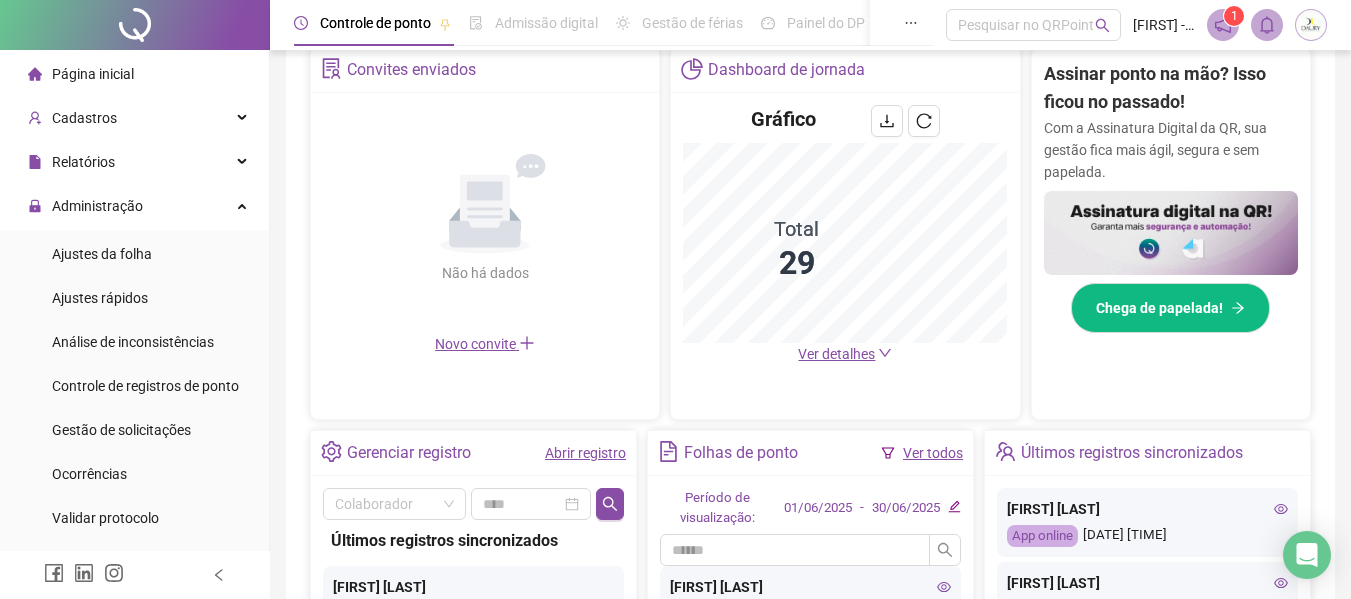 click on "Ver detalhes" at bounding box center (836, 354) 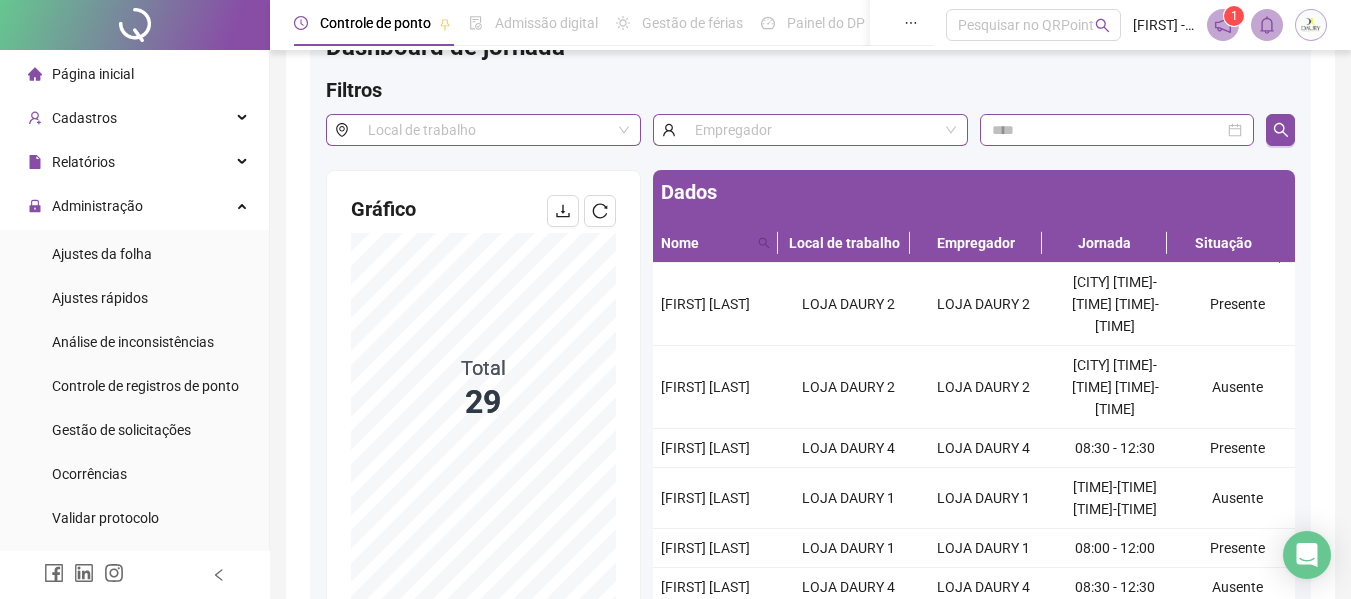 scroll, scrollTop: 200, scrollLeft: 0, axis: vertical 